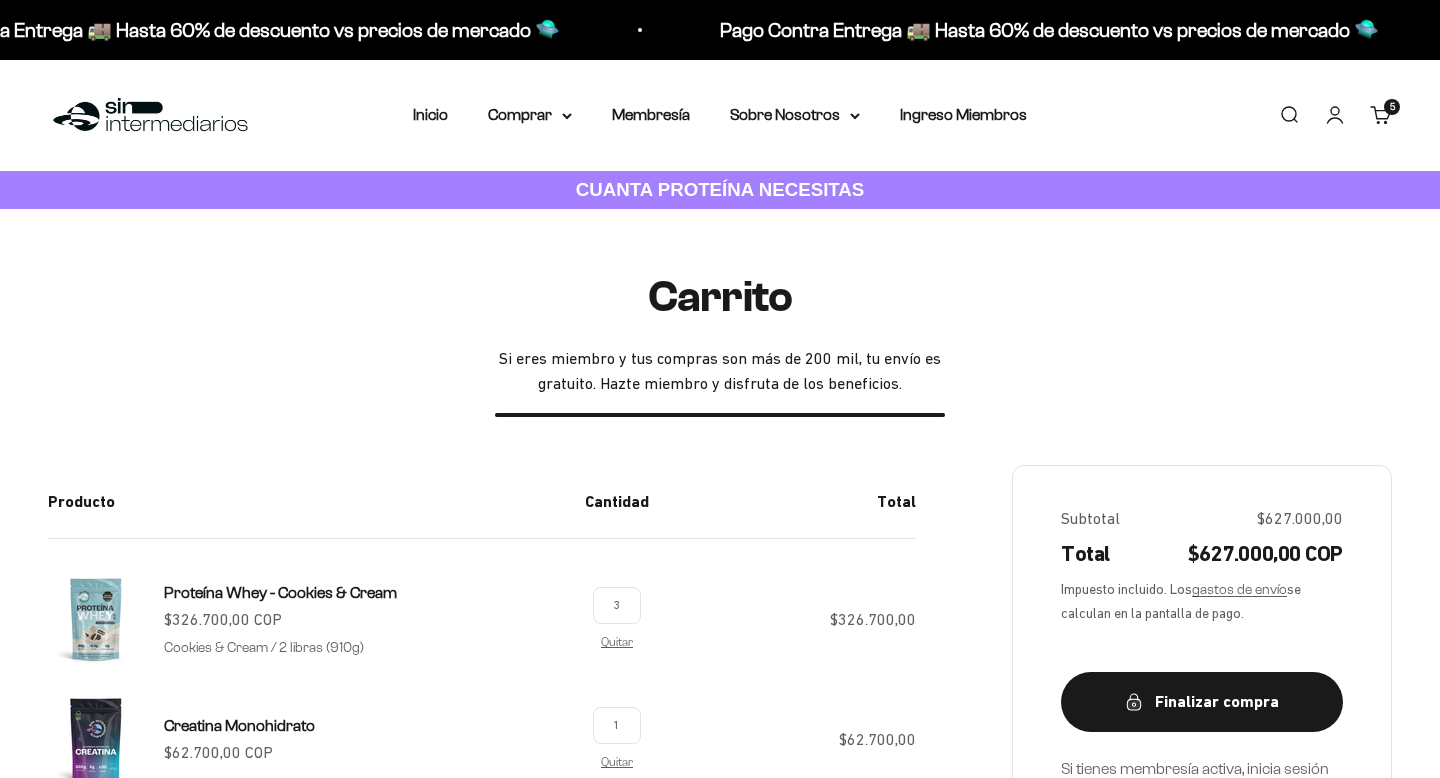 scroll, scrollTop: 0, scrollLeft: 0, axis: both 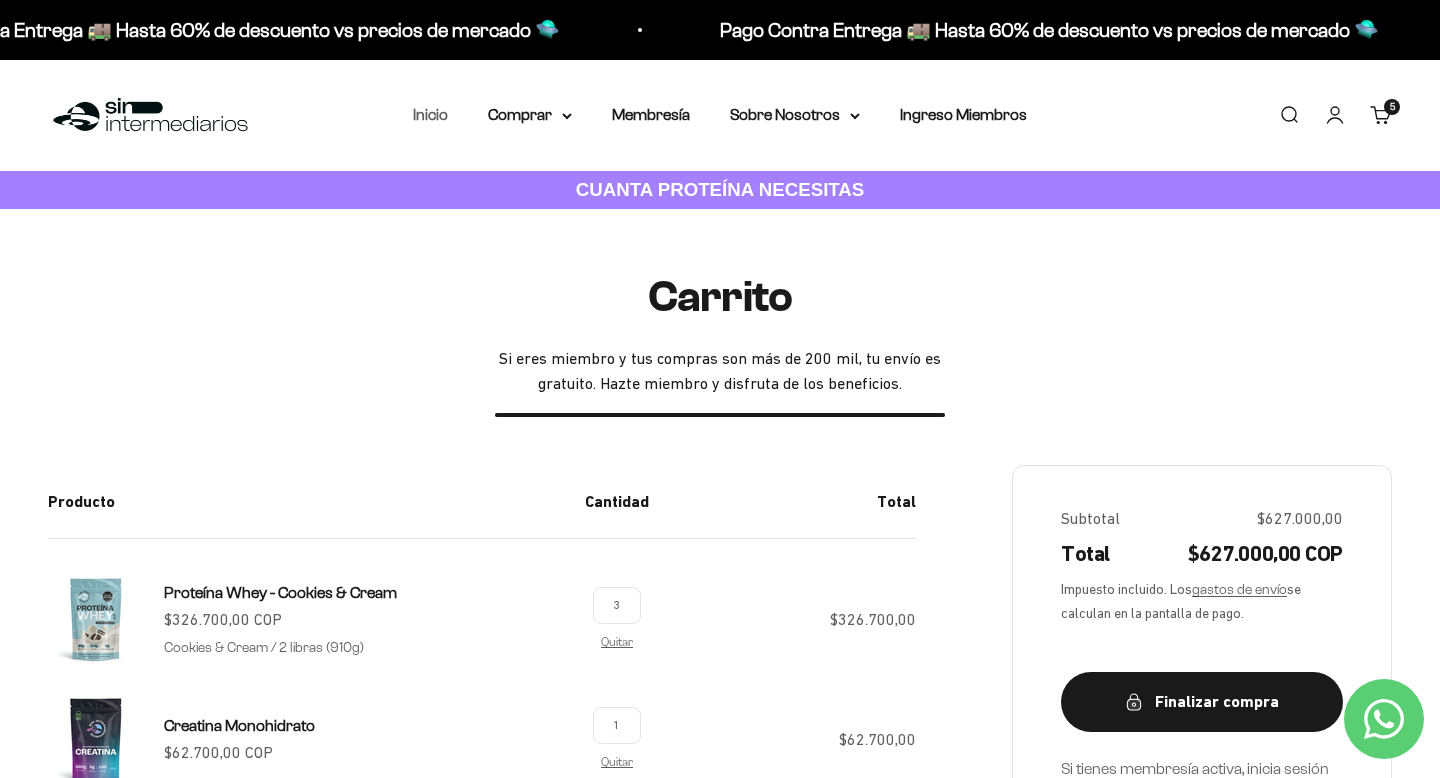 click on "Inicio" at bounding box center (430, 114) 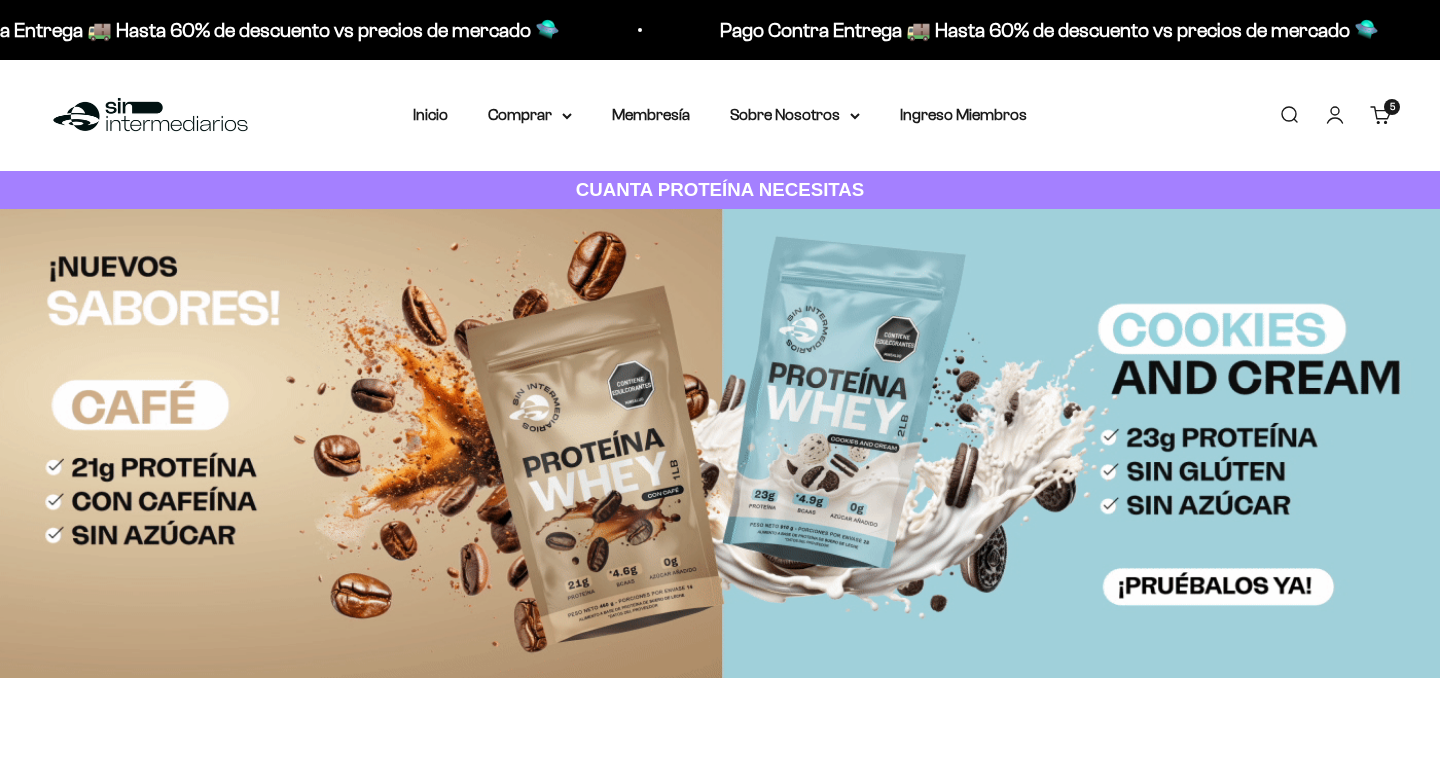 scroll, scrollTop: 0, scrollLeft: 0, axis: both 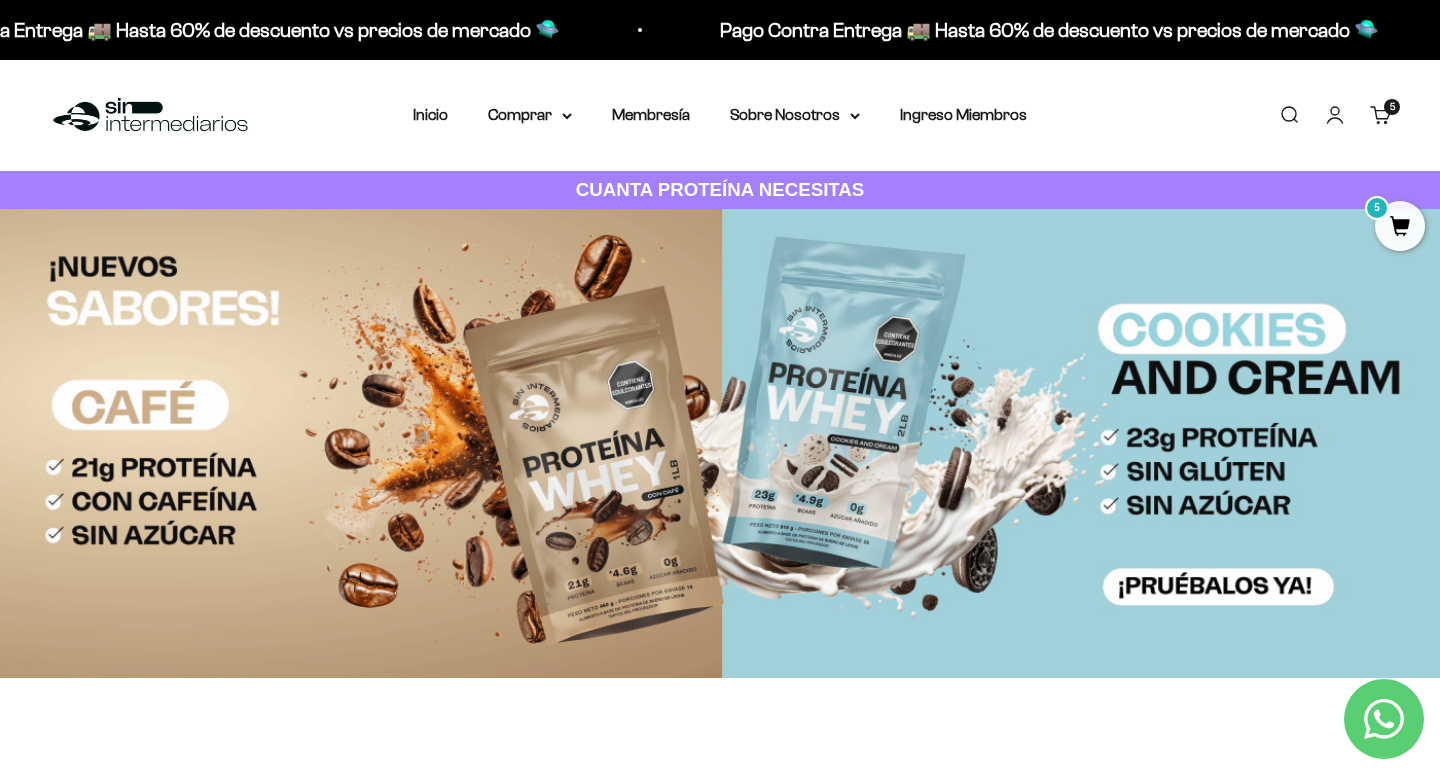 click on "Iniciar sesión" at bounding box center (1335, 115) 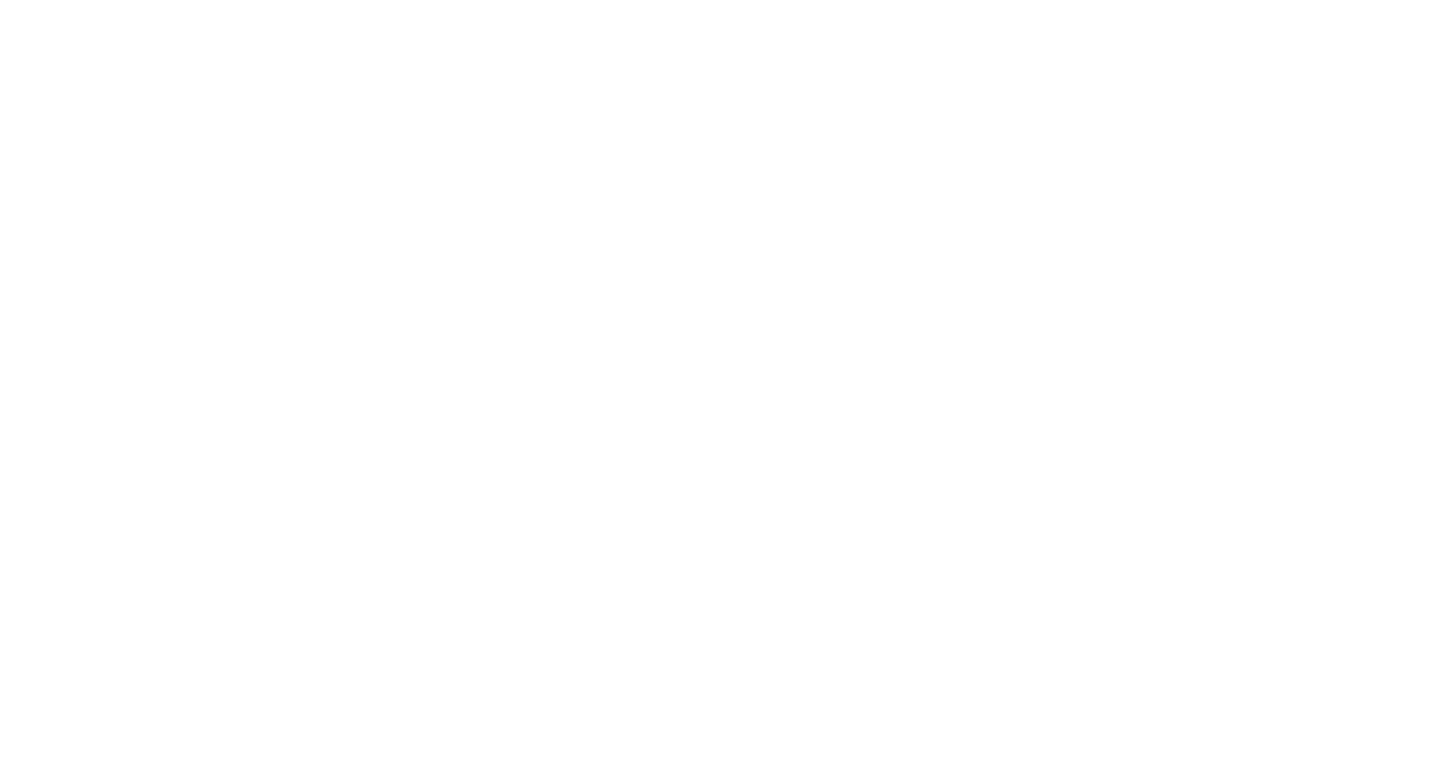 scroll, scrollTop: 0, scrollLeft: 0, axis: both 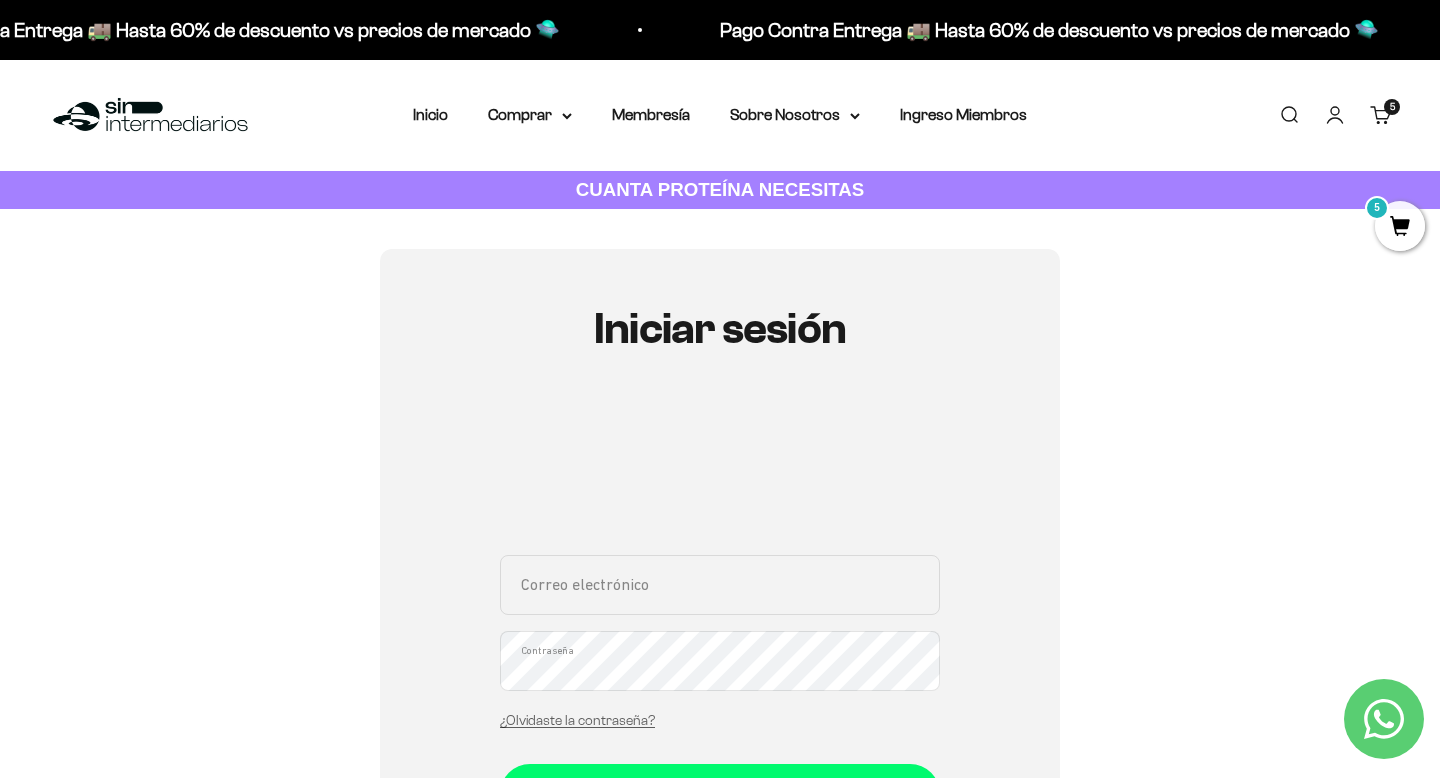 click on "Correo electrónico" at bounding box center [720, 585] 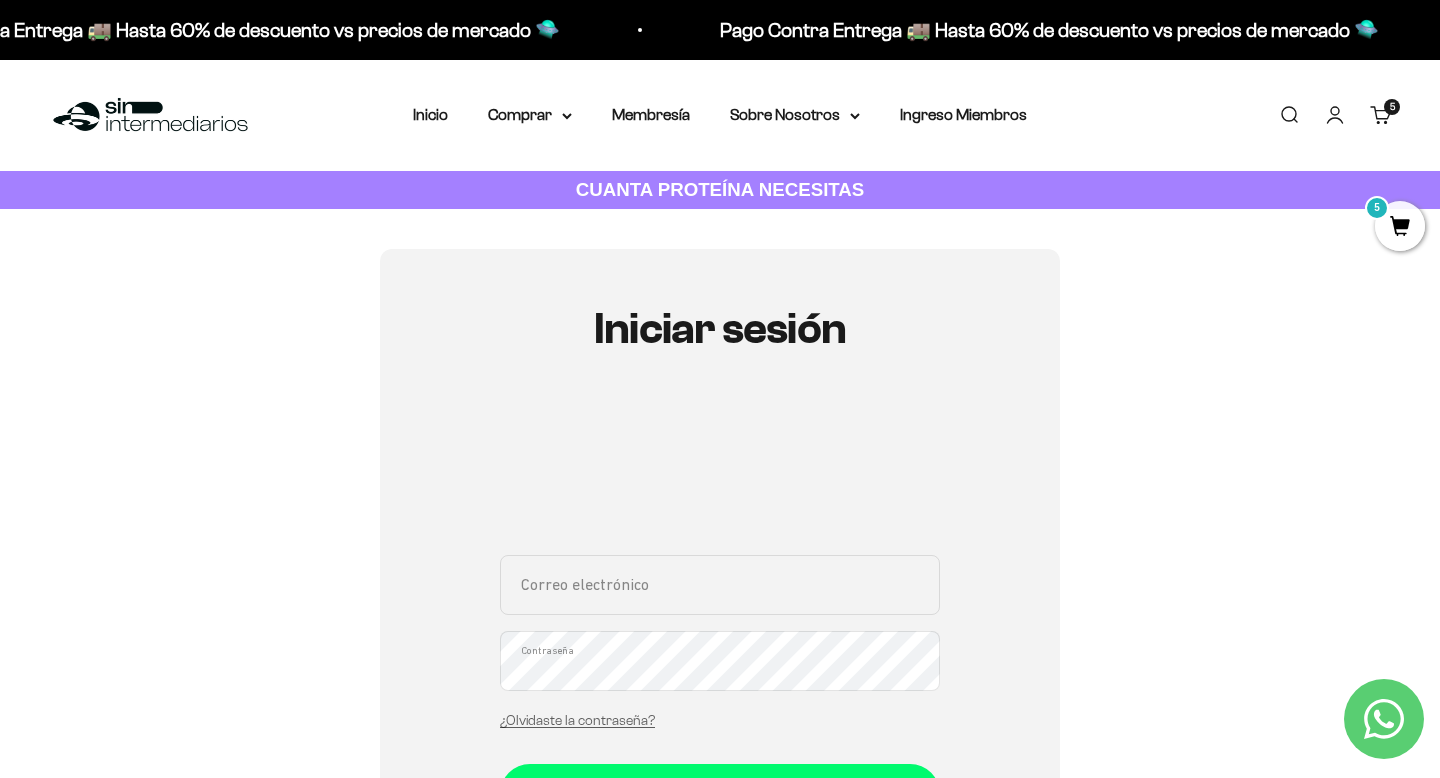 type on "jairobotero@hotmail.es" 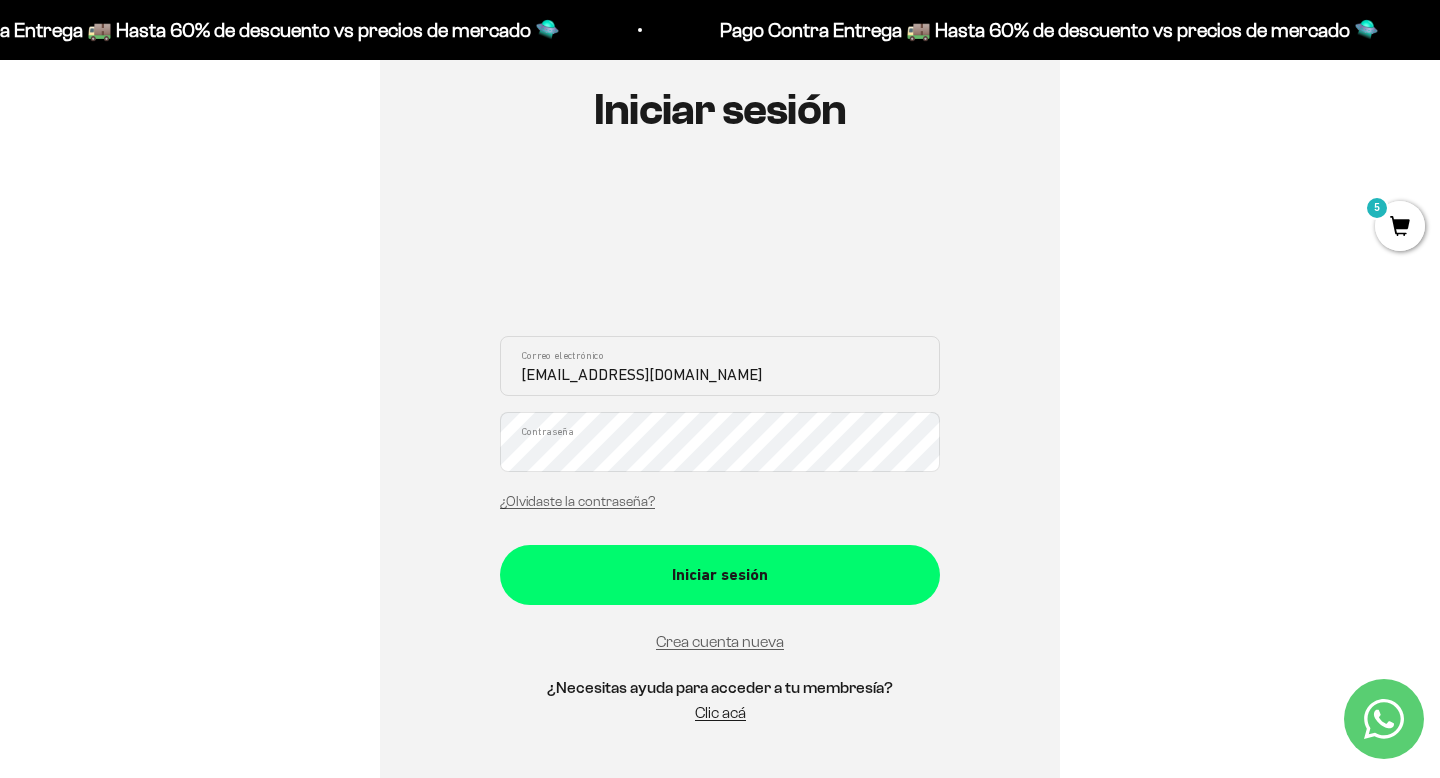 scroll, scrollTop: 221, scrollLeft: 0, axis: vertical 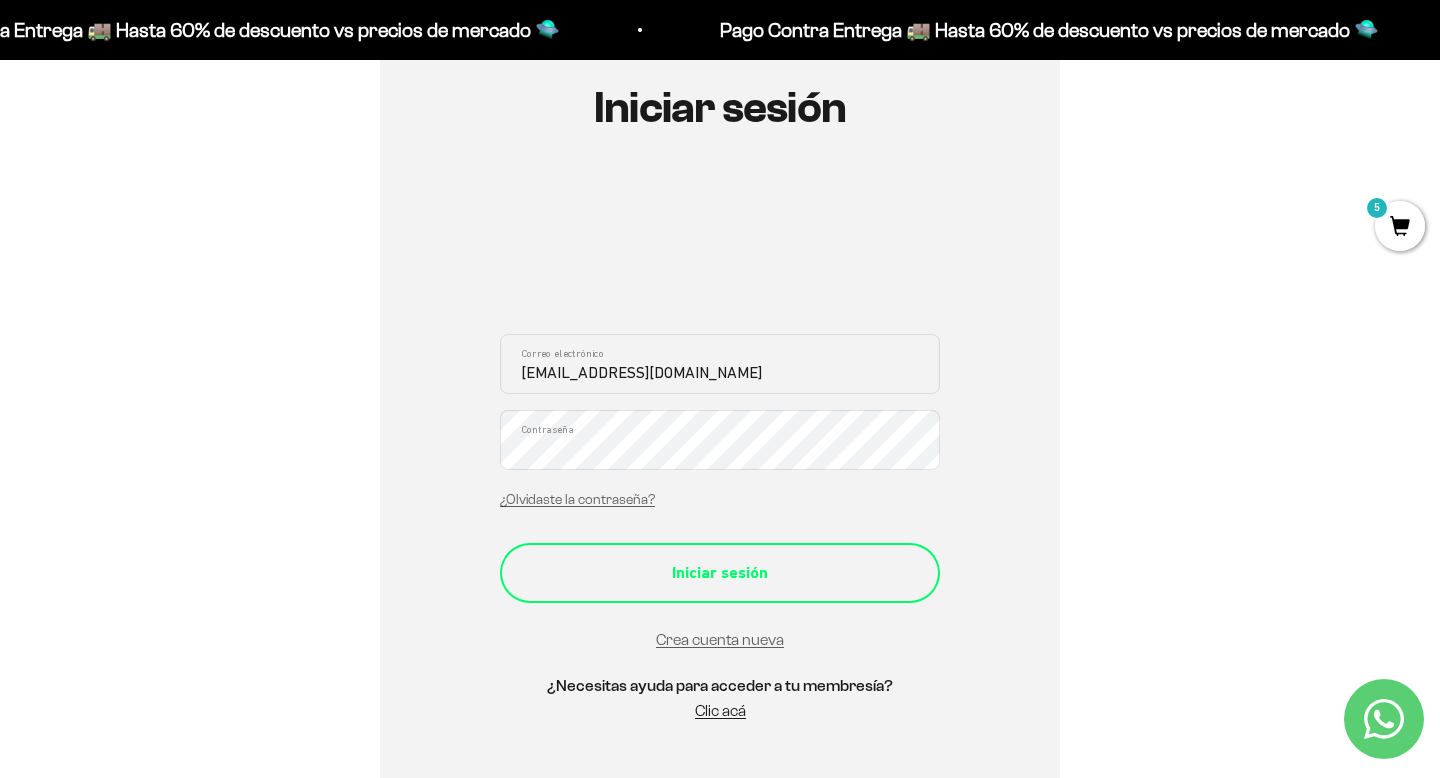 click on "Iniciar sesión" at bounding box center (720, 573) 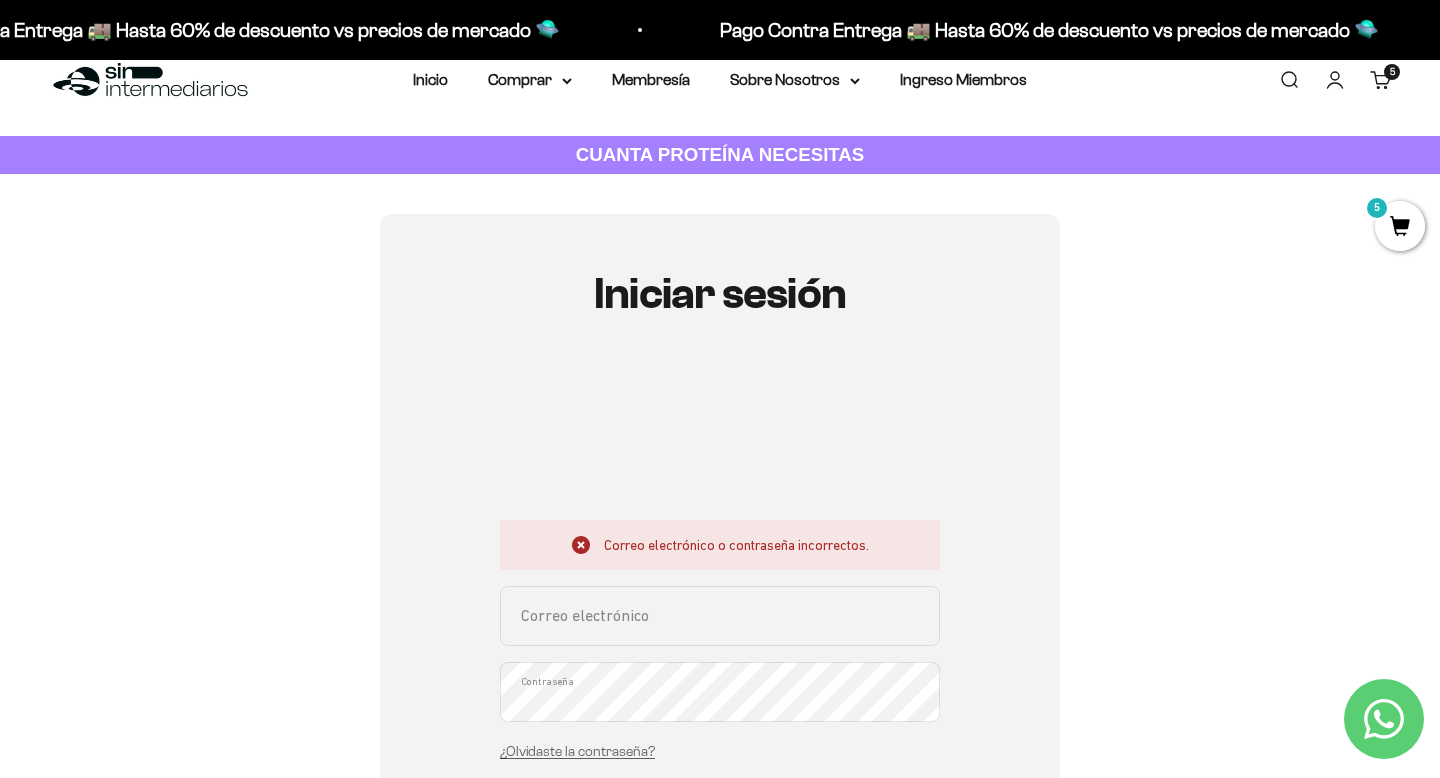 scroll, scrollTop: 27, scrollLeft: 0, axis: vertical 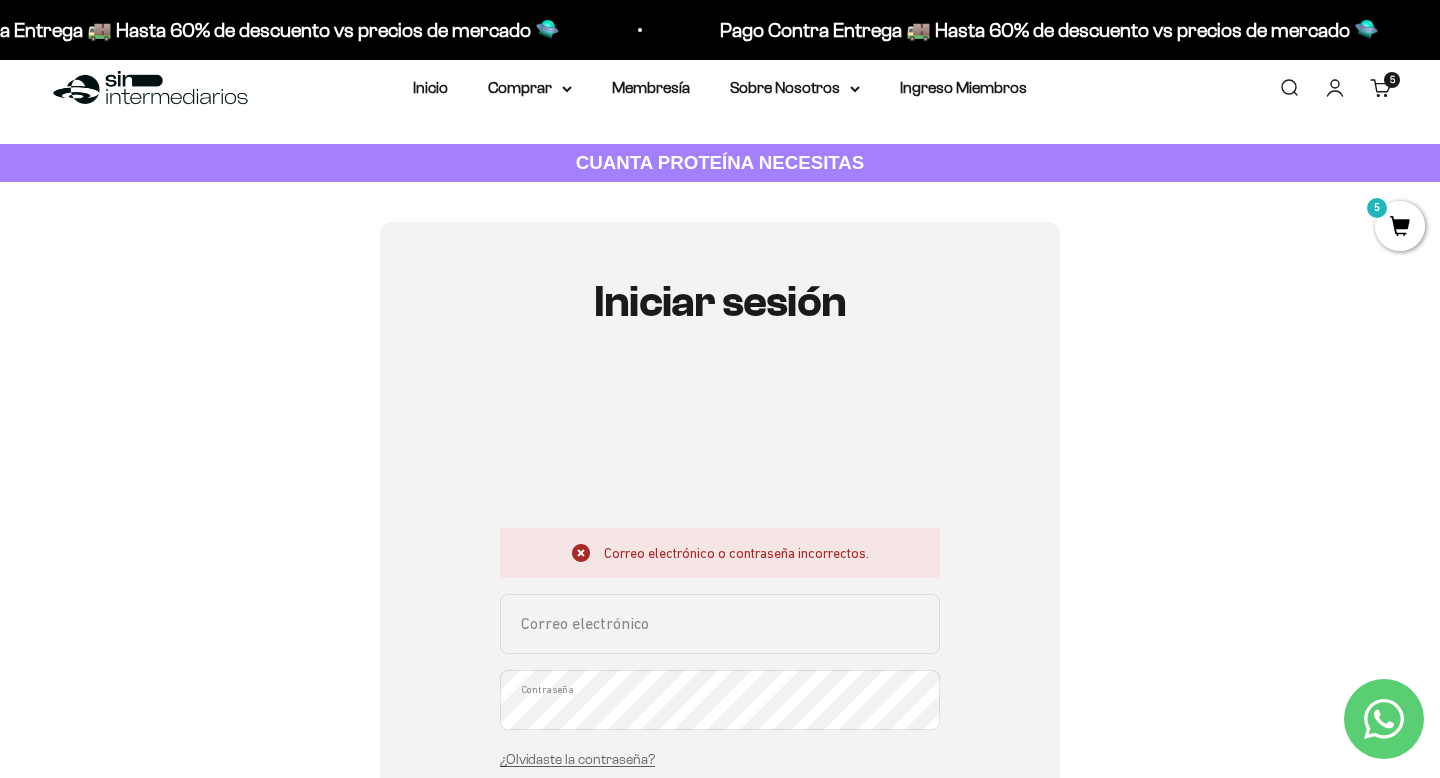 click on "Correo electrónico" at bounding box center [720, 624] 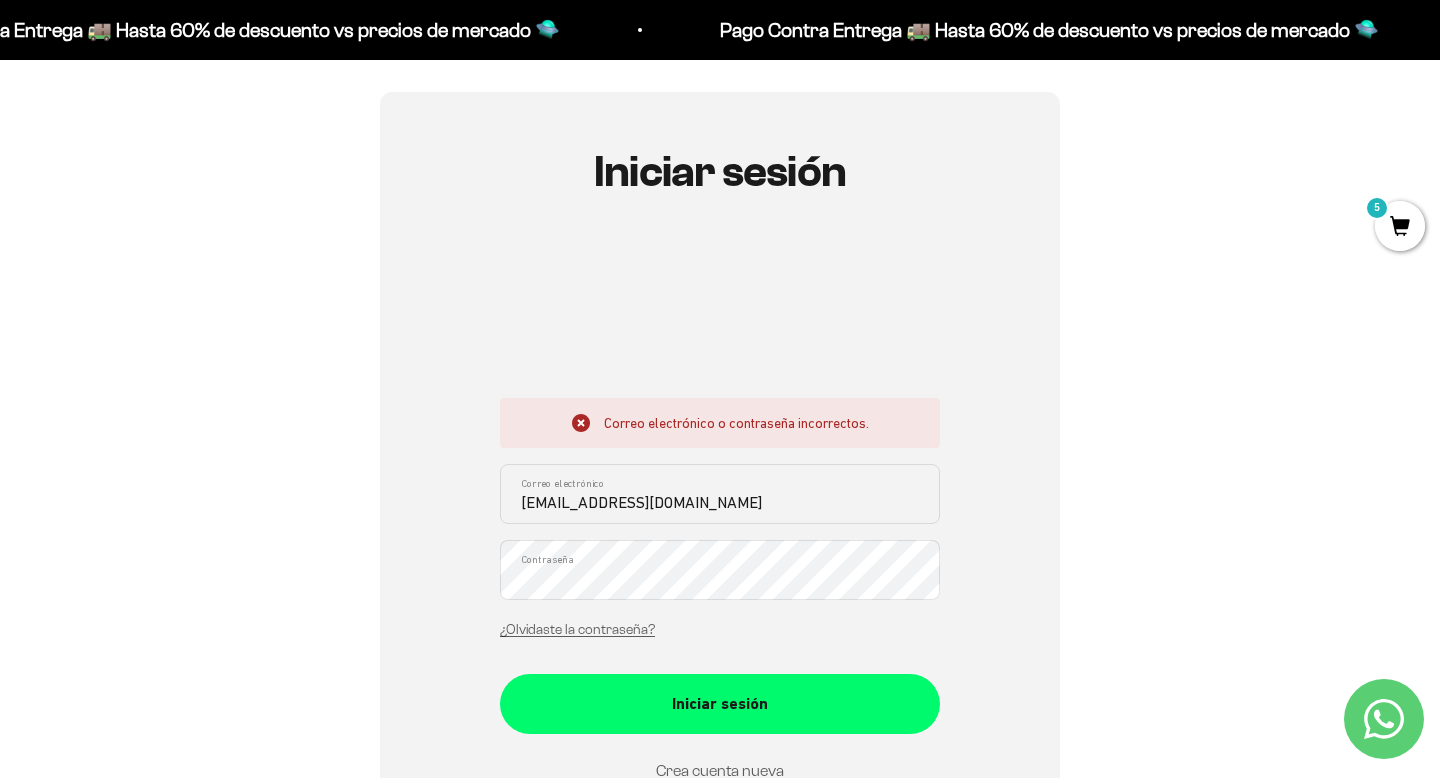 scroll, scrollTop: 158, scrollLeft: 0, axis: vertical 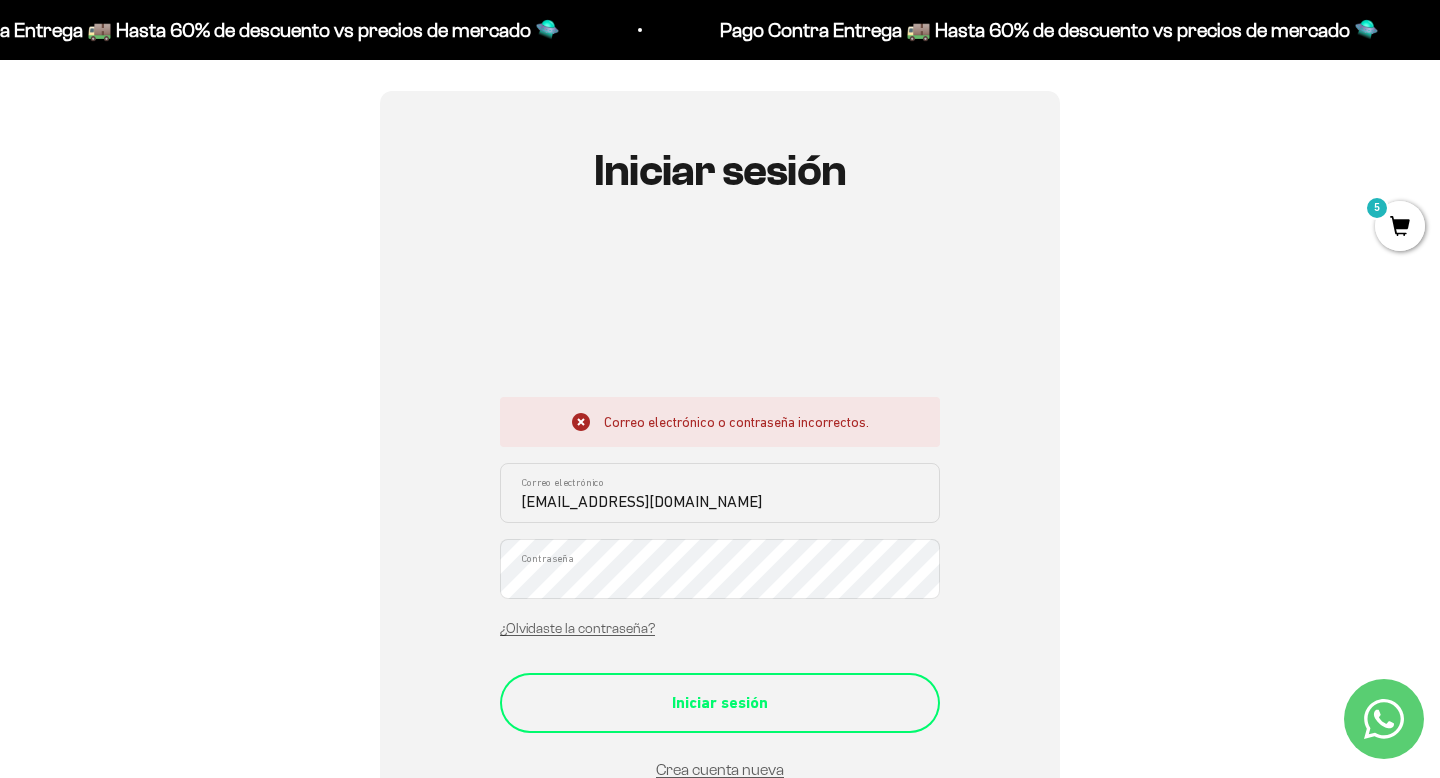 click on "Iniciar sesión" at bounding box center (720, 703) 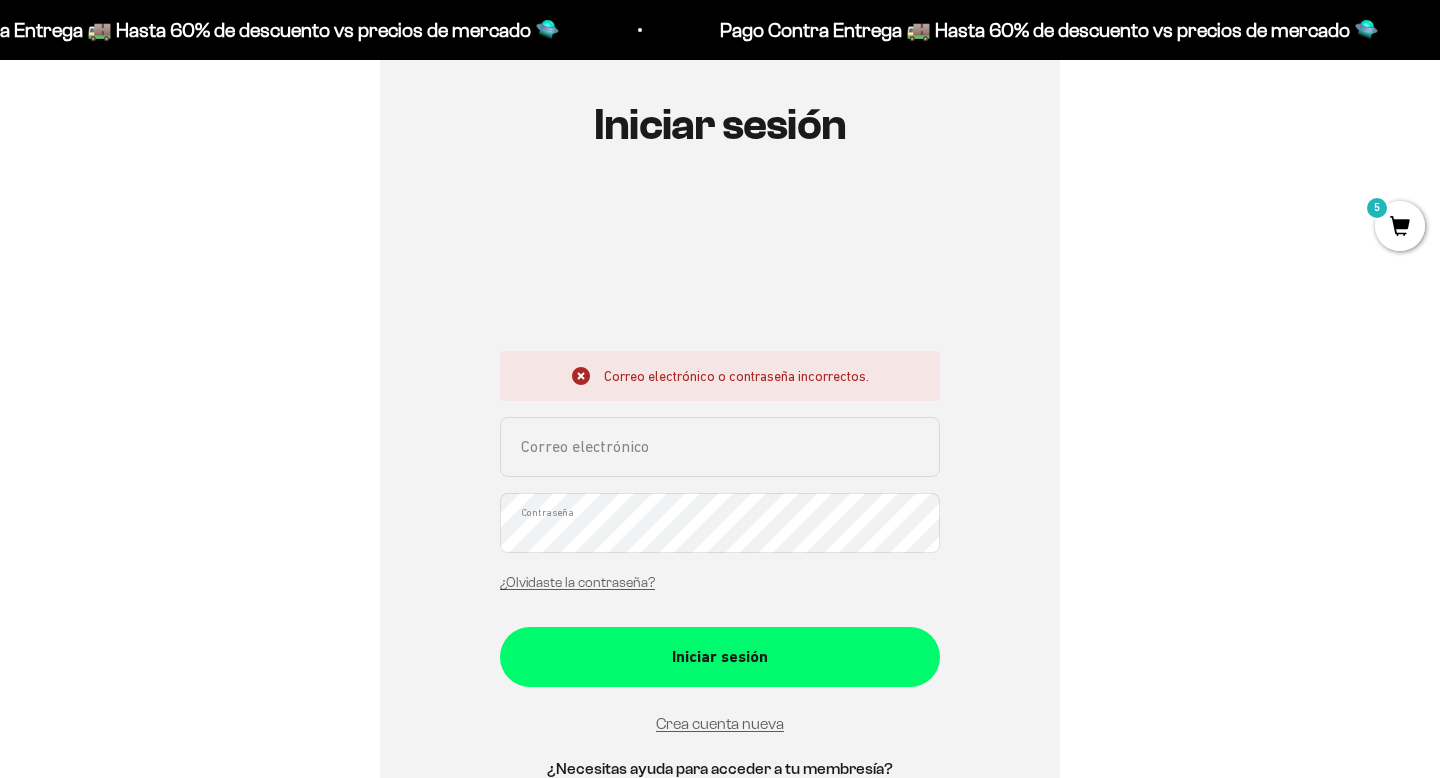 scroll, scrollTop: 206, scrollLeft: 0, axis: vertical 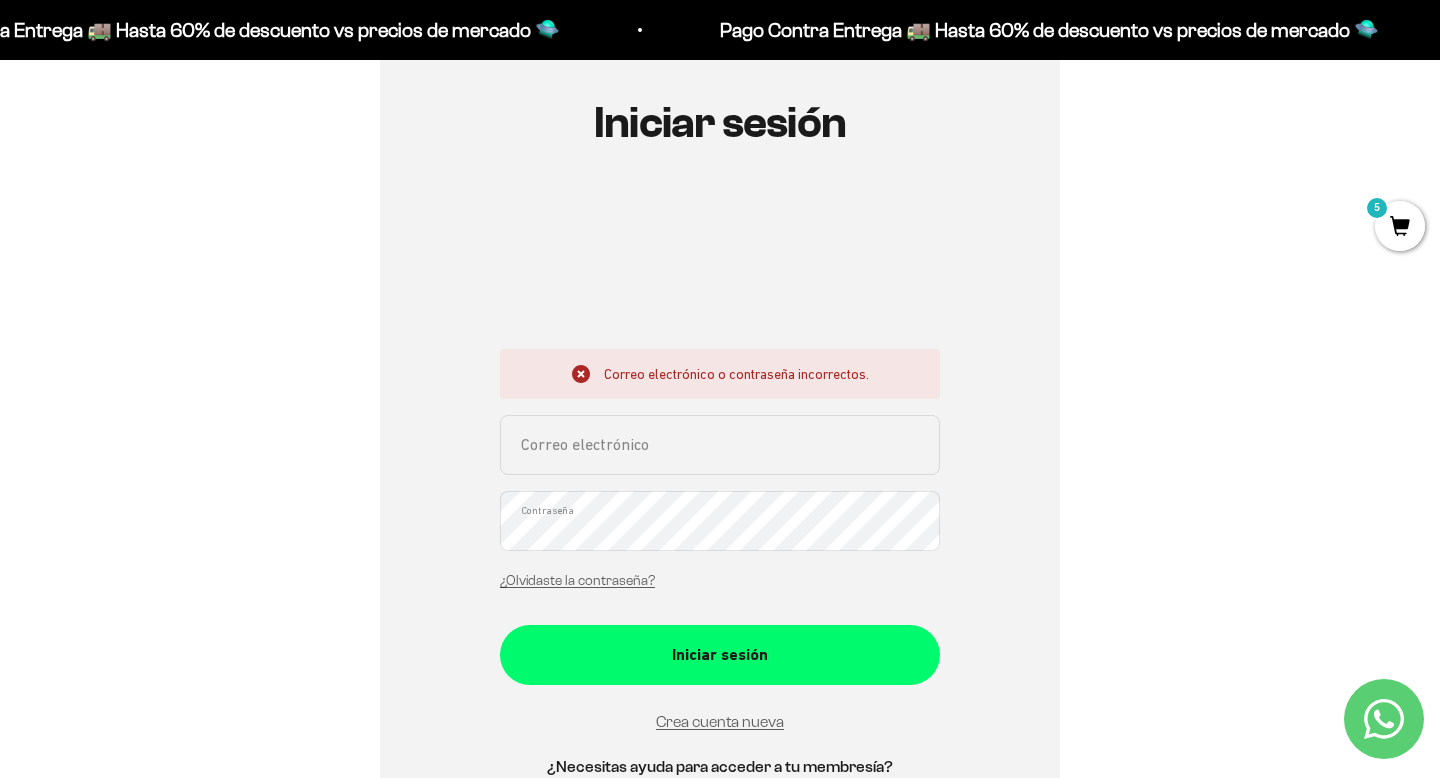 click on "Correo electrónico" at bounding box center [720, 445] 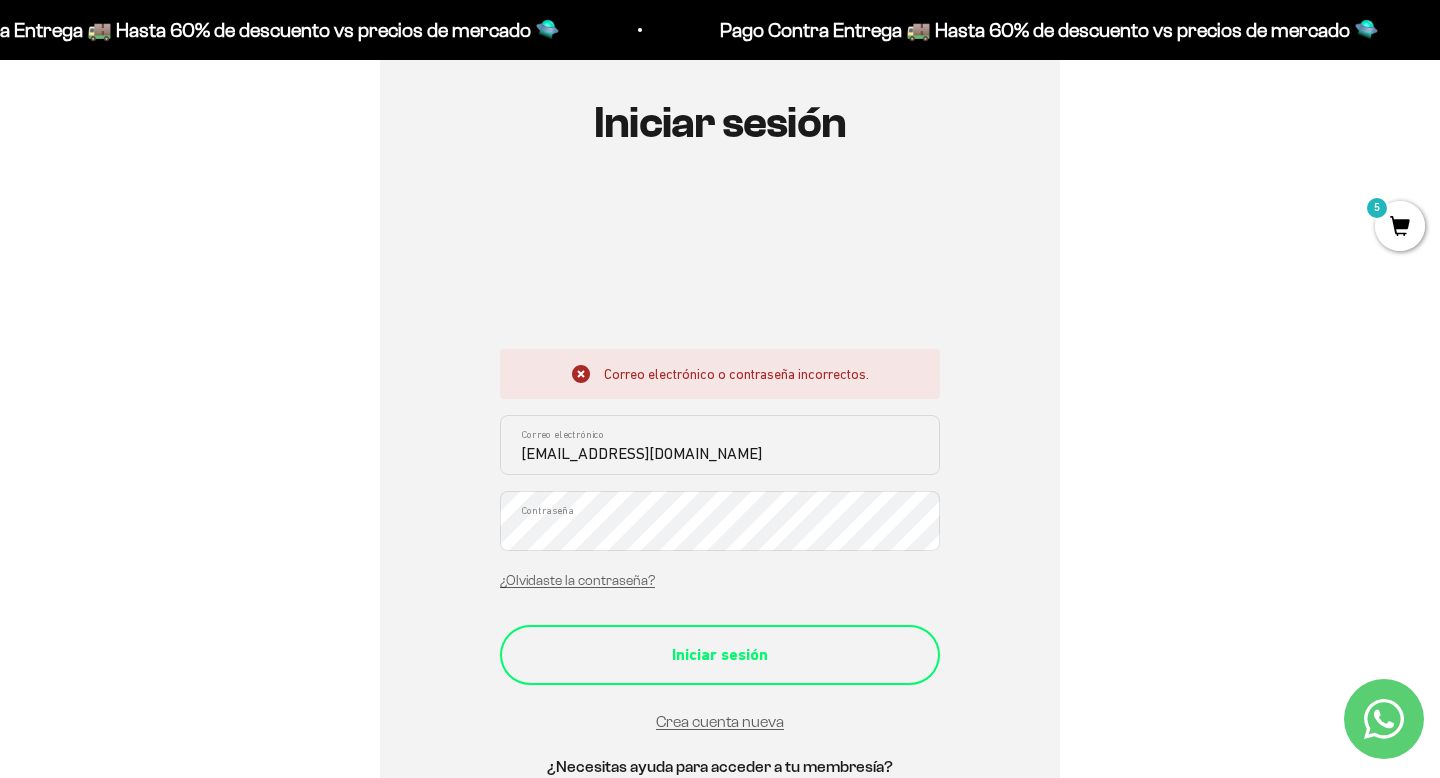 click on "Iniciar sesión" at bounding box center [720, 655] 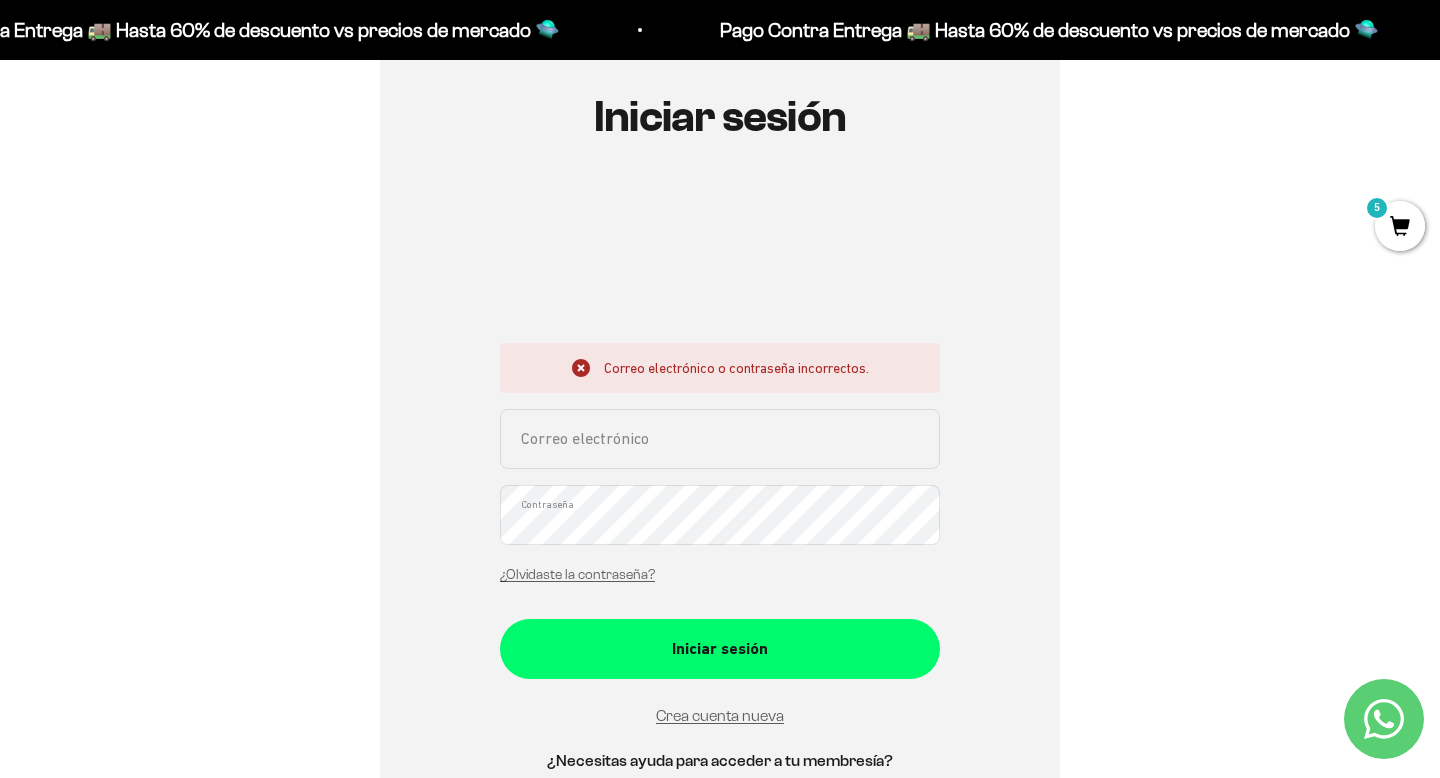 scroll, scrollTop: 216, scrollLeft: 0, axis: vertical 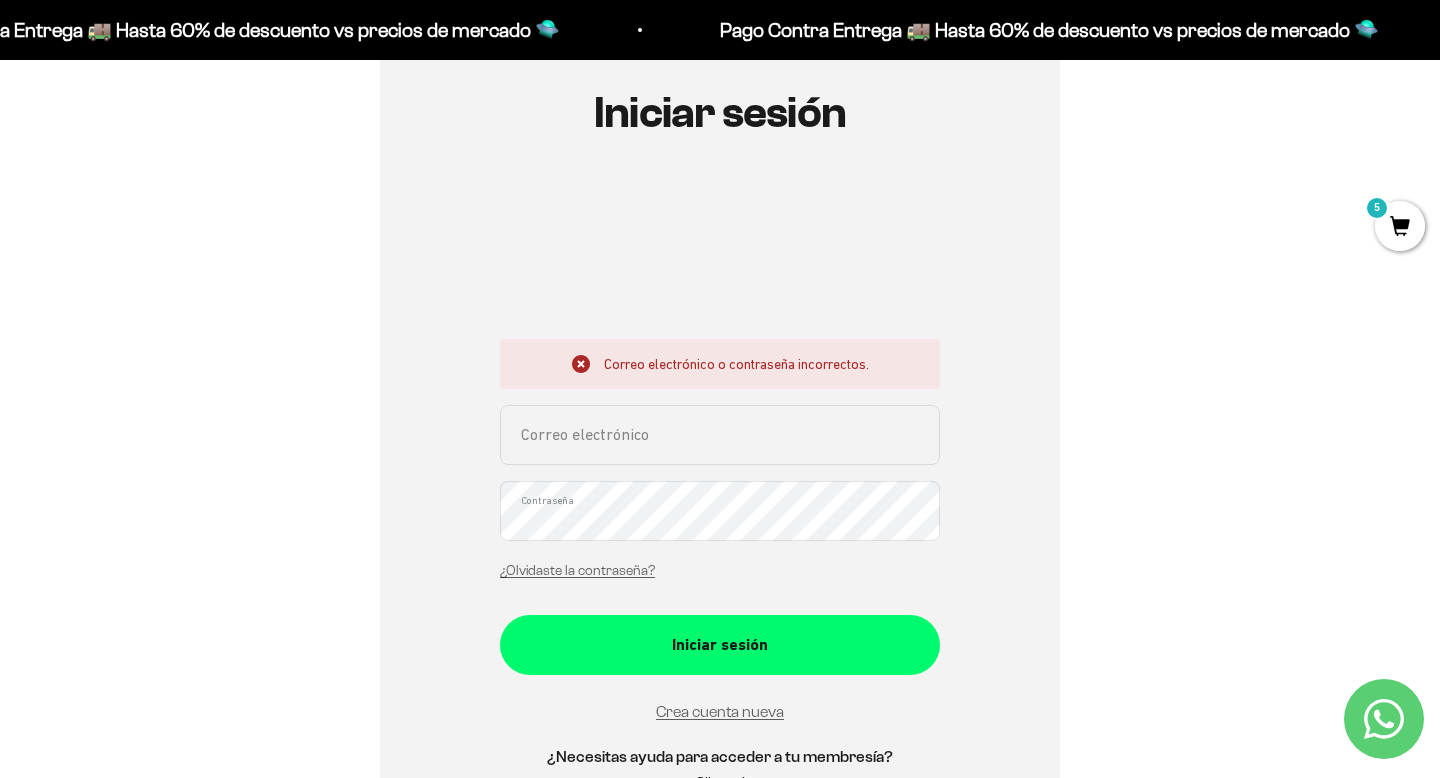 click on "Correo electrónico" at bounding box center [720, 435] 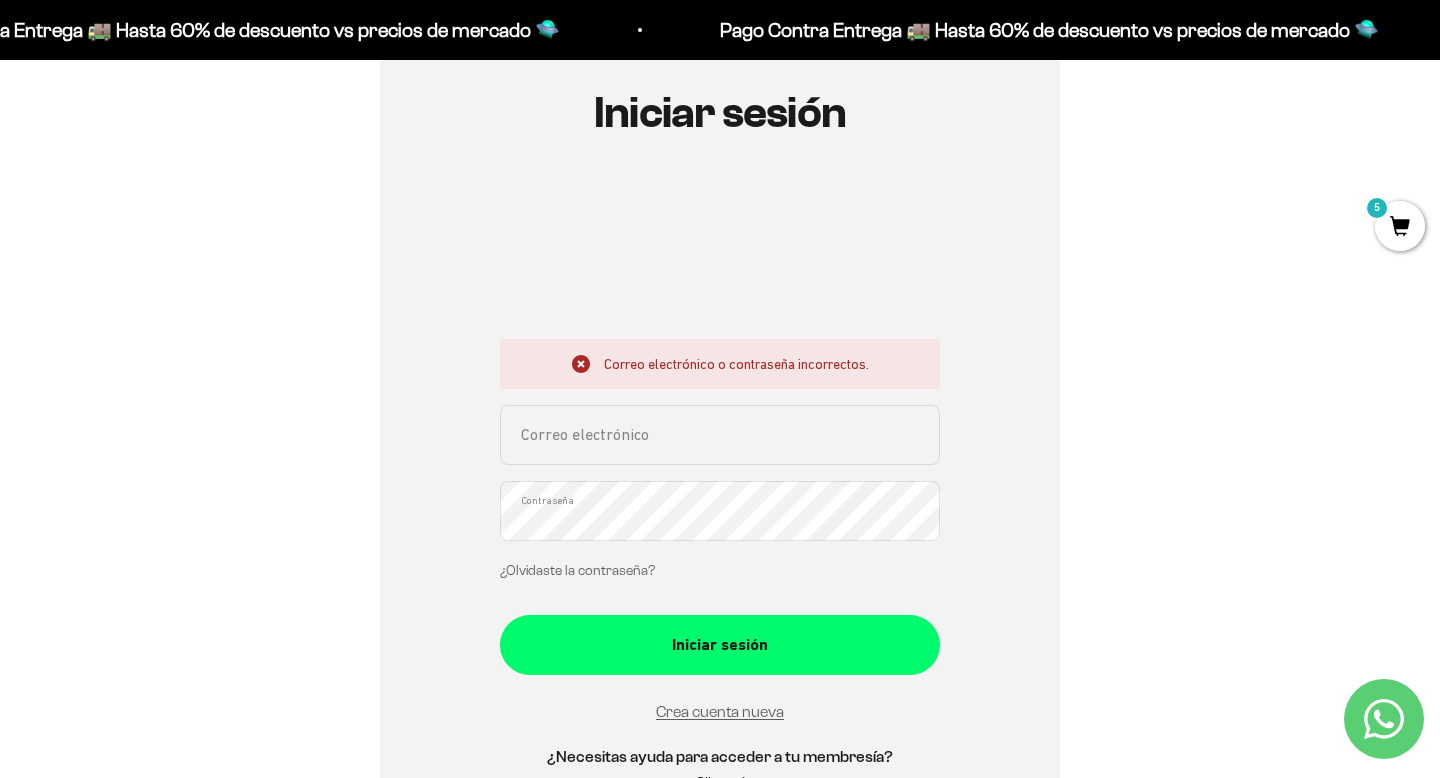 click on "¿Olvidaste la contraseña?" at bounding box center (577, 570) 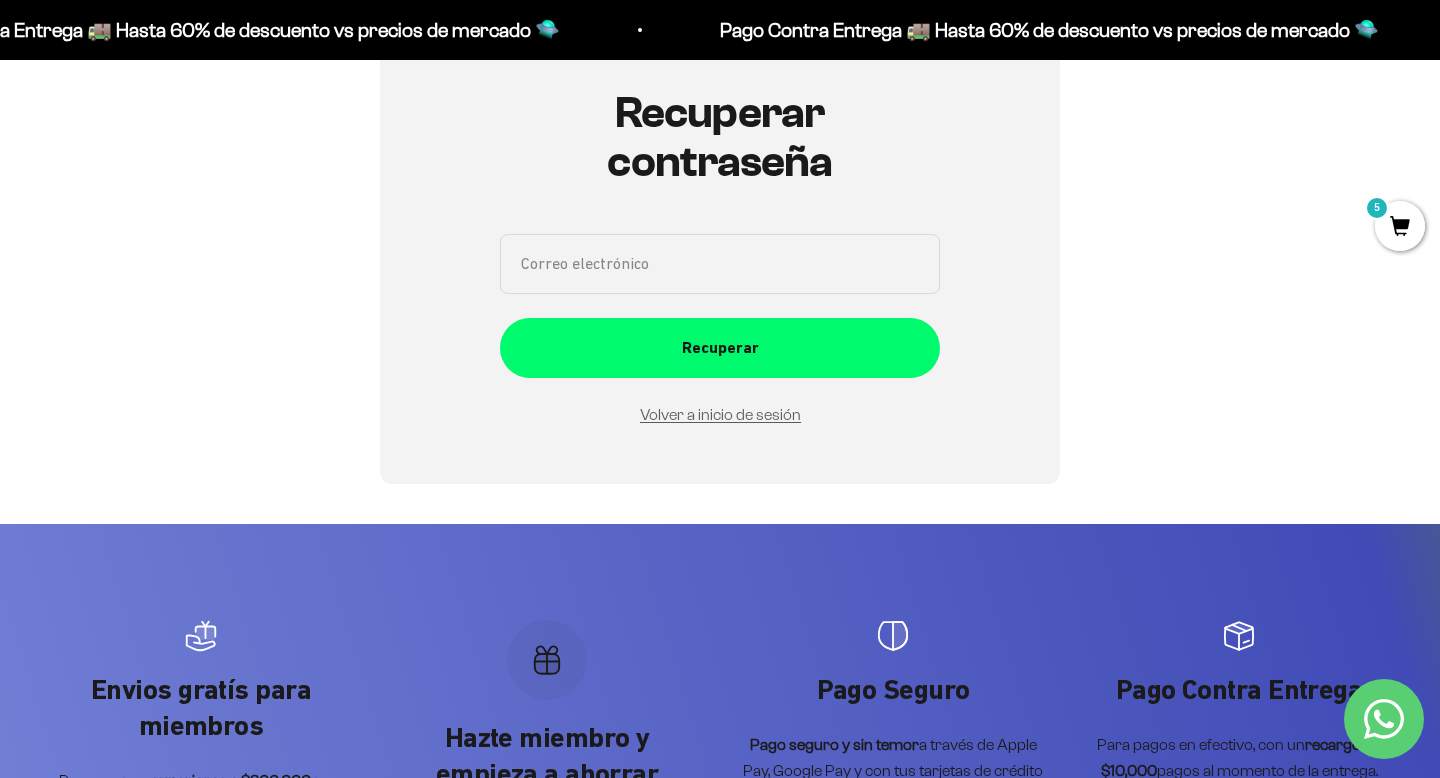click on "Correo electrónico" at bounding box center [720, 264] 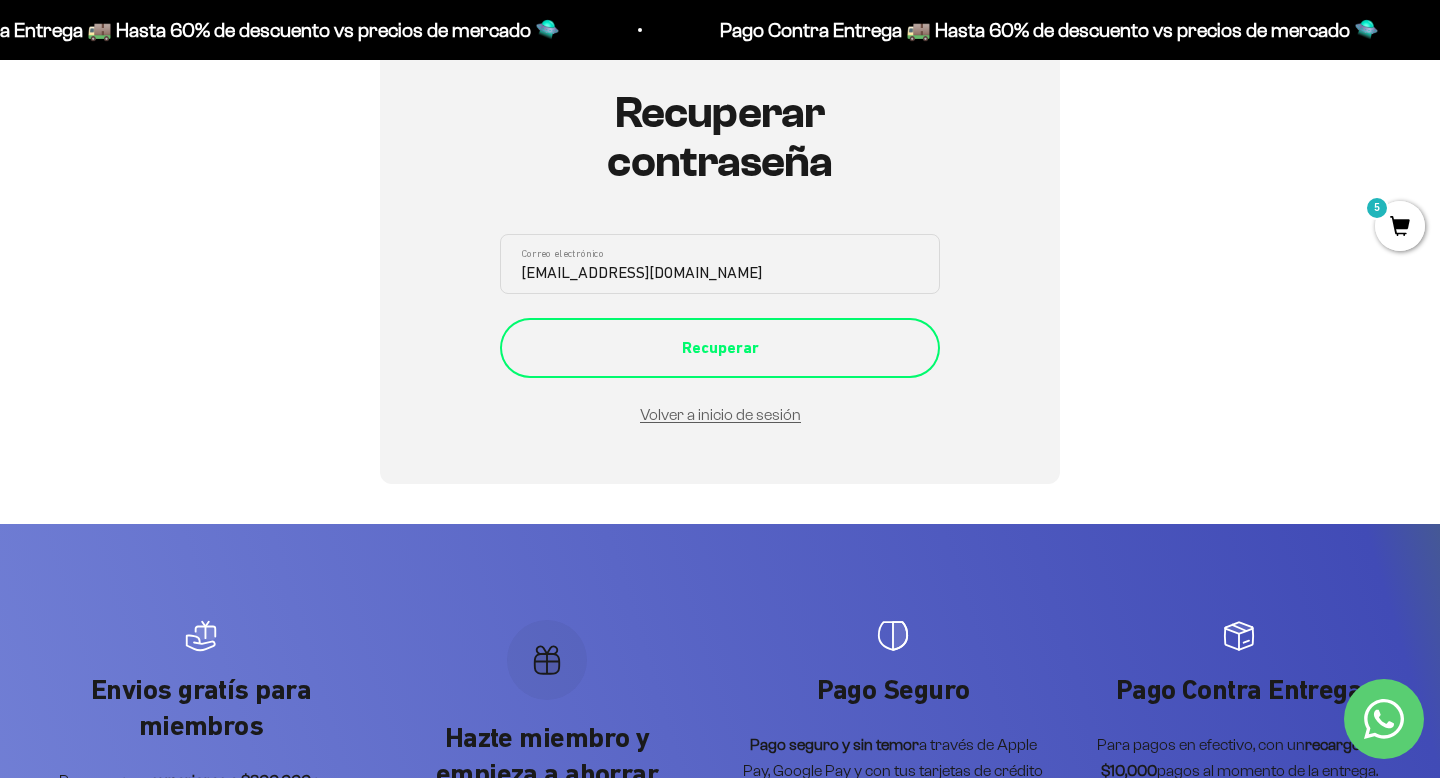 click on "Recuperar" at bounding box center [720, 348] 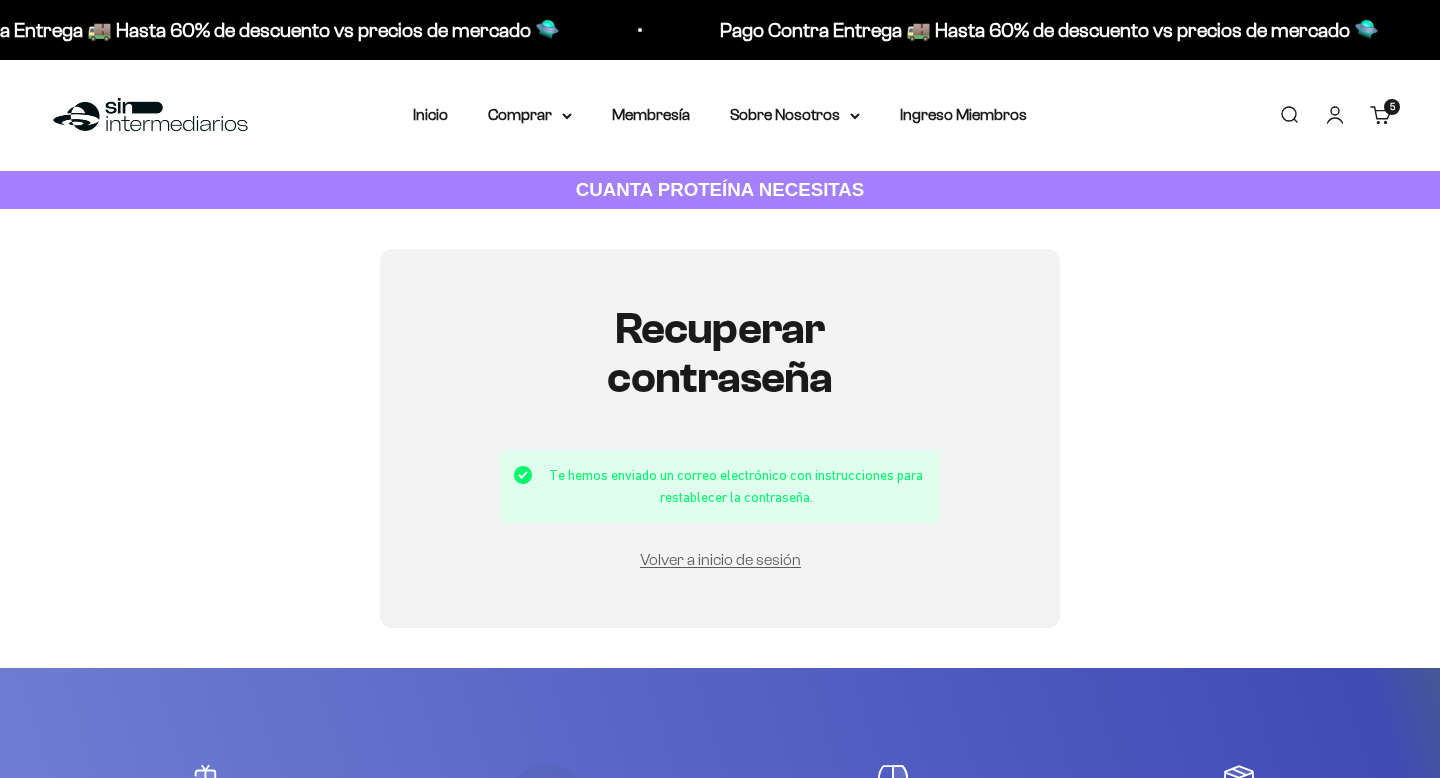 scroll, scrollTop: 0, scrollLeft: 0, axis: both 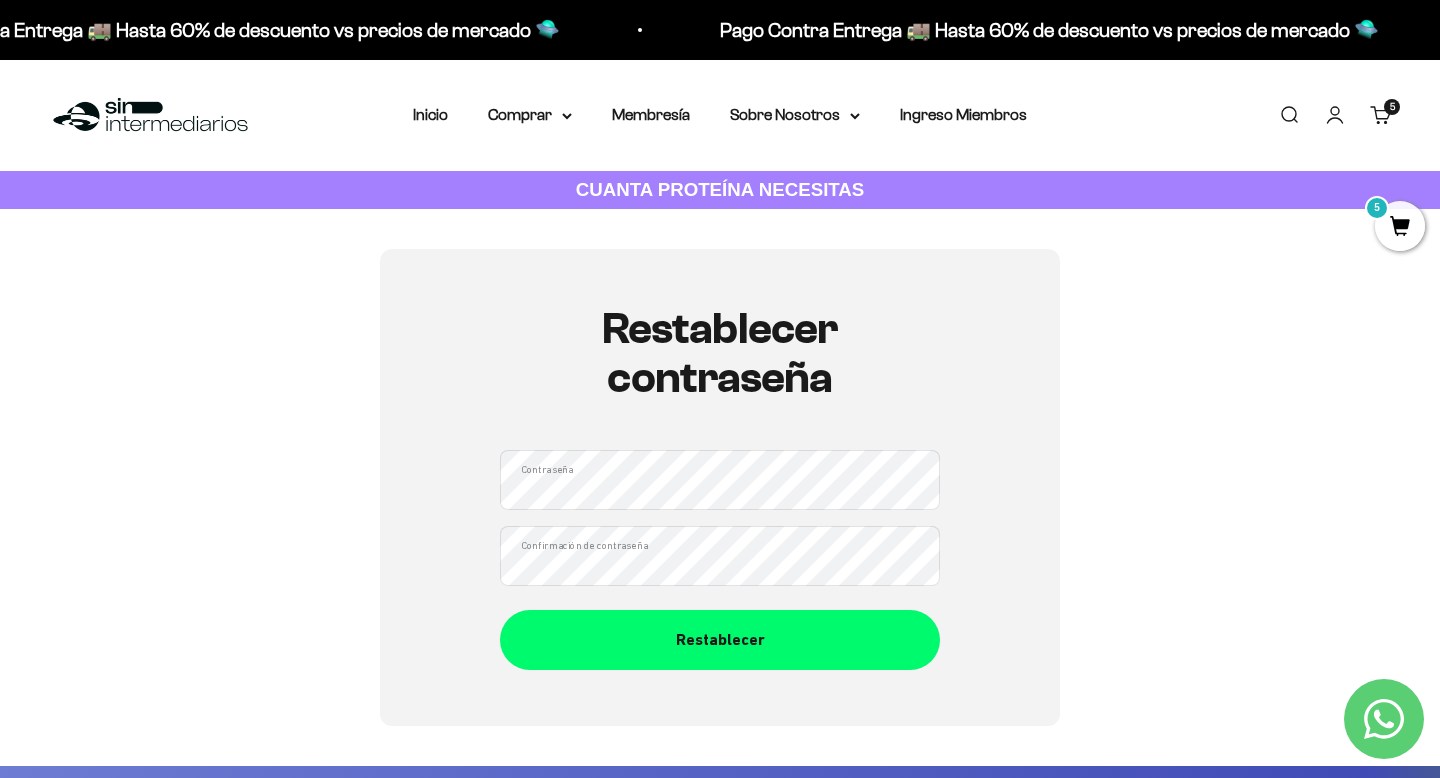 click on "Restablecer contraseña Contraseña Confirmación de contraseña
Restablecer" at bounding box center [720, 487] 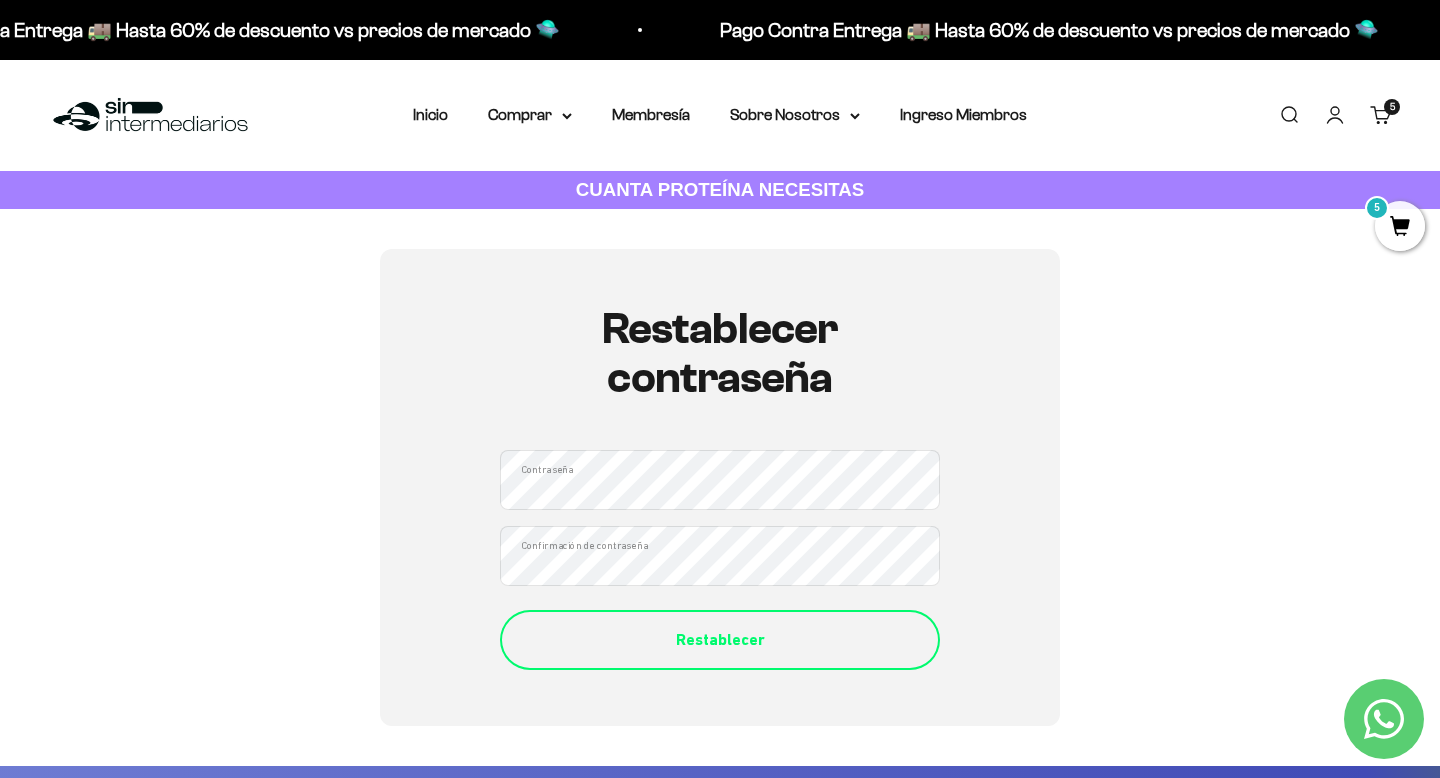 click on "Restablecer" at bounding box center (720, 640) 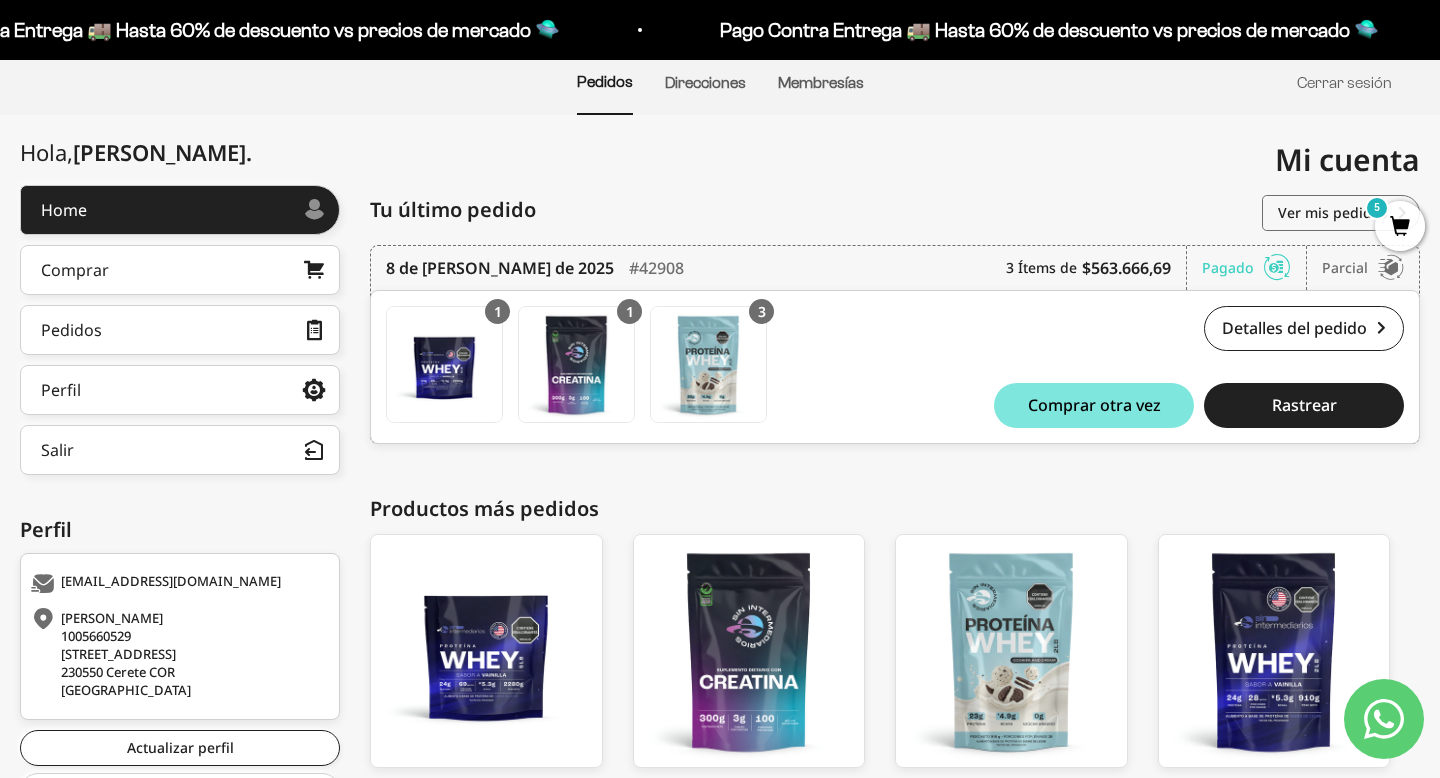 scroll, scrollTop: 0, scrollLeft: 0, axis: both 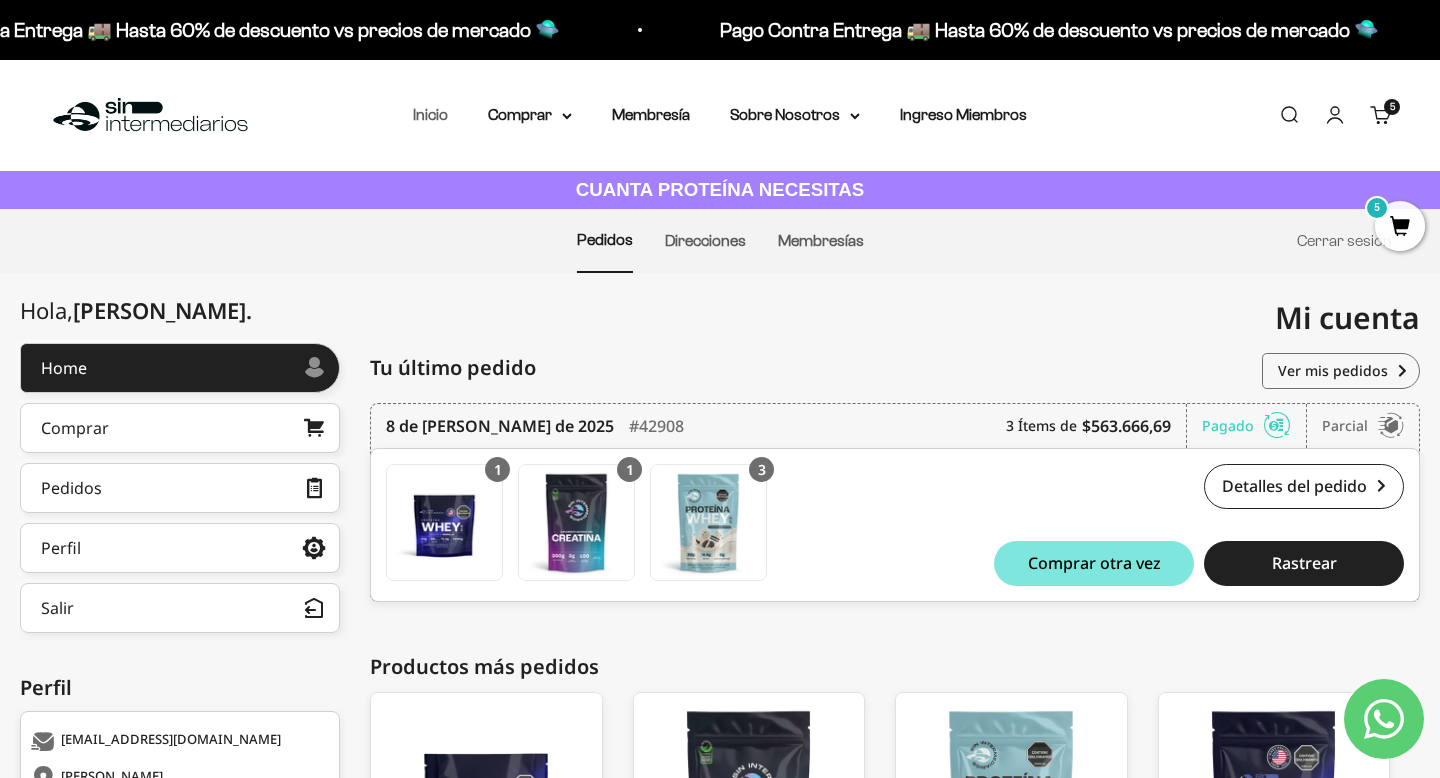 click on "Inicio" at bounding box center [430, 114] 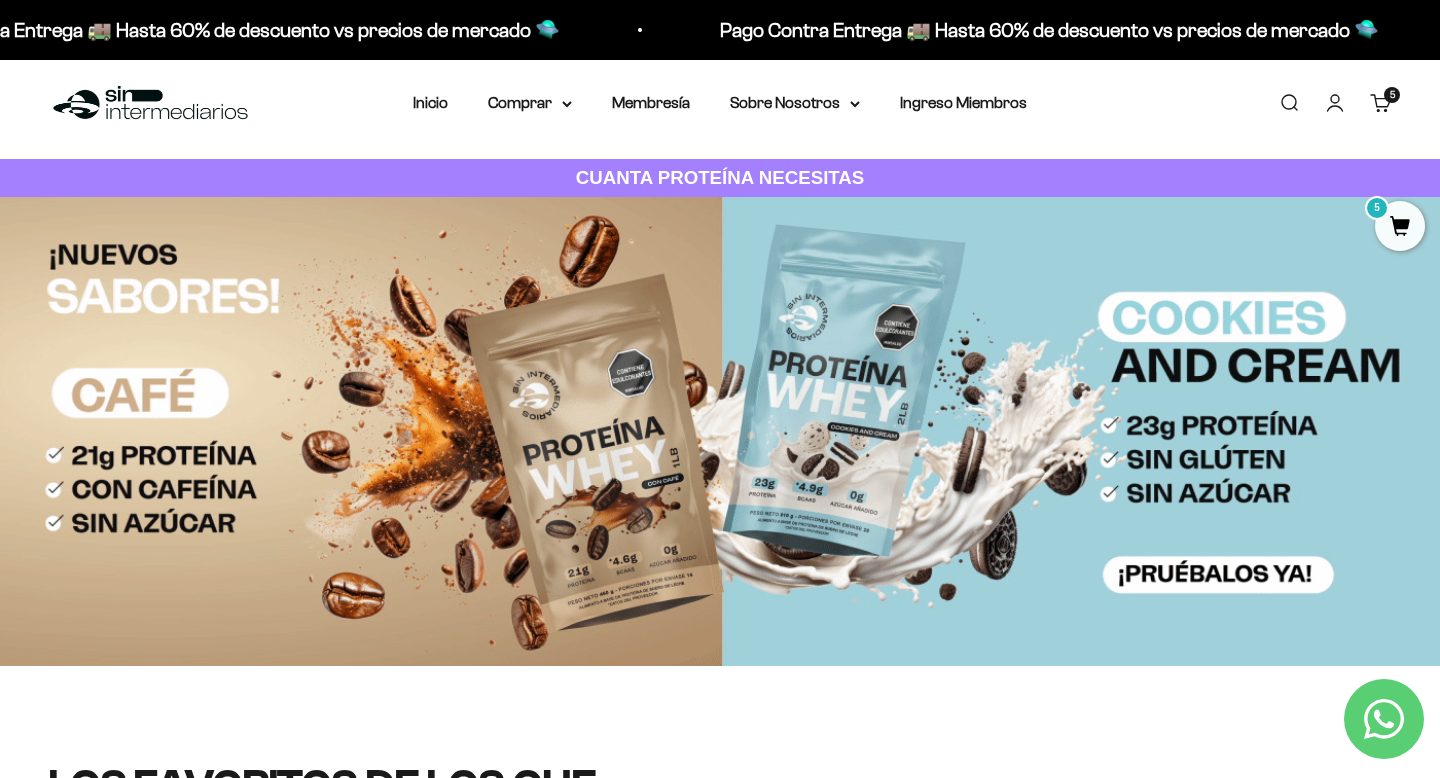 scroll, scrollTop: 0, scrollLeft: 0, axis: both 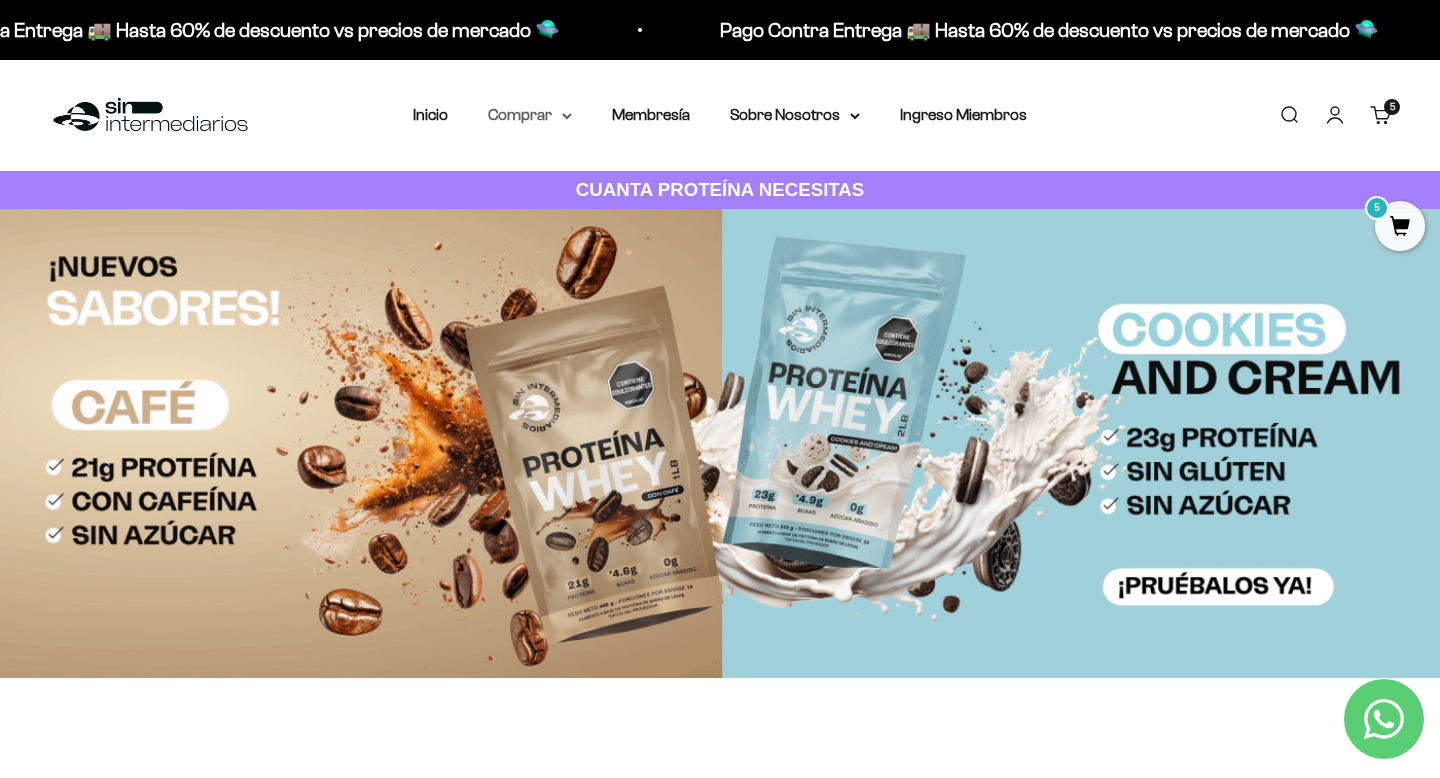 click on "Comprar" at bounding box center [530, 115] 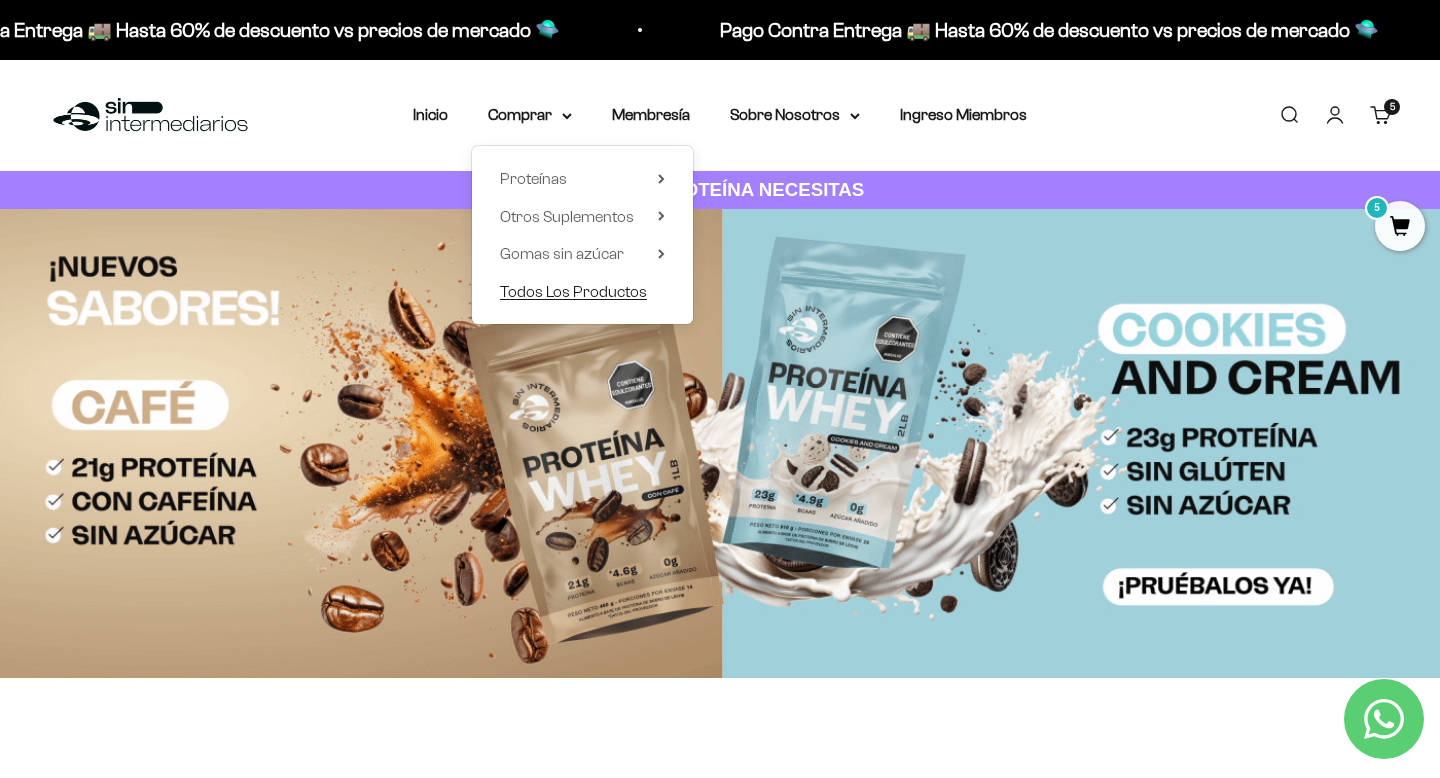 click on "Todos Los Productos" at bounding box center [573, 291] 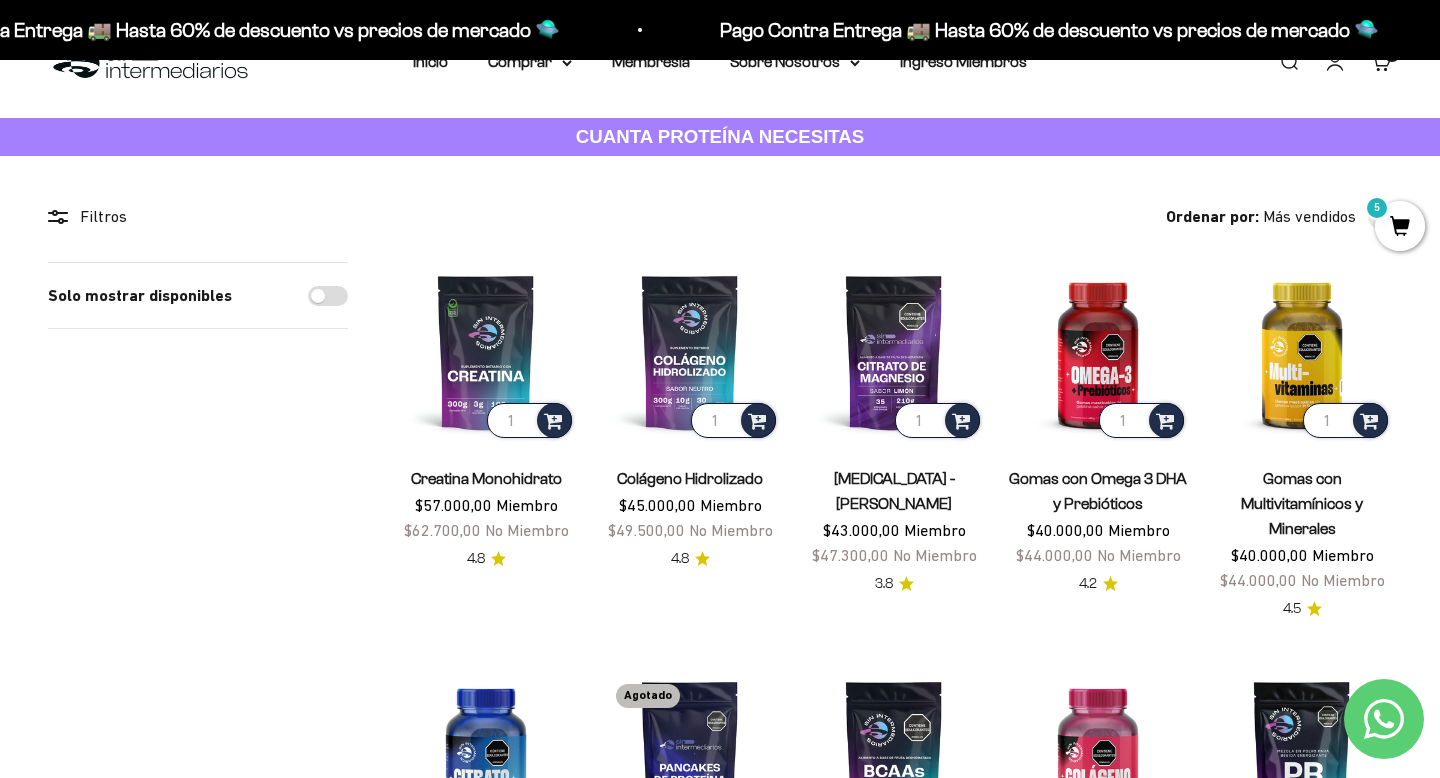 scroll, scrollTop: 0, scrollLeft: 0, axis: both 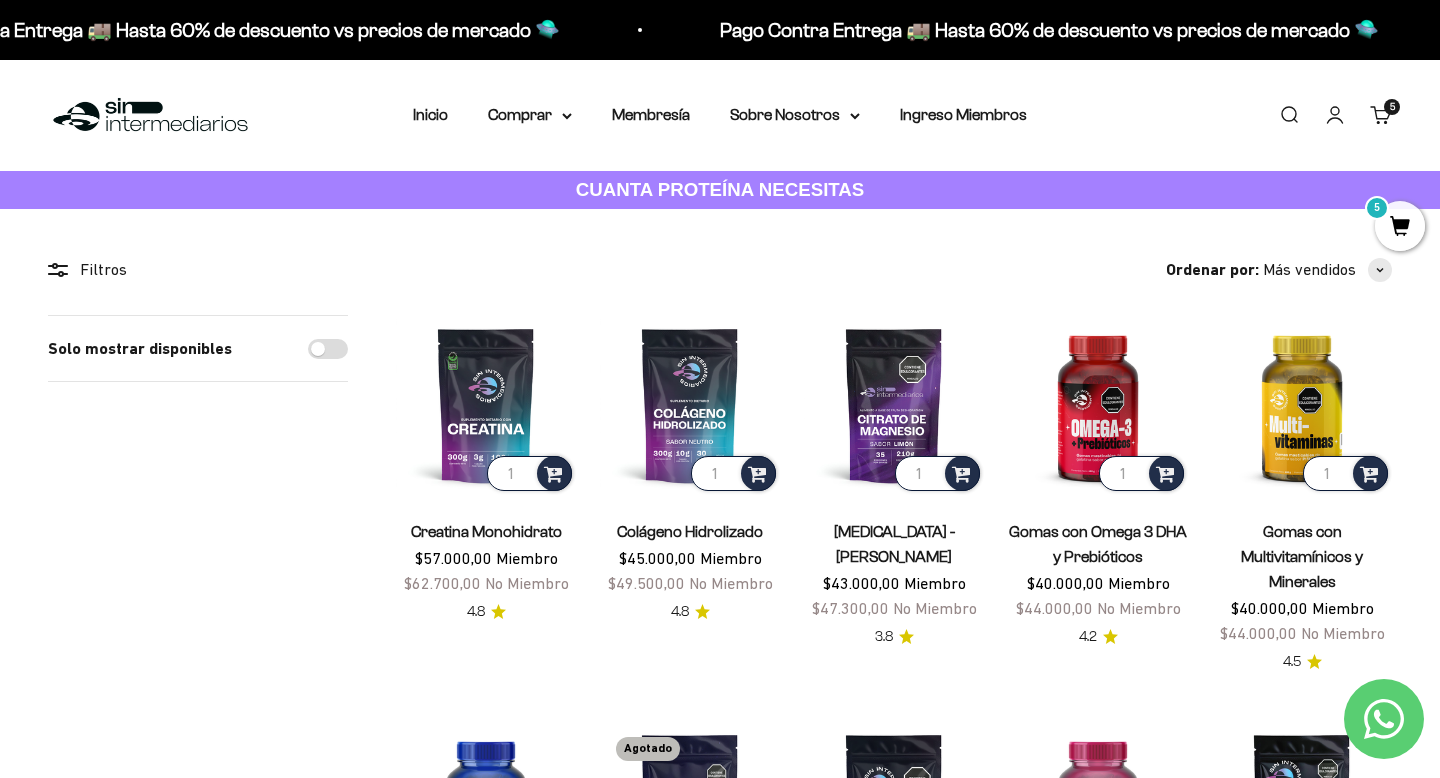 click on "5 artículos
5" at bounding box center [1392, 107] 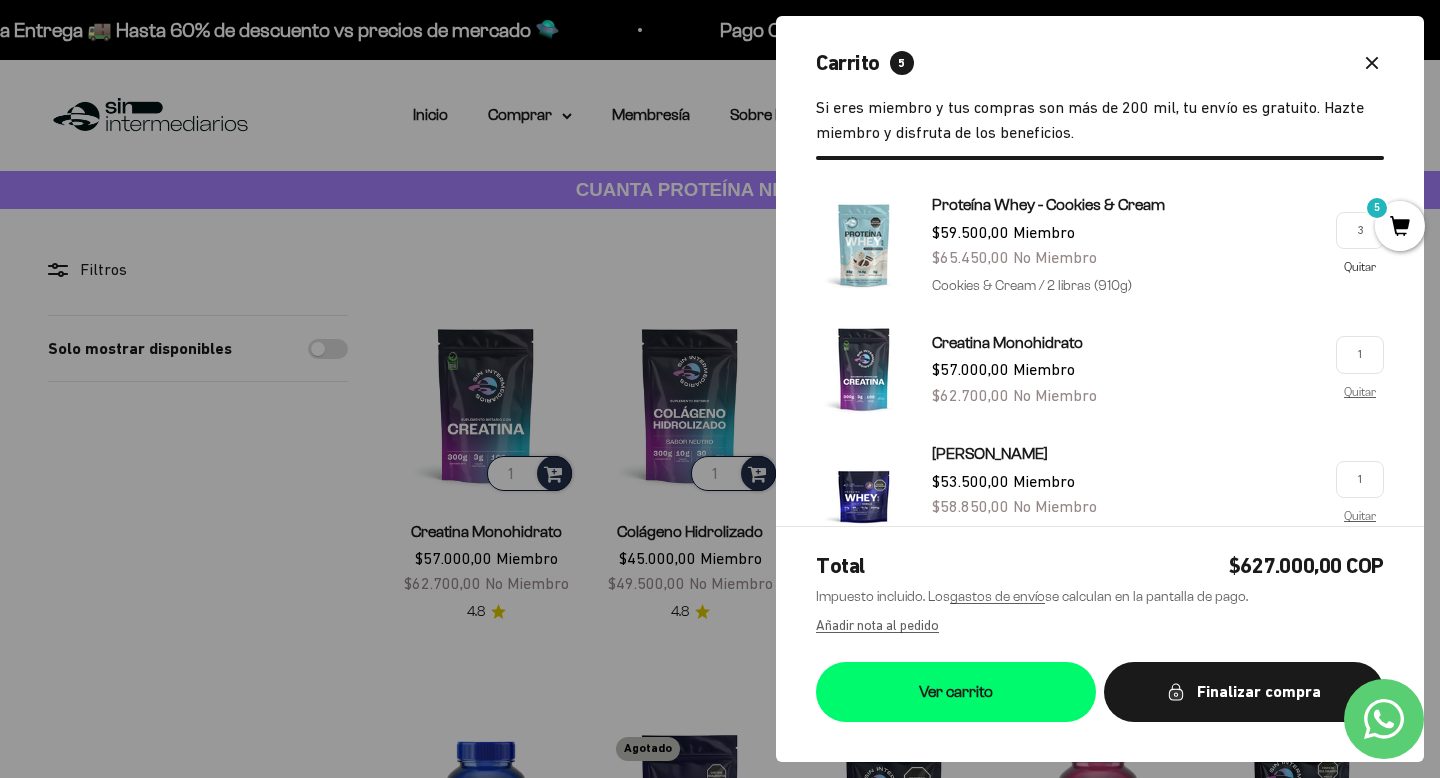 click on "Quitar" at bounding box center [1360, 266] 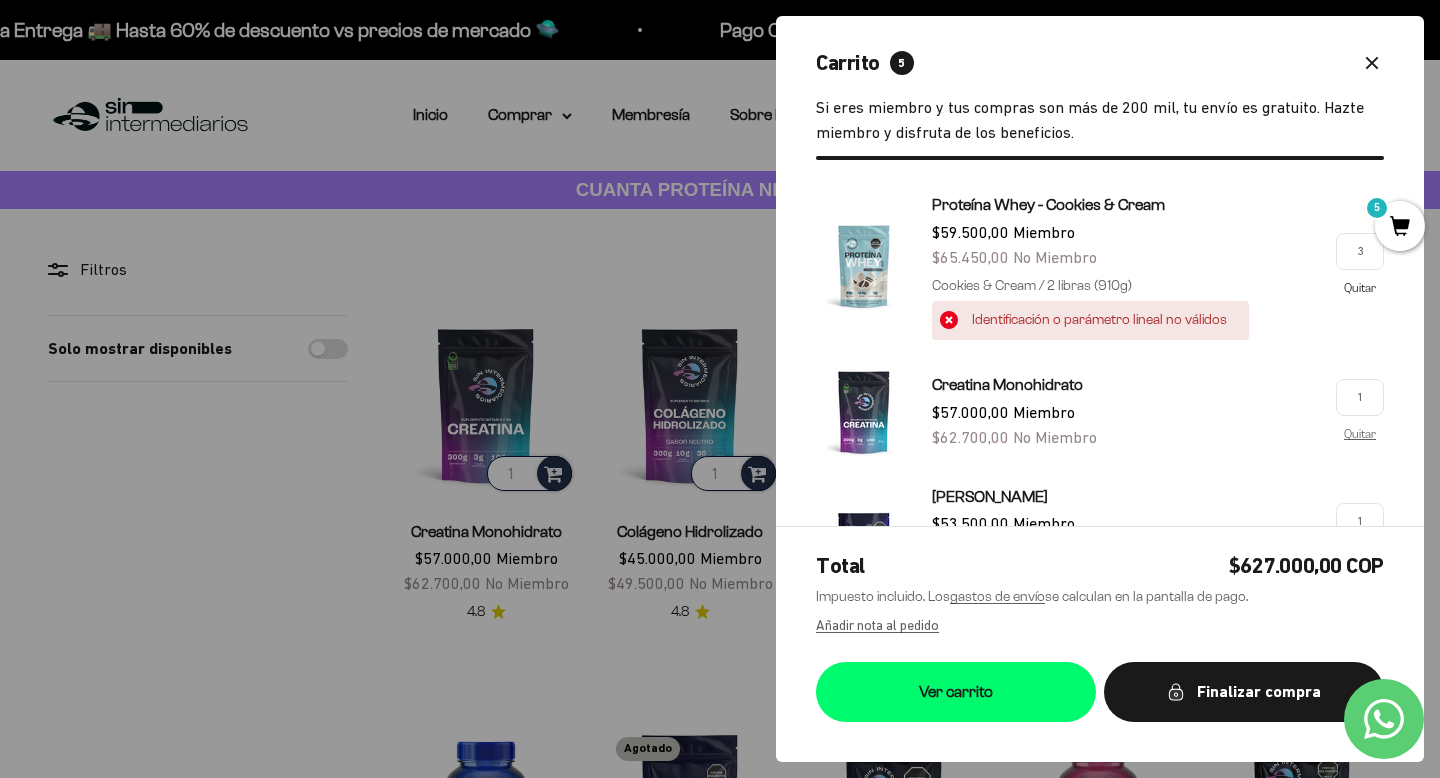 click on "Quitar" at bounding box center [1360, 287] 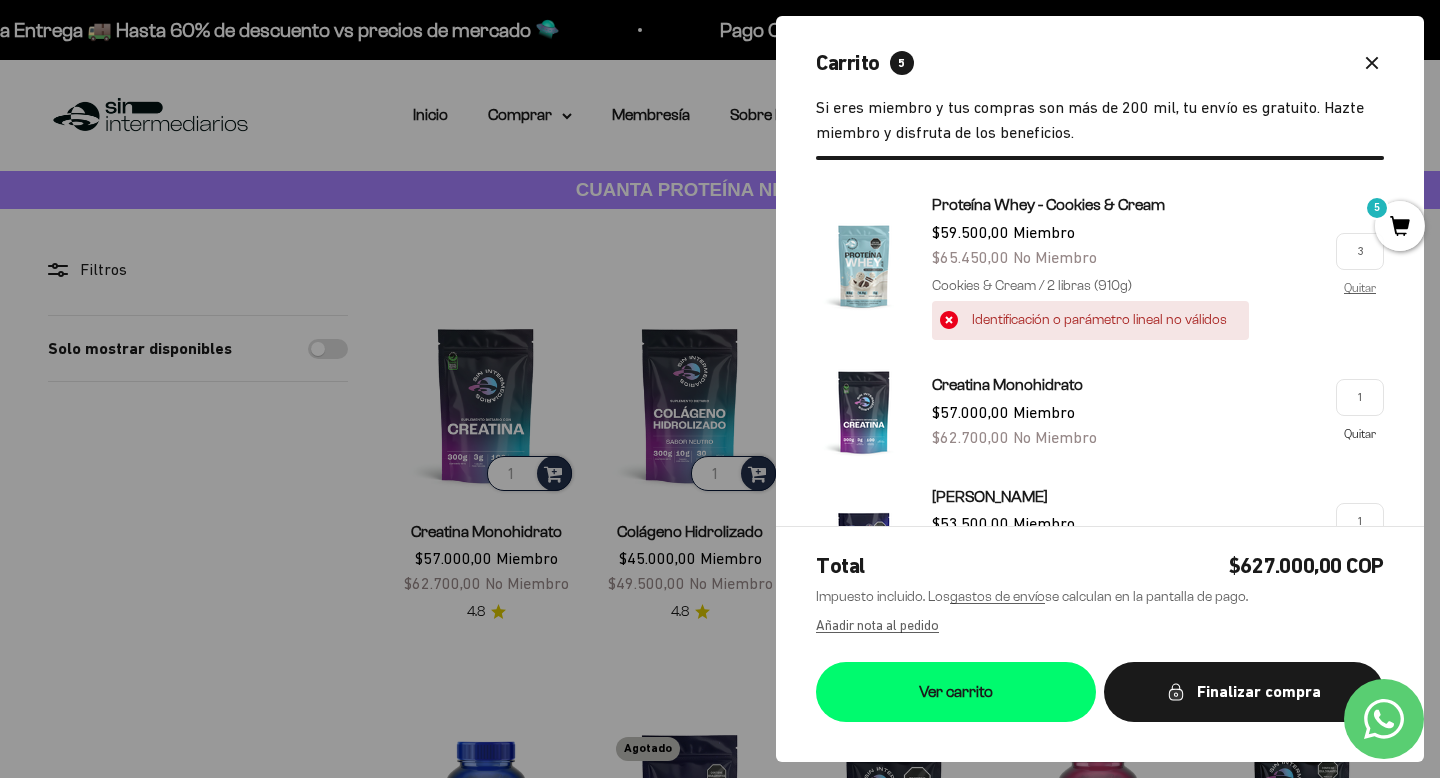 click on "Quitar" at bounding box center (1360, 433) 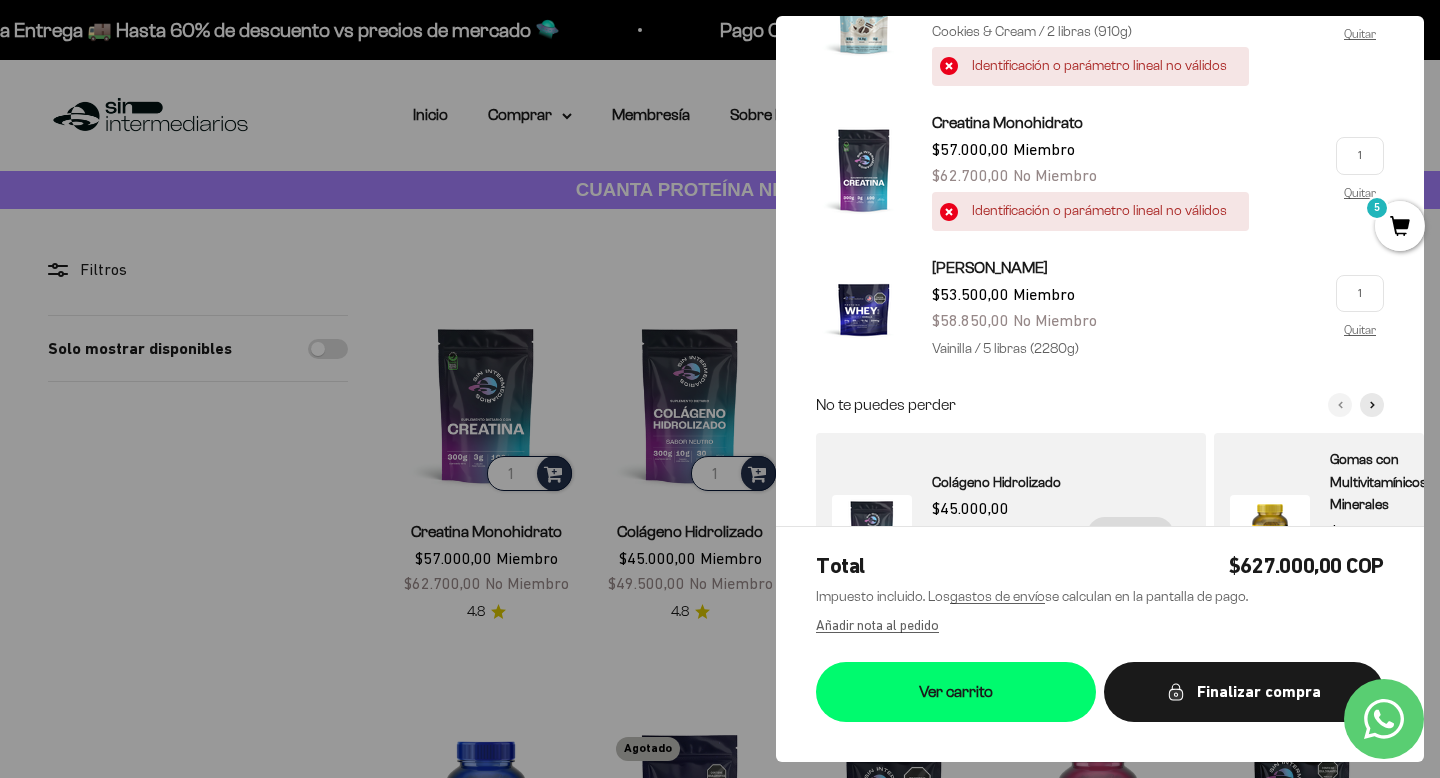 scroll, scrollTop: 255, scrollLeft: 0, axis: vertical 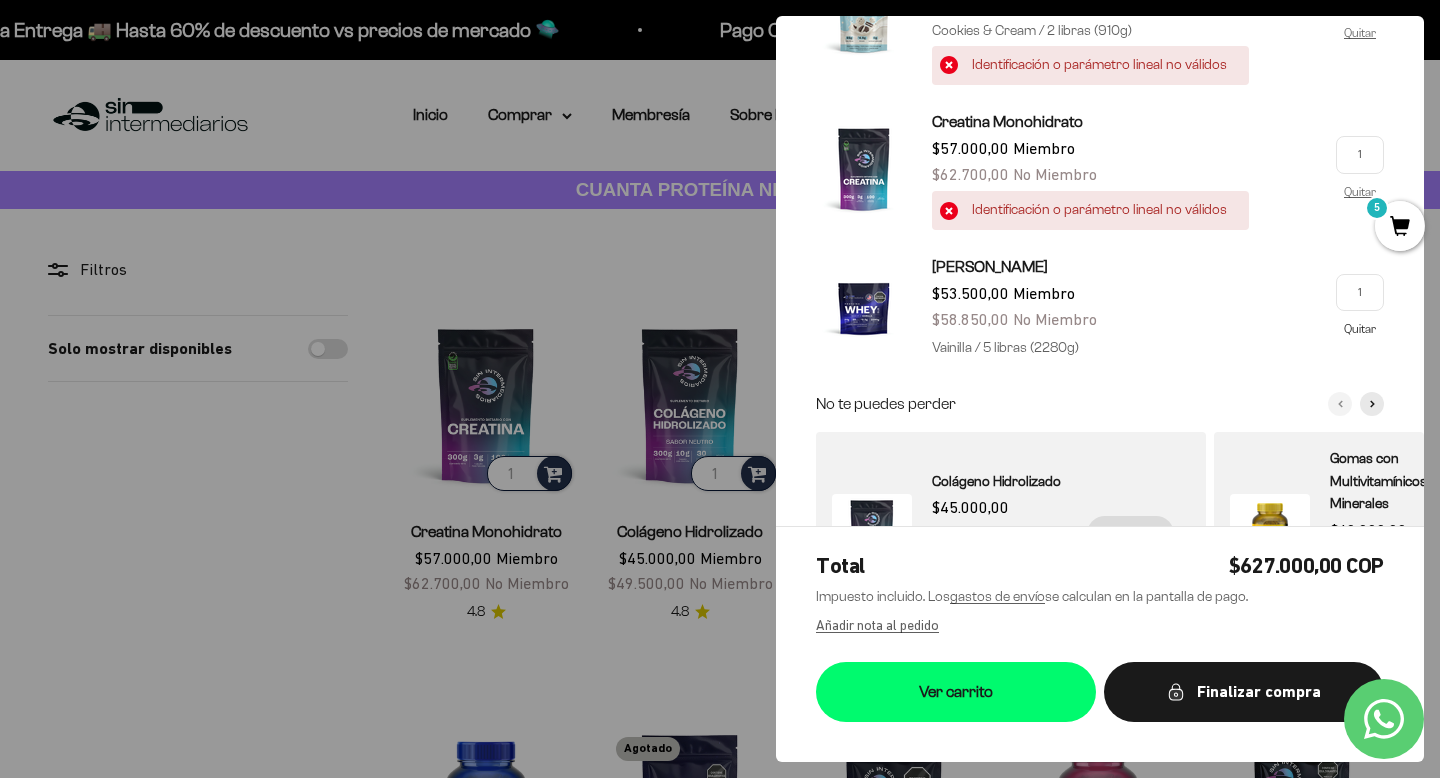 click on "Quitar" at bounding box center [1360, 328] 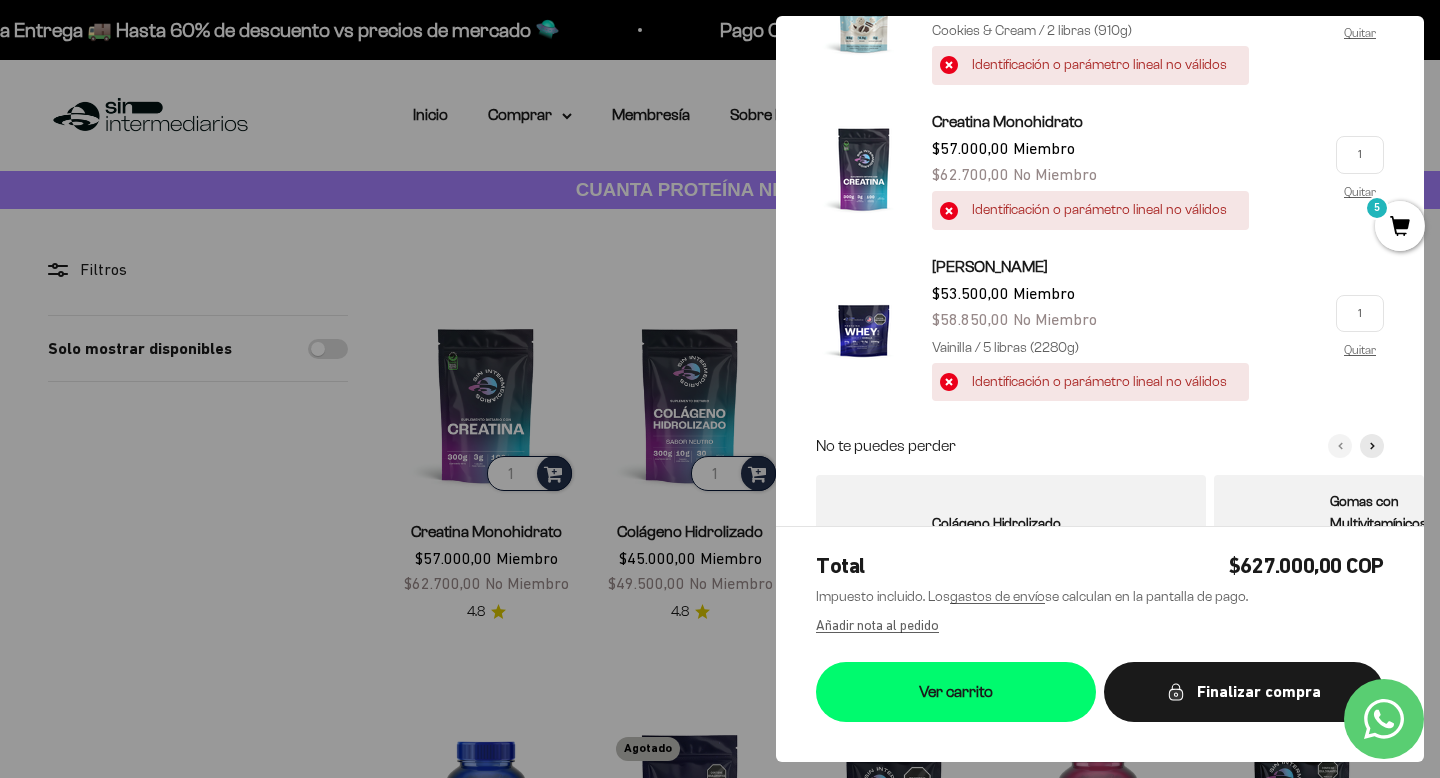 click at bounding box center [720, 389] 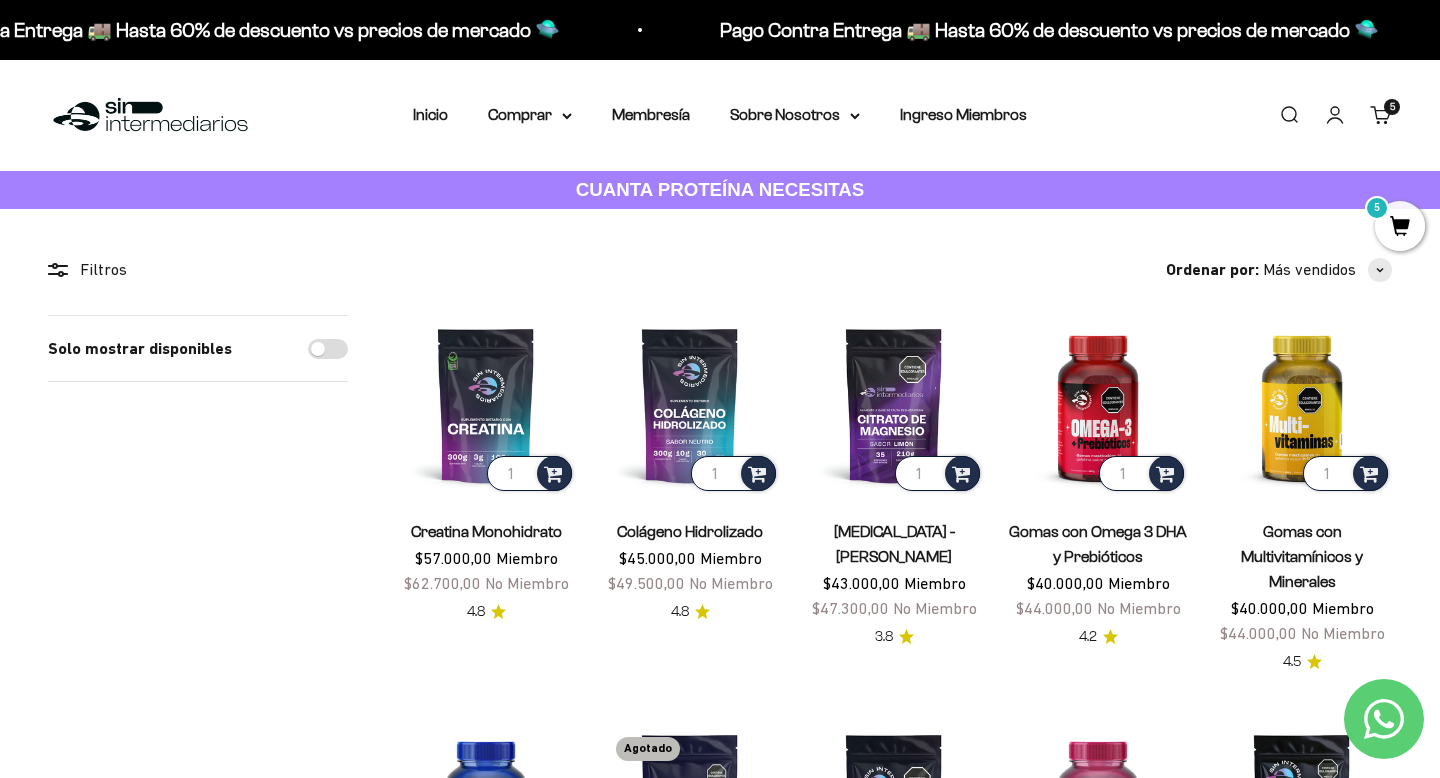 click on "Carrito
5 artículos
5" at bounding box center (1381, 115) 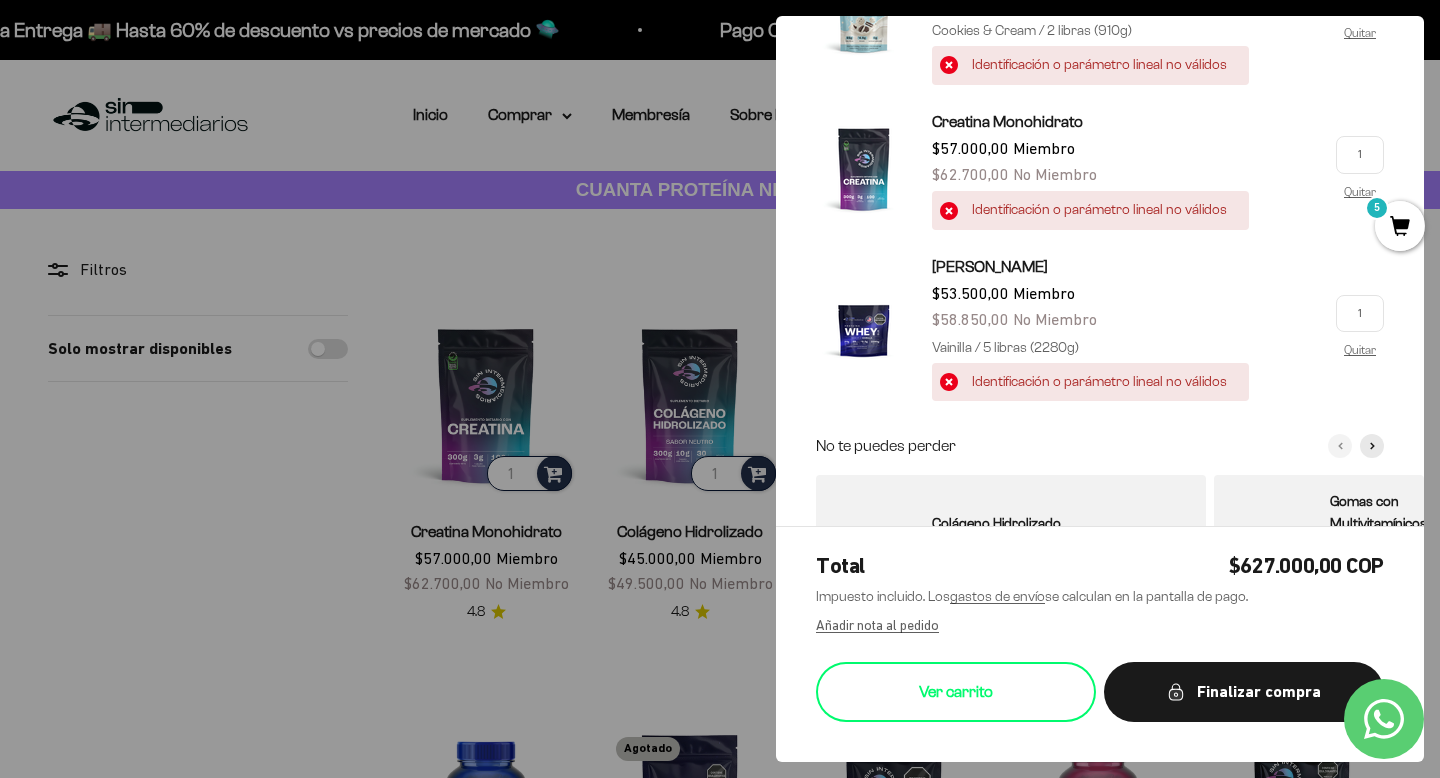 click on "Ver carrito" at bounding box center [956, 692] 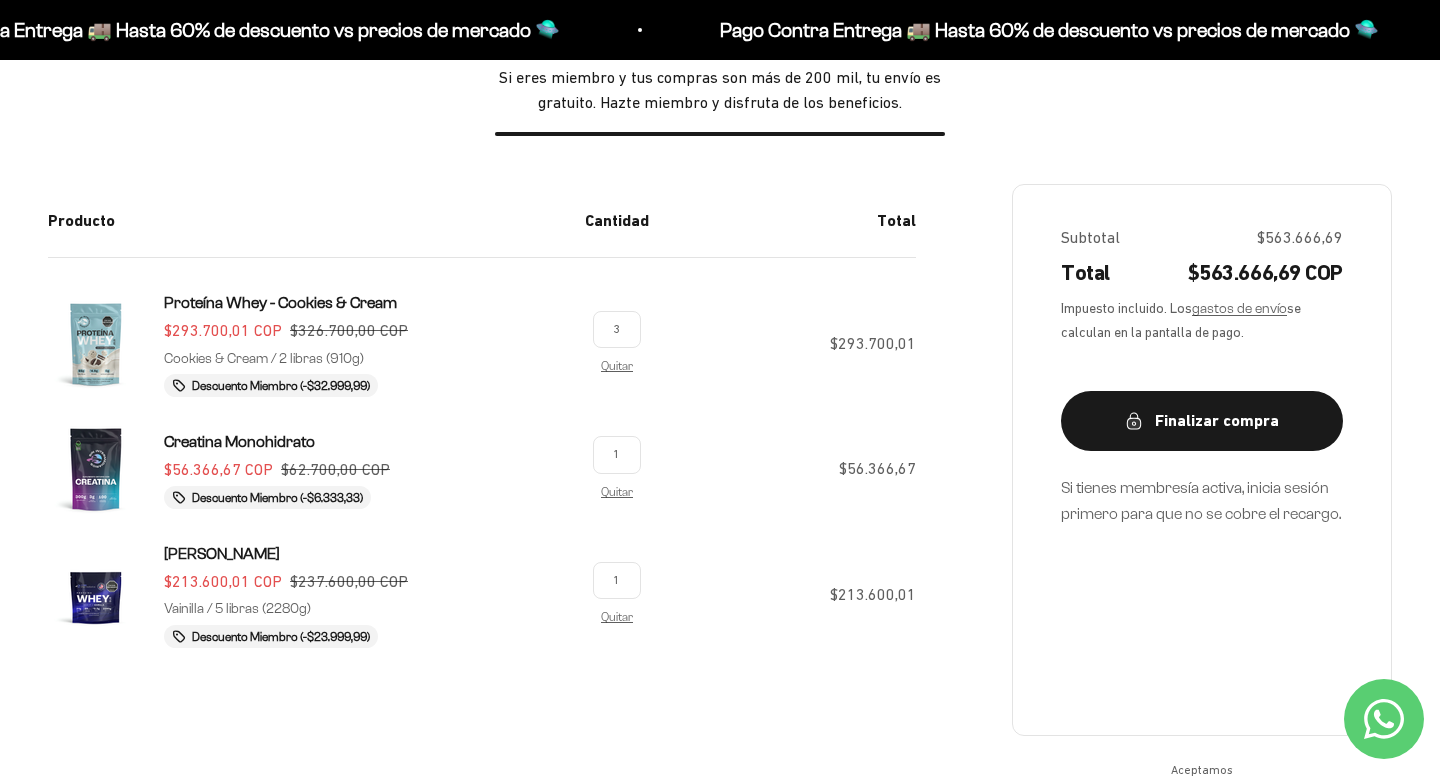scroll, scrollTop: 365, scrollLeft: 0, axis: vertical 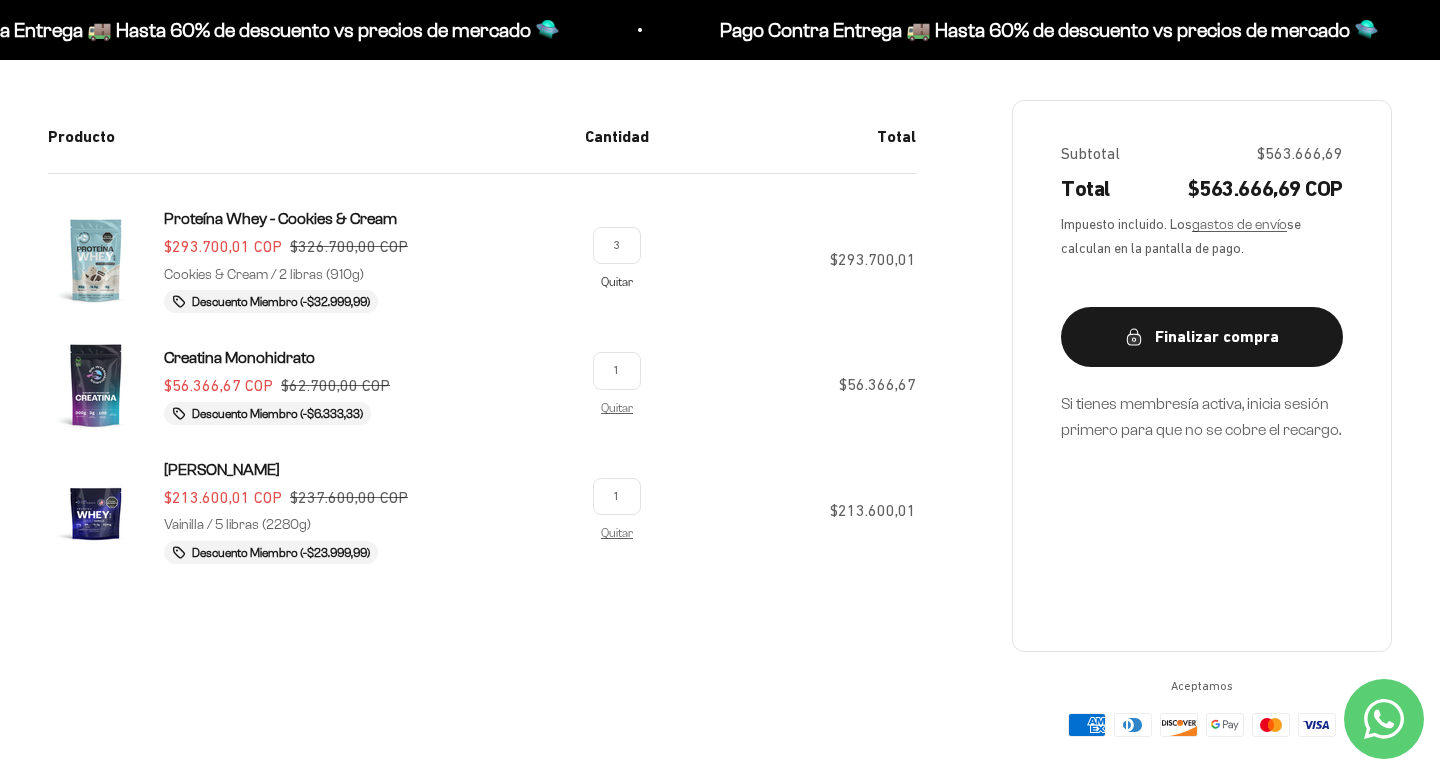 click on "Quitar" at bounding box center [617, 281] 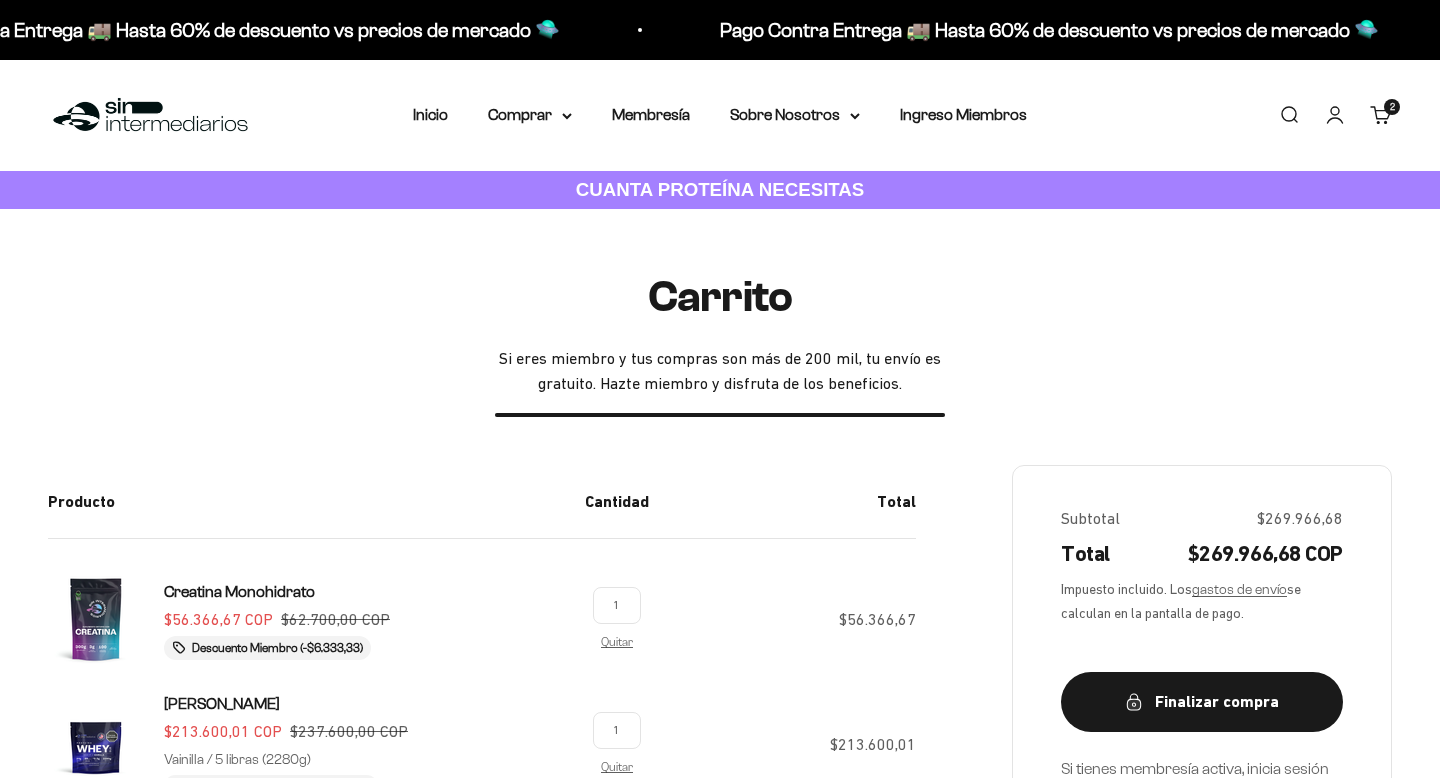 scroll, scrollTop: 365, scrollLeft: 0, axis: vertical 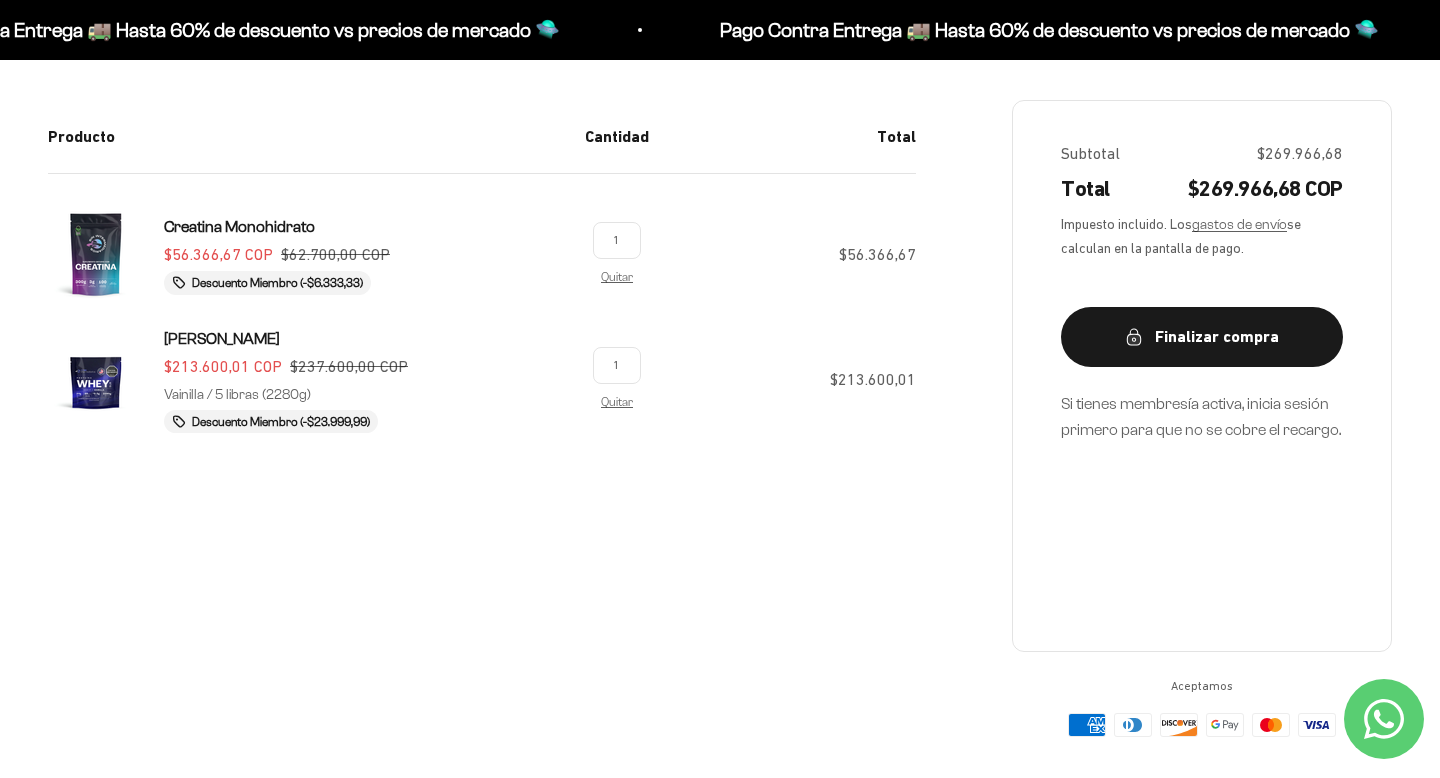 click on "Quitar" at bounding box center (617, 276) 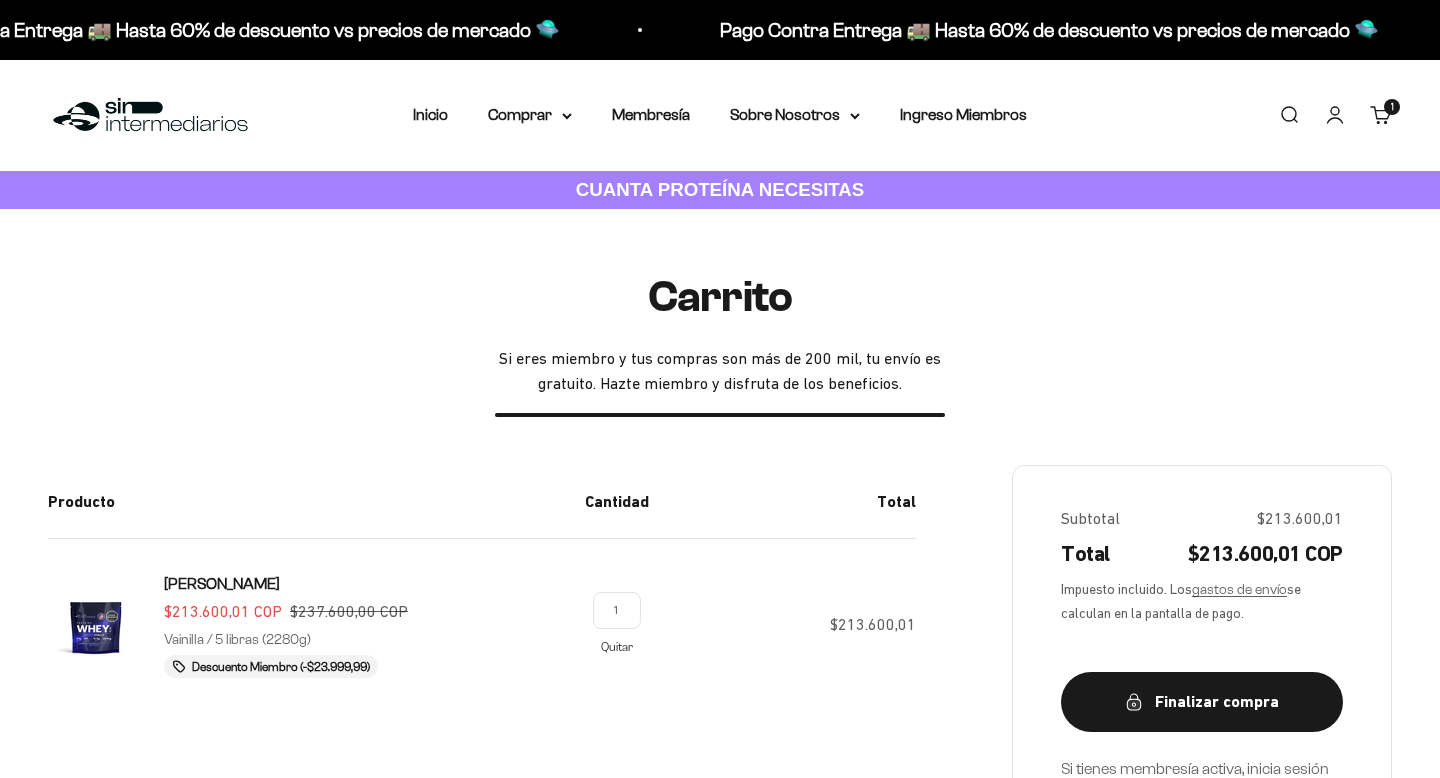 scroll, scrollTop: 365, scrollLeft: 0, axis: vertical 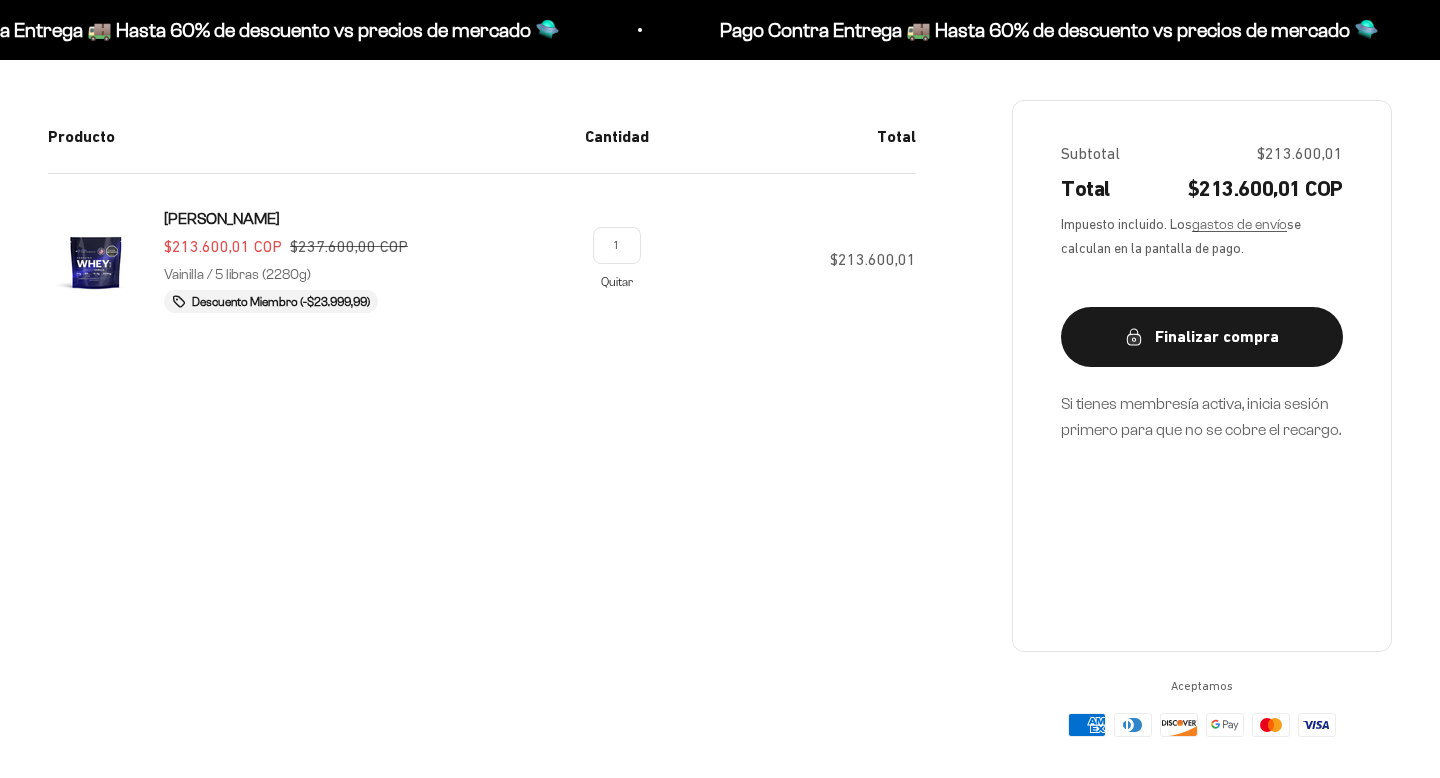 click on "Quitar" at bounding box center [617, 281] 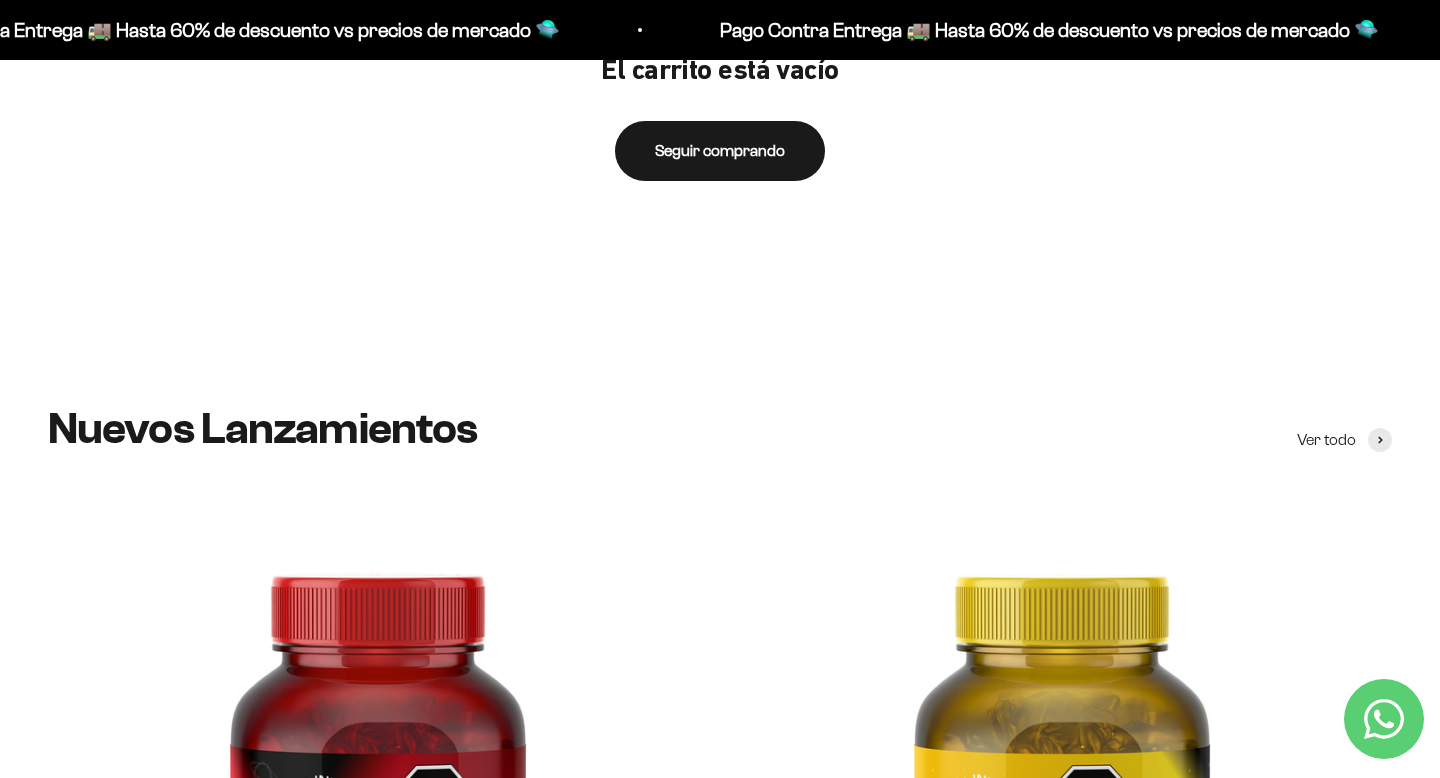 scroll, scrollTop: 0, scrollLeft: 0, axis: both 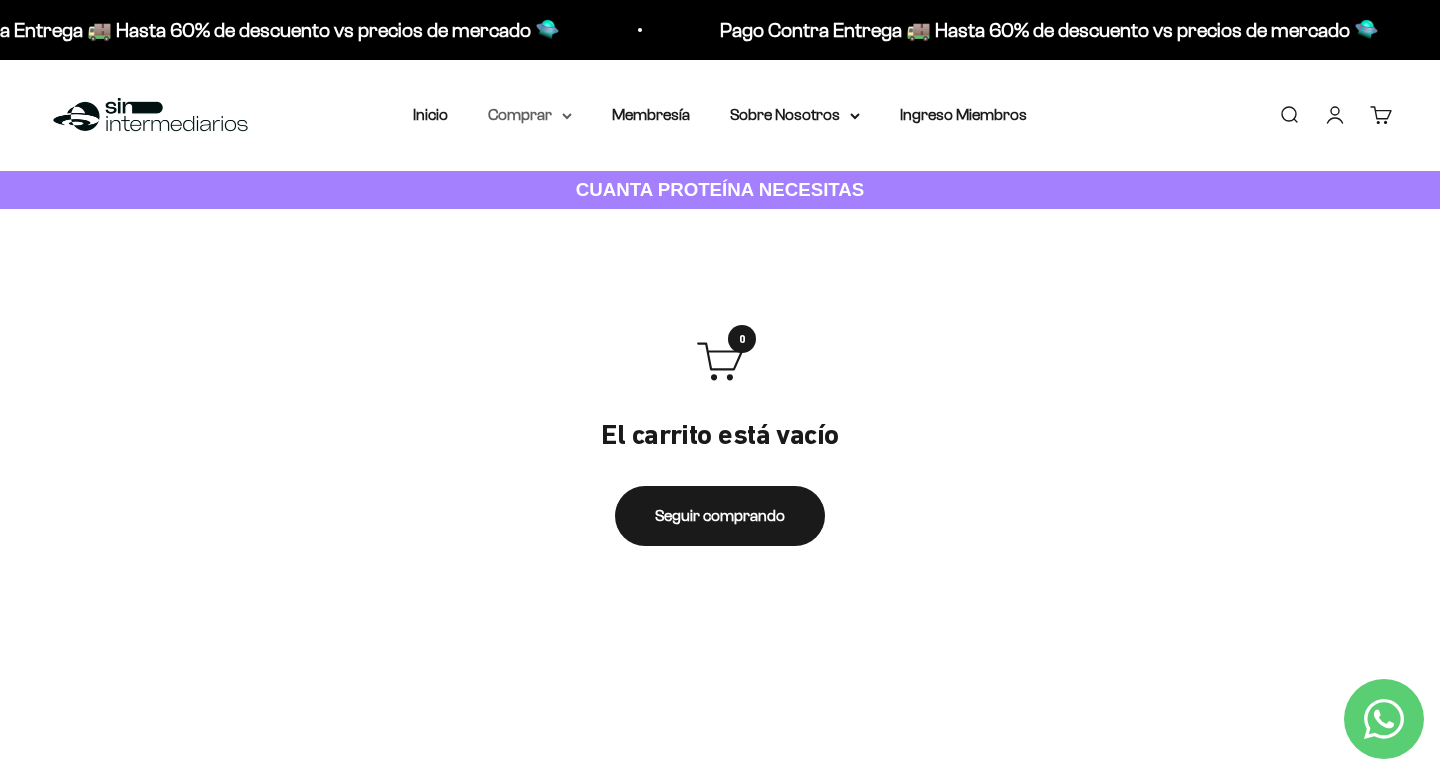 click on "Comprar" at bounding box center (530, 115) 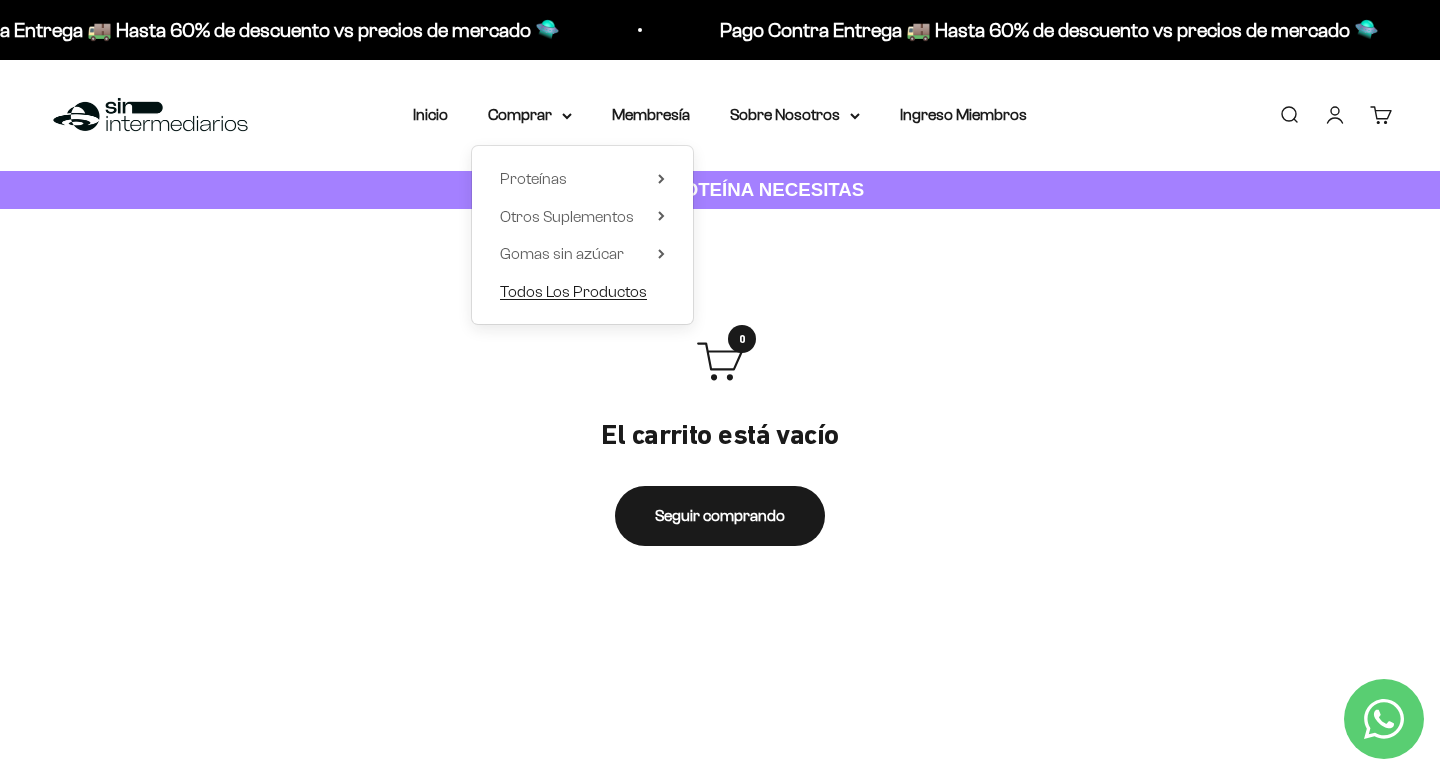 click on "Todos Los Productos" at bounding box center [573, 291] 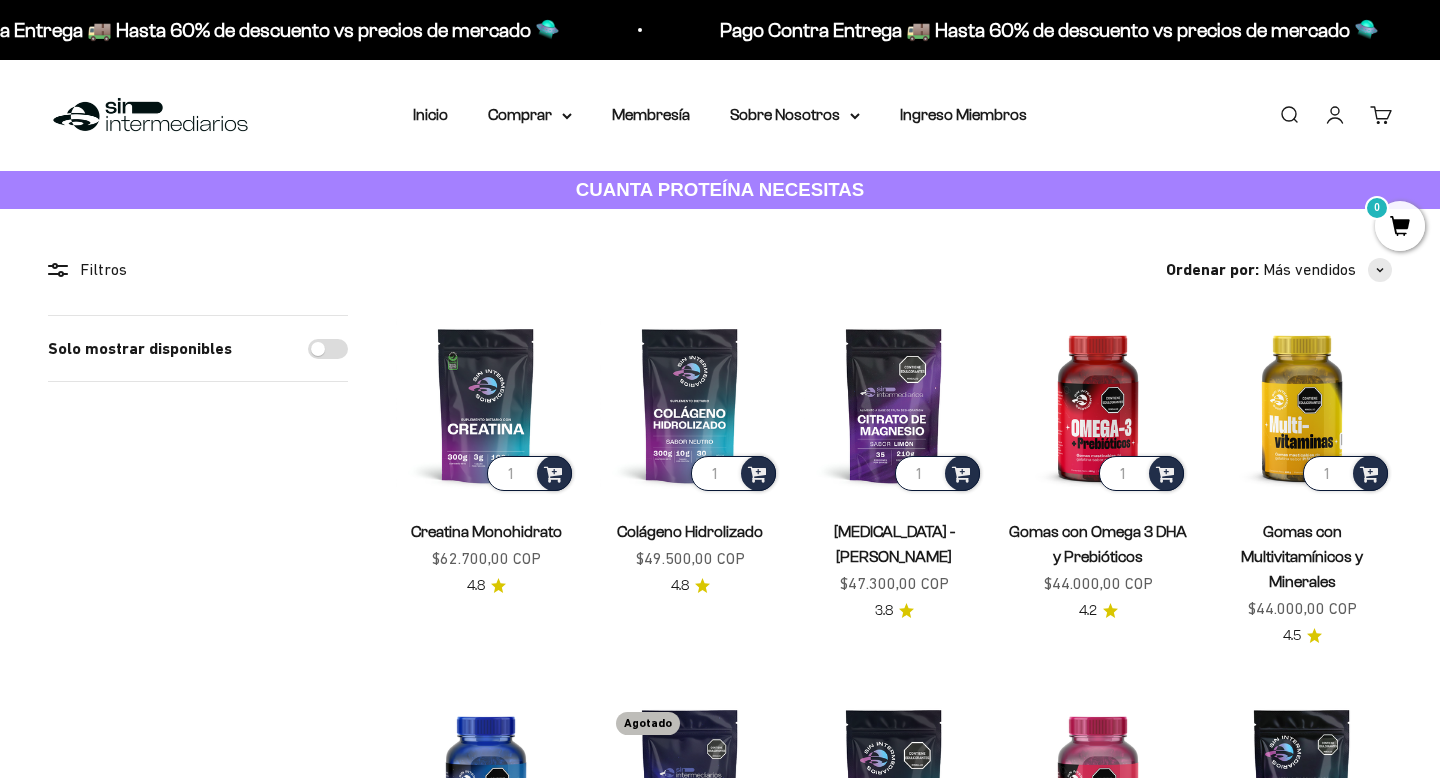 scroll, scrollTop: 0, scrollLeft: 0, axis: both 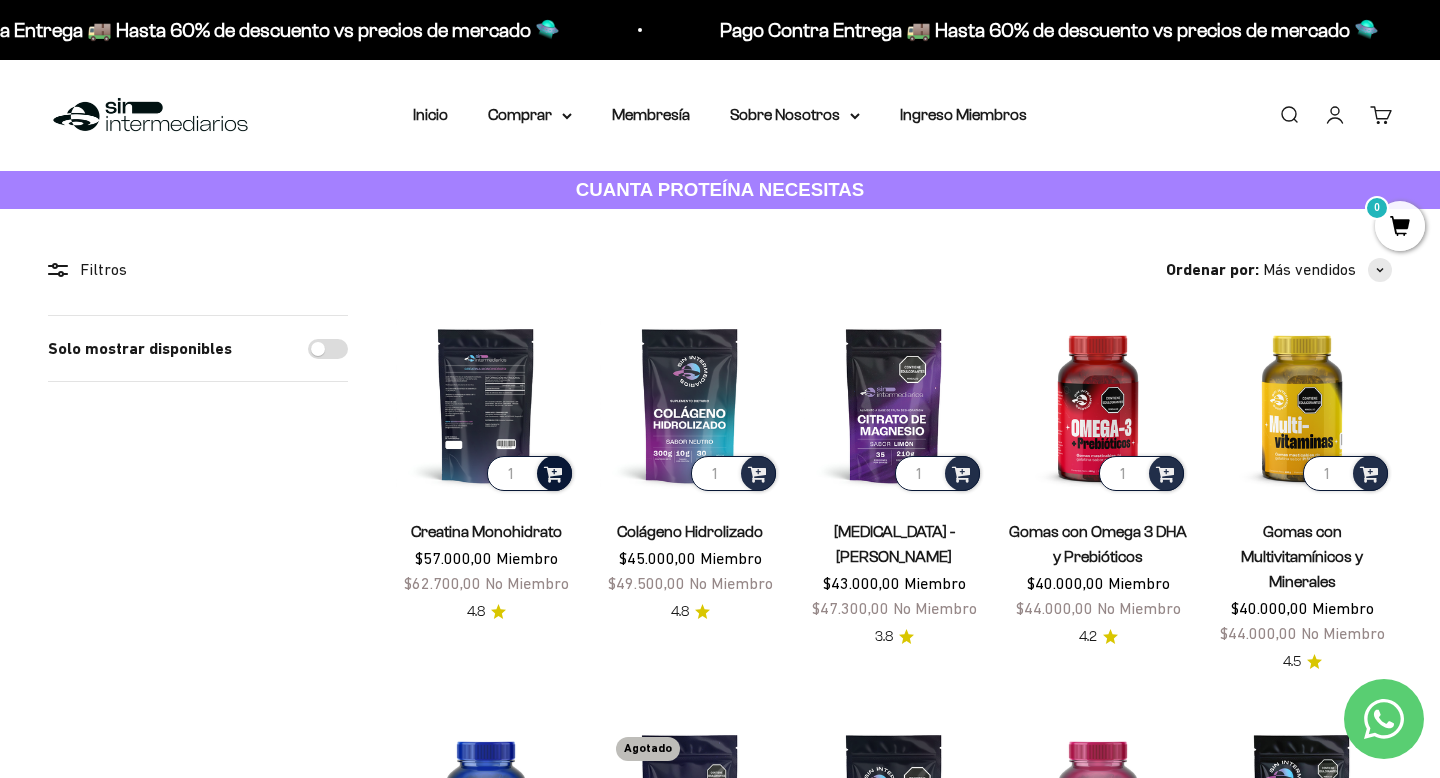 click at bounding box center (553, 472) 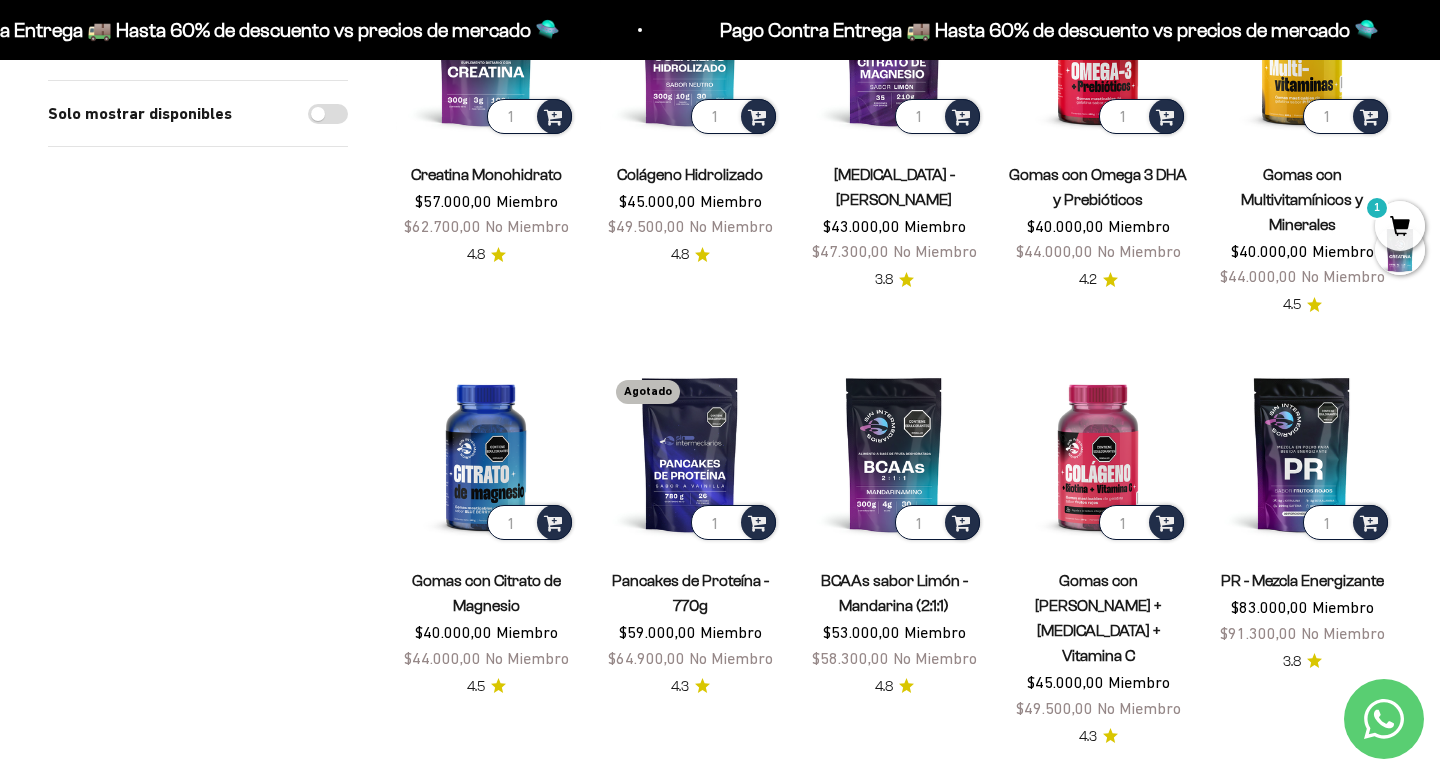 scroll, scrollTop: 400, scrollLeft: 0, axis: vertical 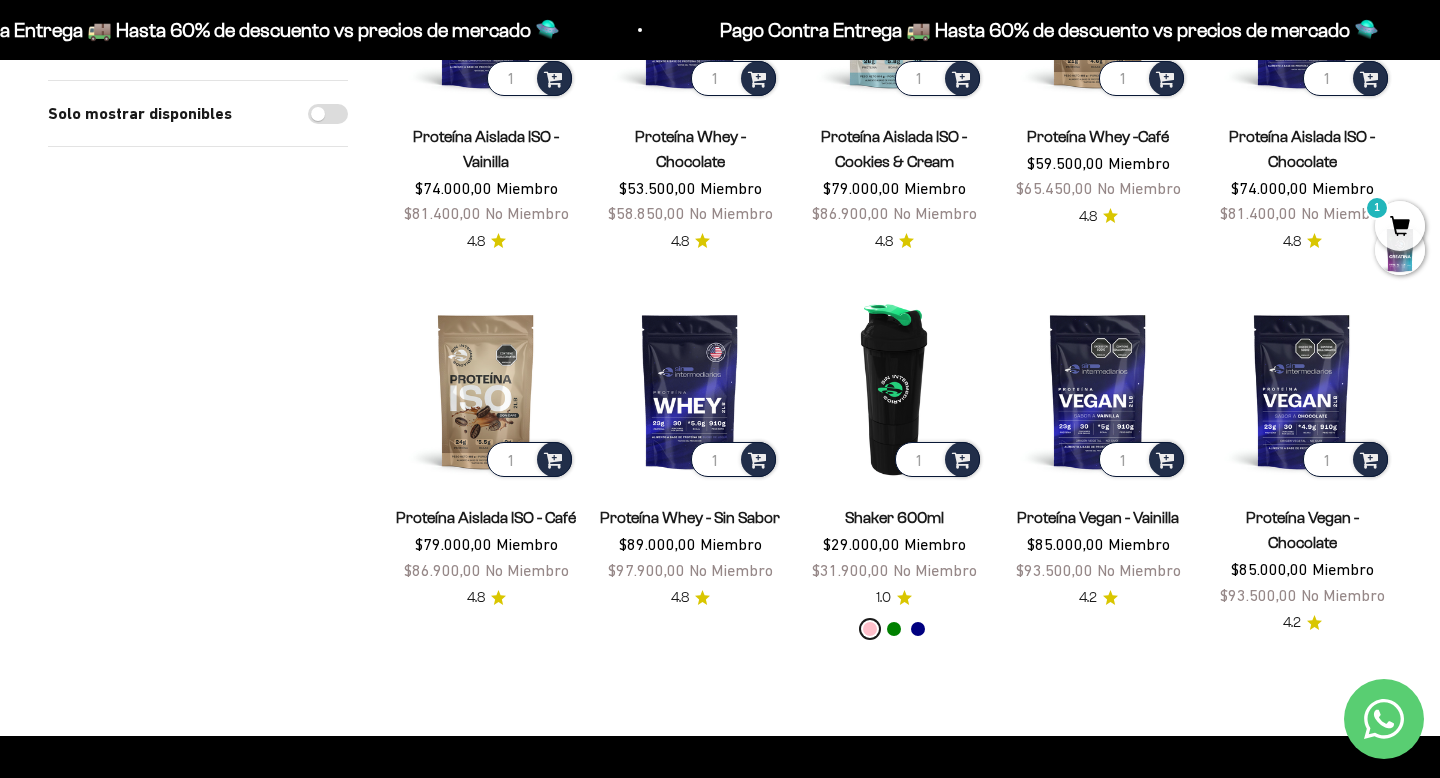 click on "Green" at bounding box center (894, 629) 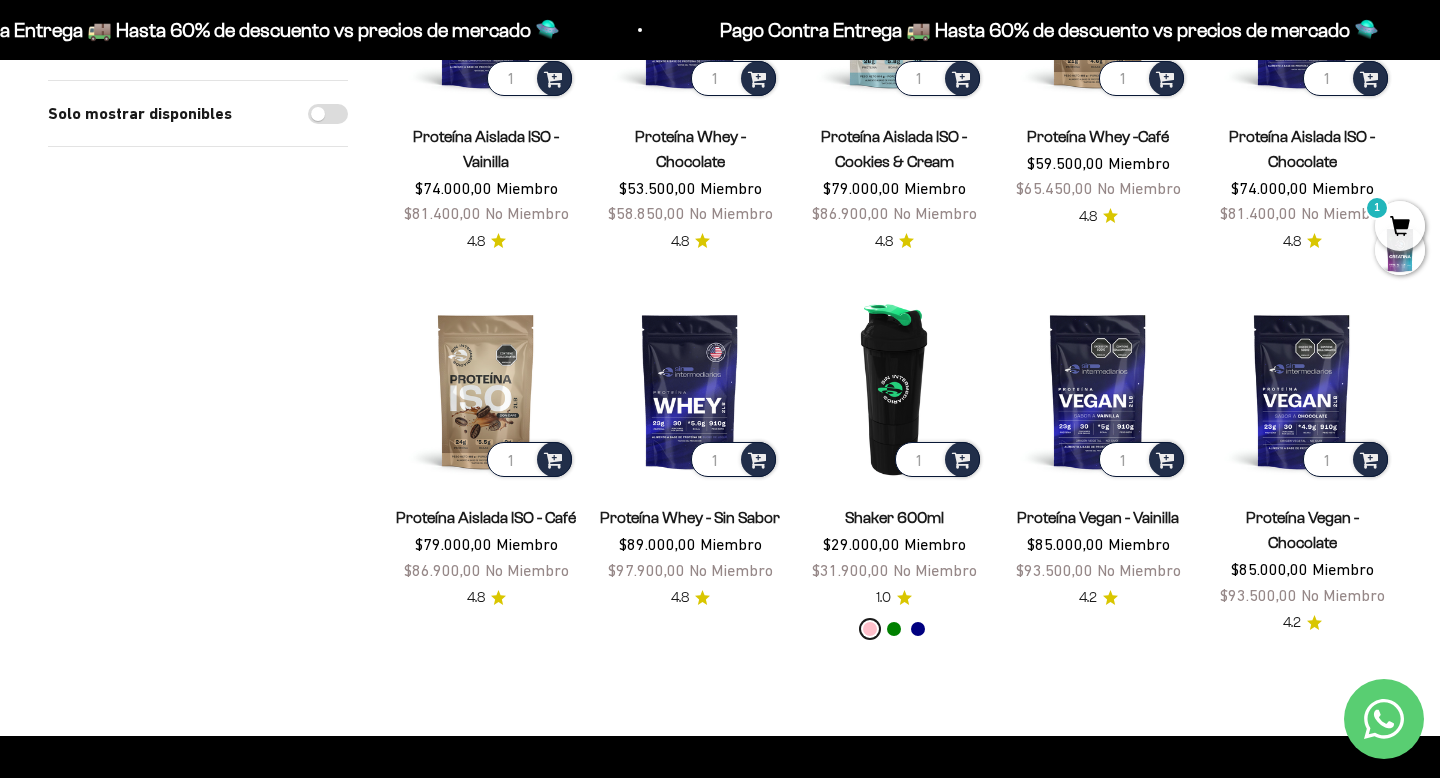 click on "Green" at bounding box center (858, 628) 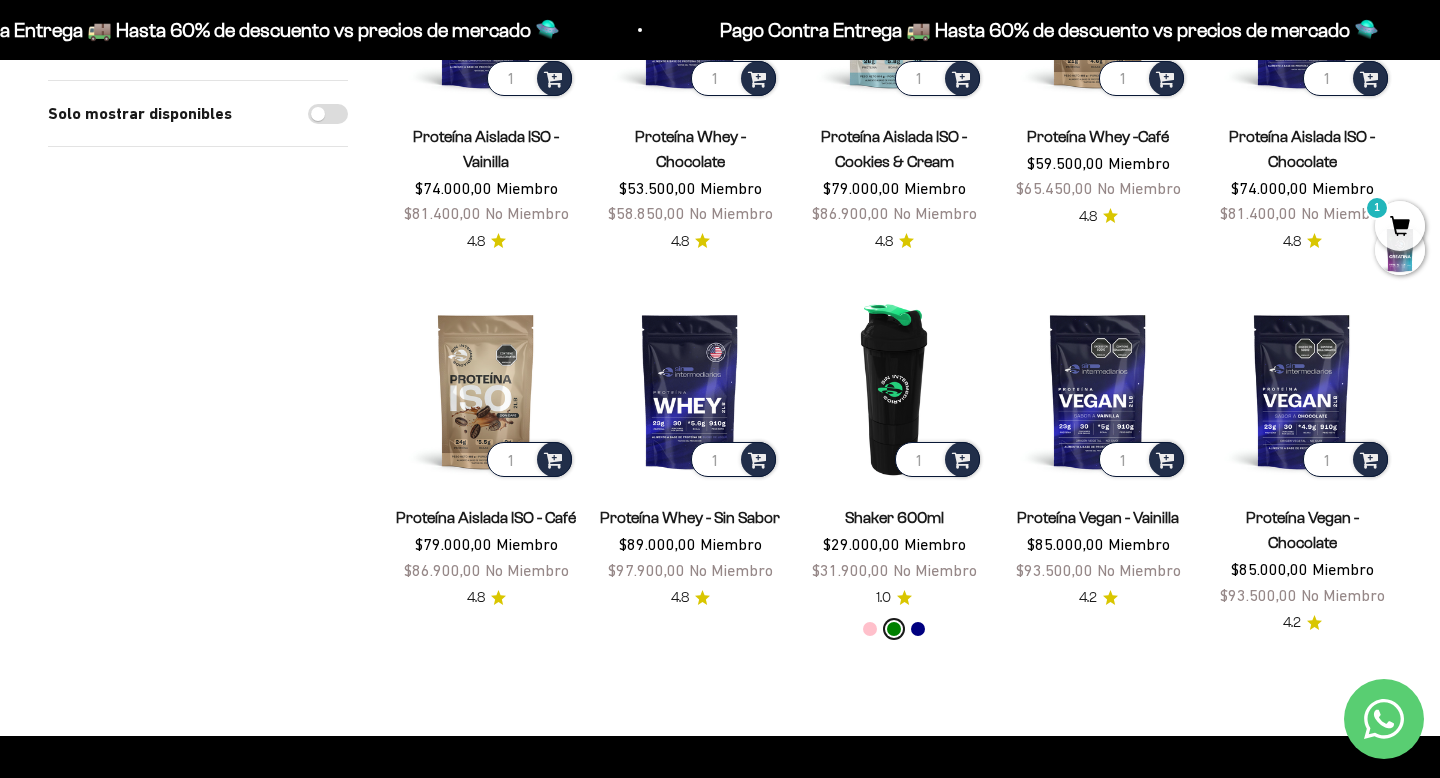click on "Pink" at bounding box center (870, 629) 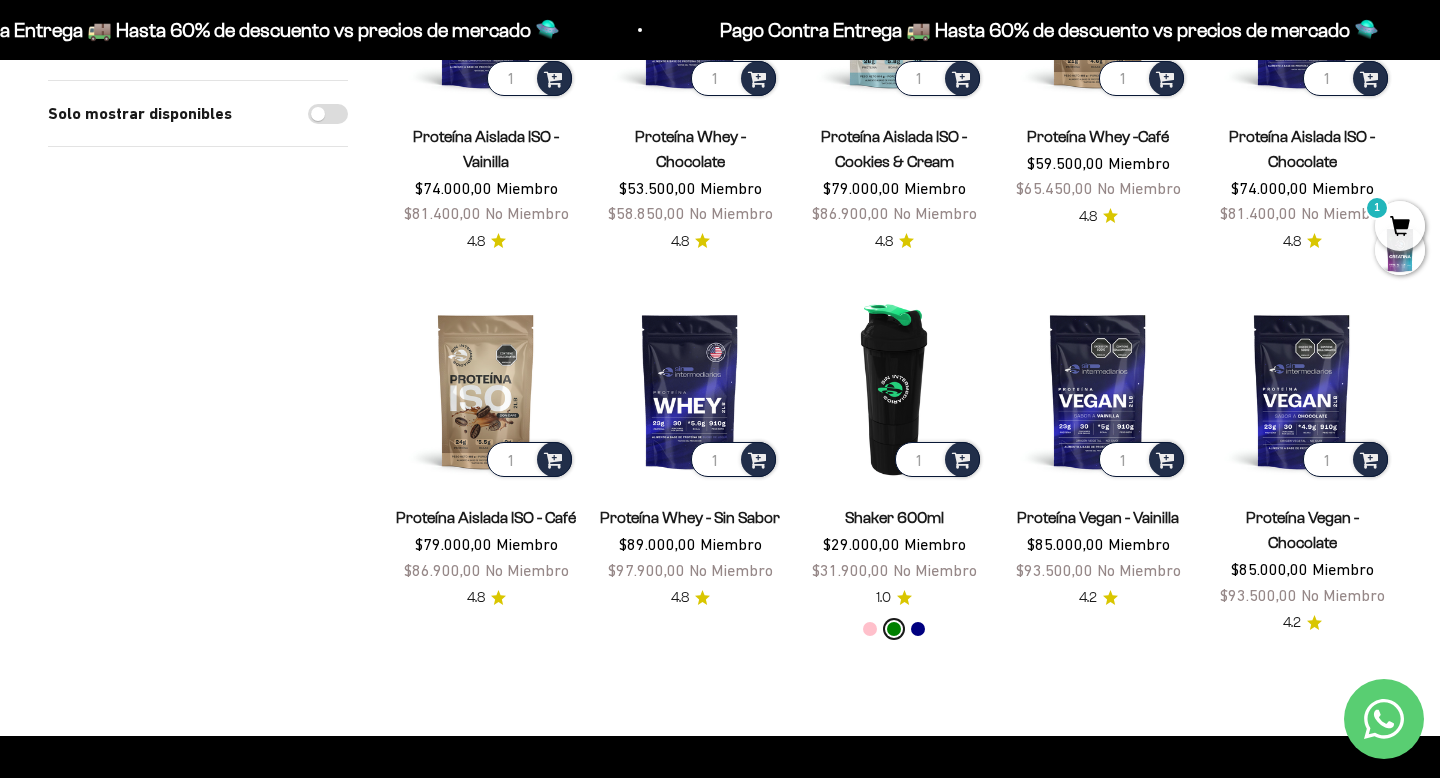 click on "Pink" at bounding box center (858, 628) 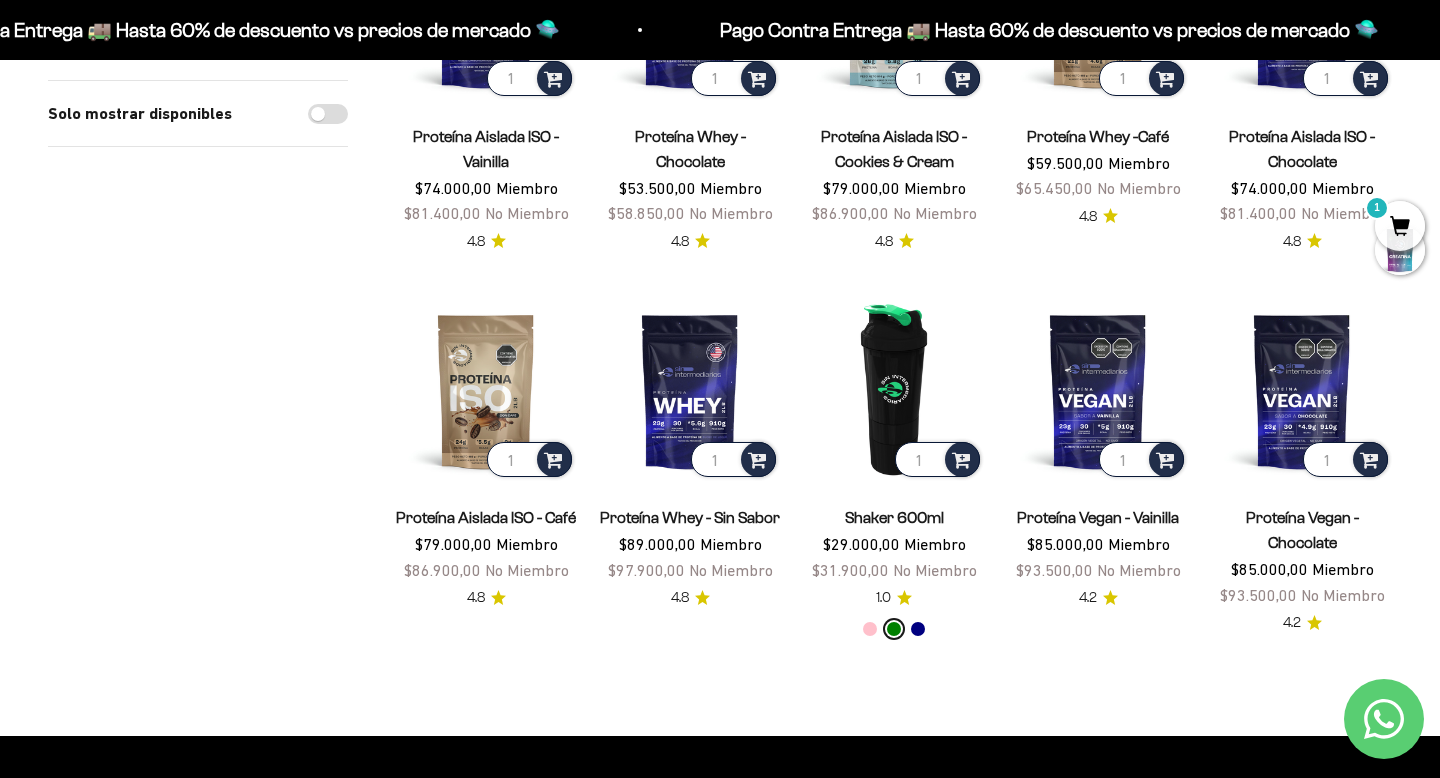 radio on "true" 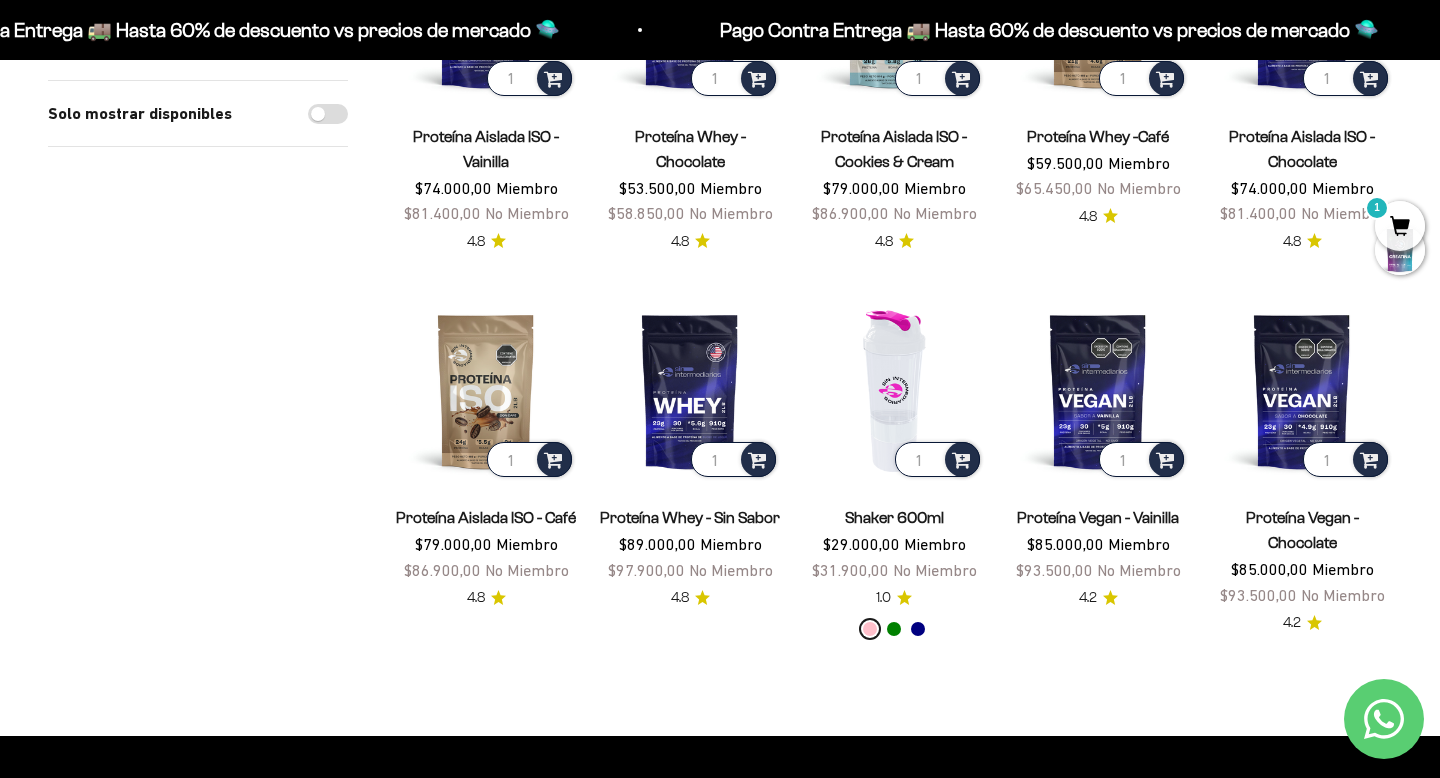 click on "Navy" at bounding box center [918, 629] 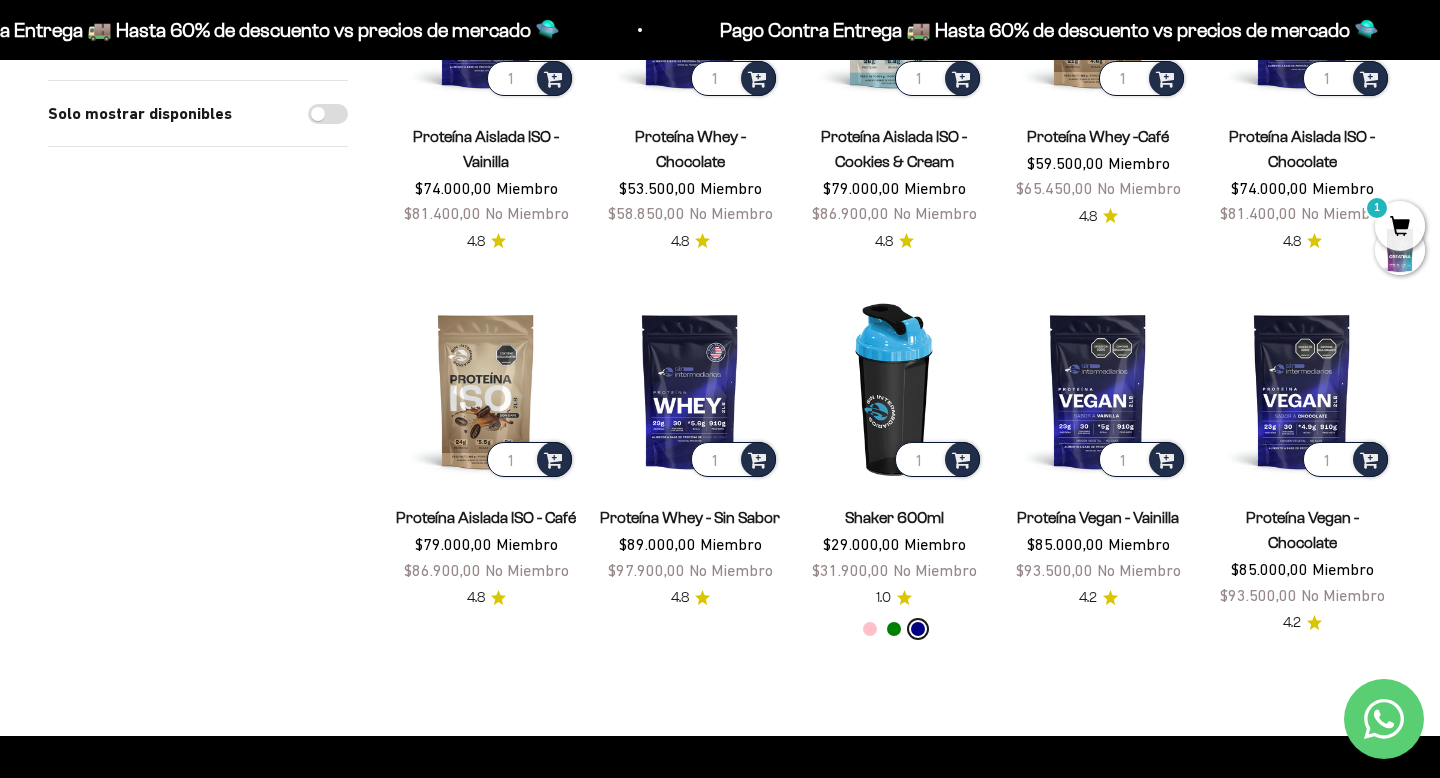 click on "Green" at bounding box center [894, 629] 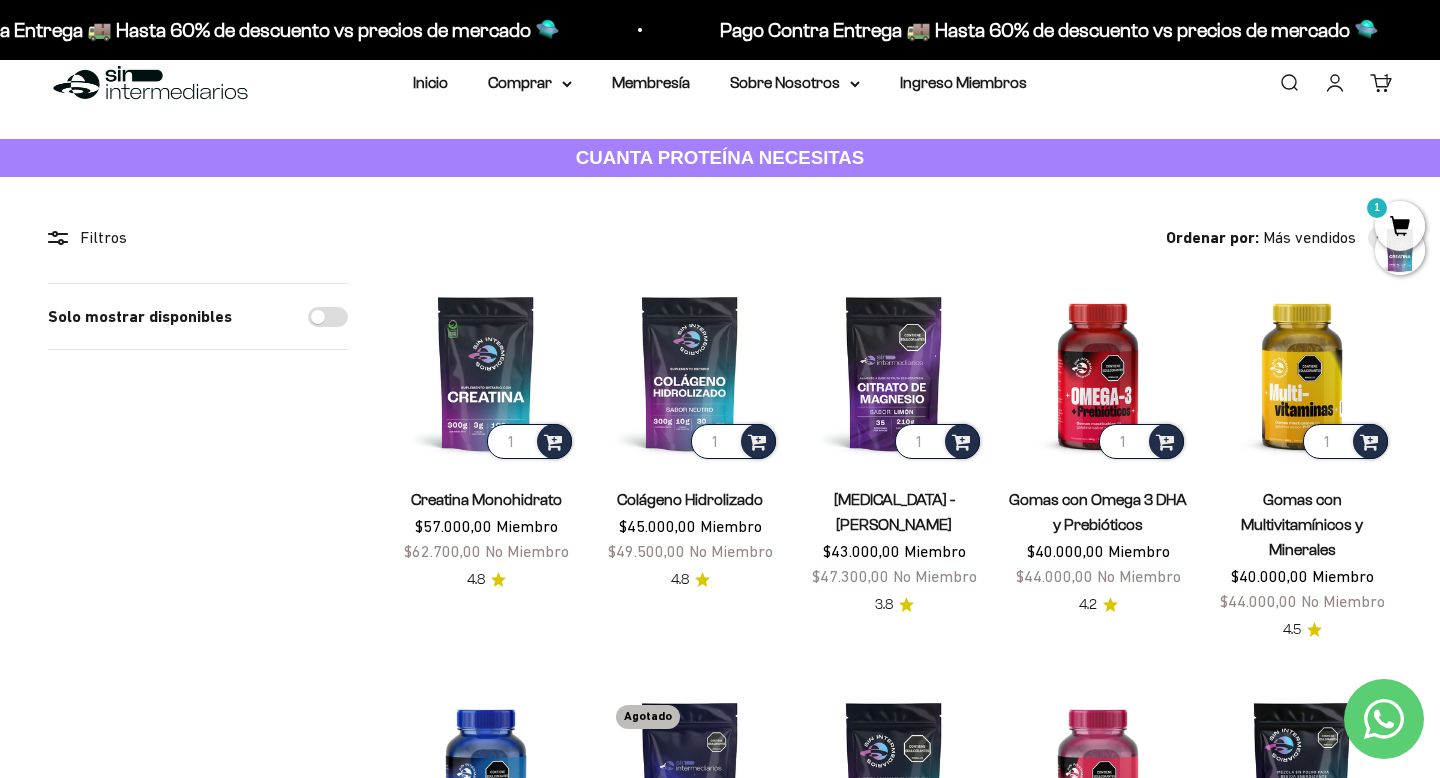 scroll, scrollTop: 0, scrollLeft: 0, axis: both 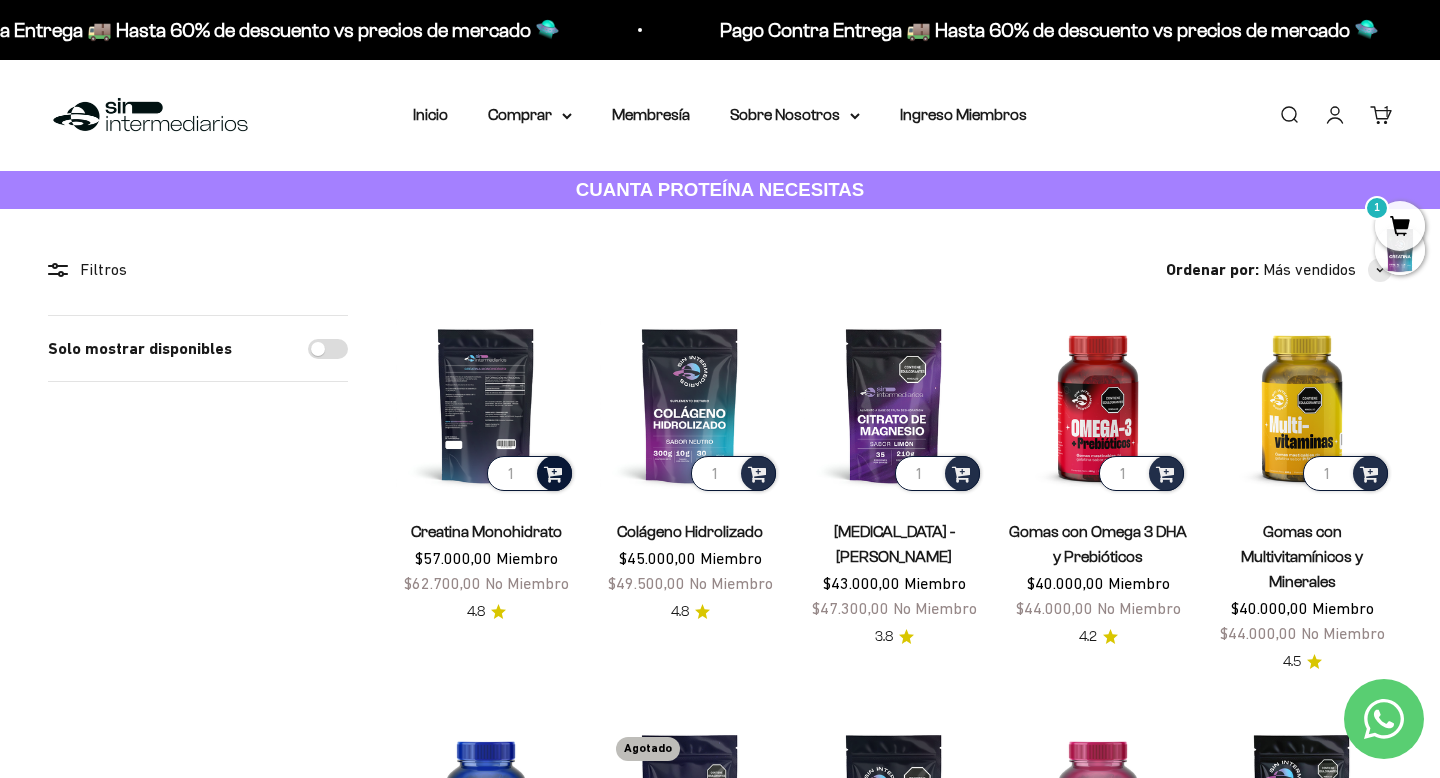 click at bounding box center [553, 472] 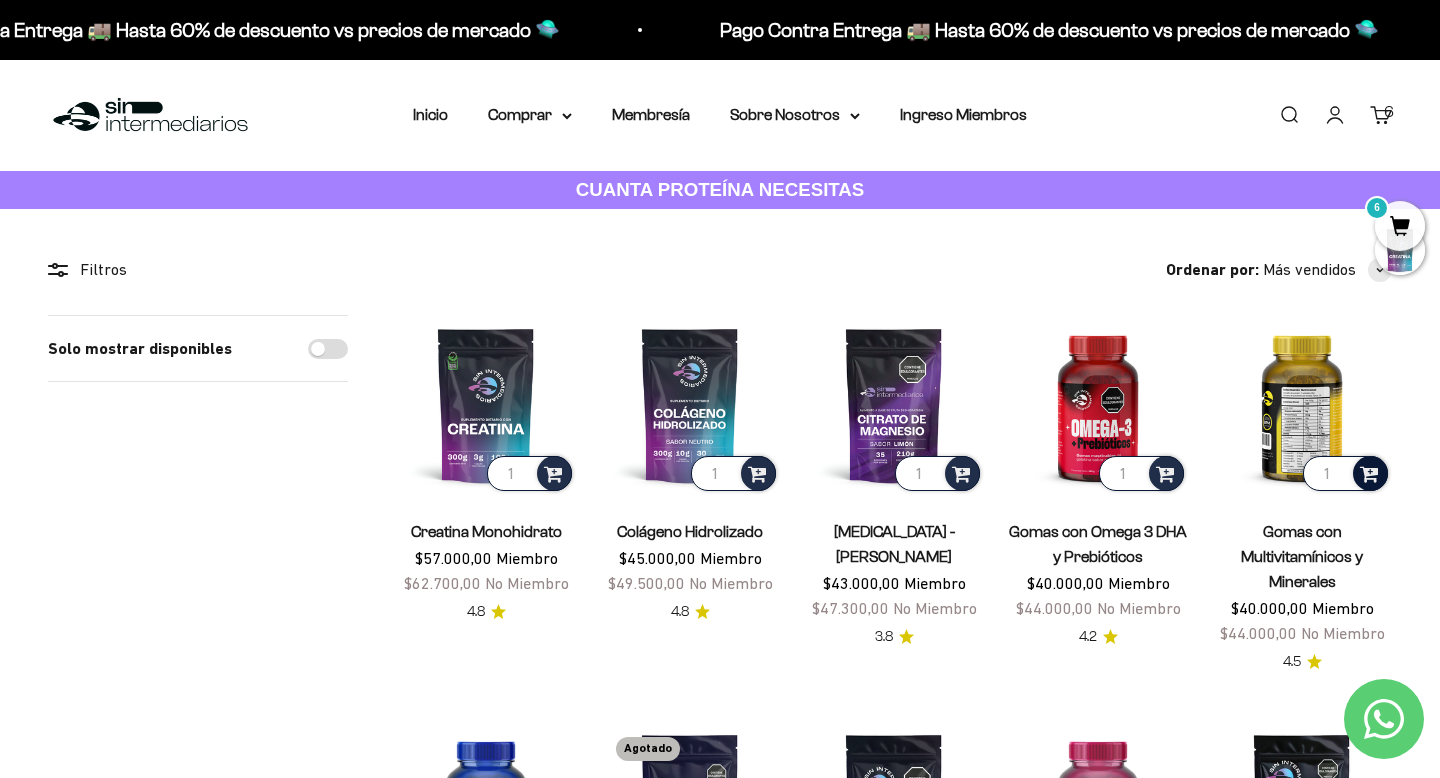 click at bounding box center (1369, 472) 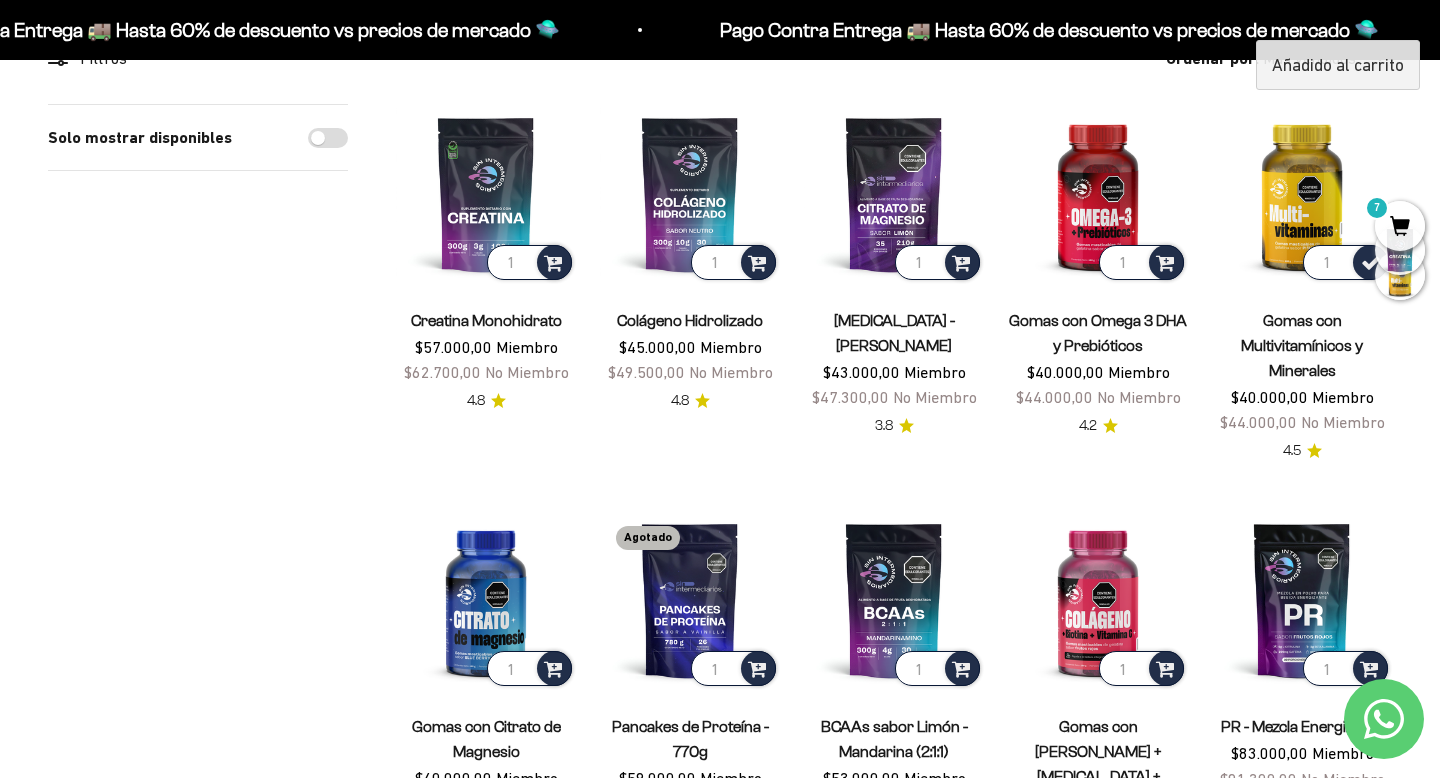 scroll, scrollTop: 212, scrollLeft: 0, axis: vertical 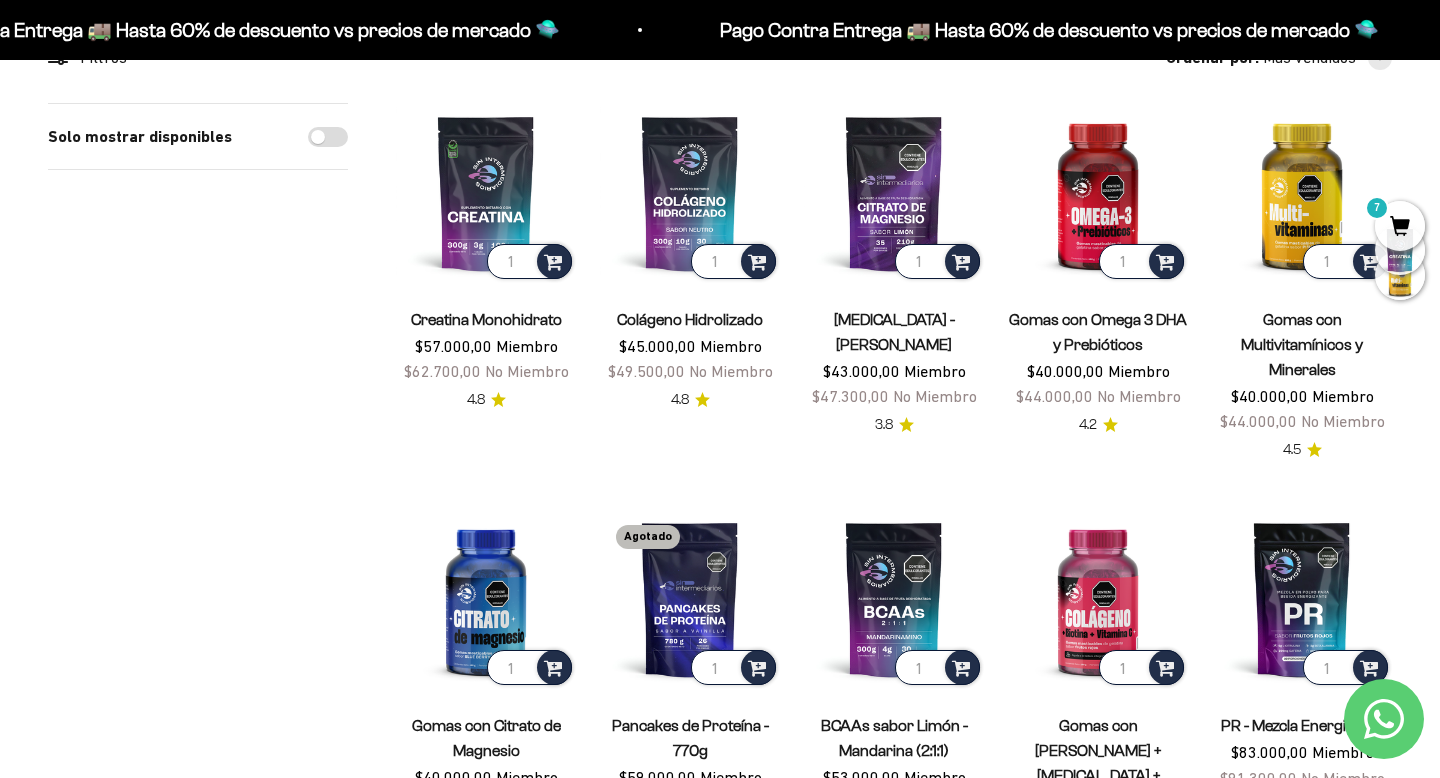 click on "7" at bounding box center [1400, 226] 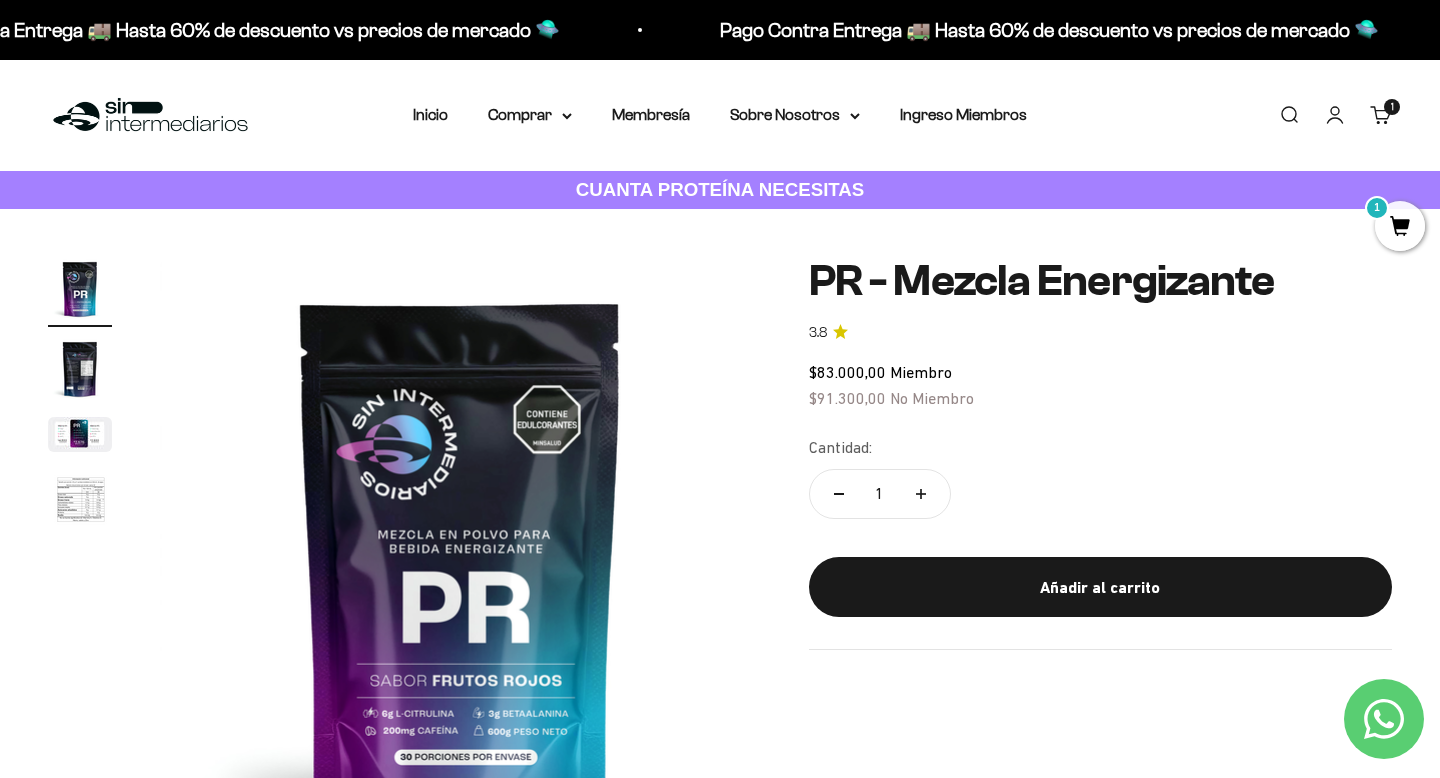 scroll, scrollTop: 0, scrollLeft: 0, axis: both 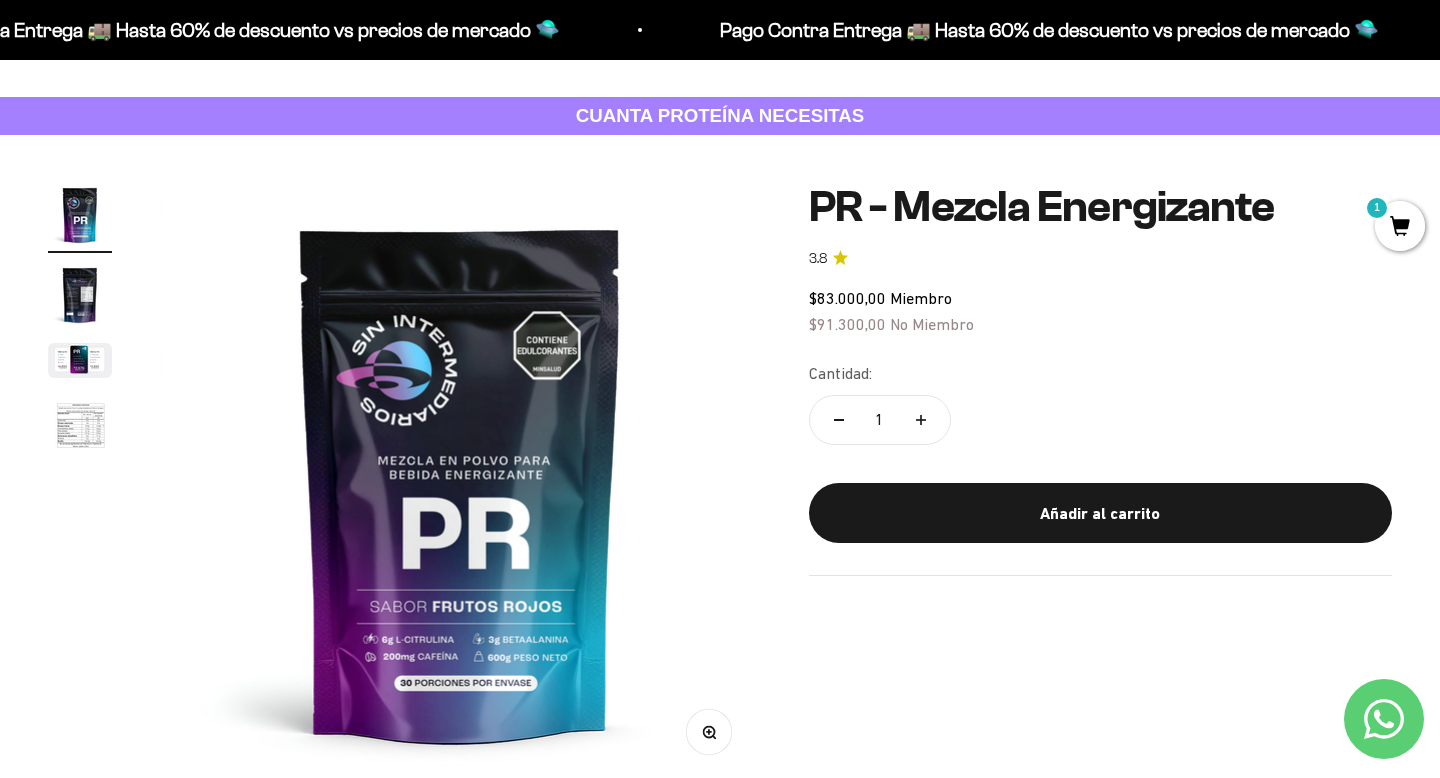 click at bounding box center (80, 295) 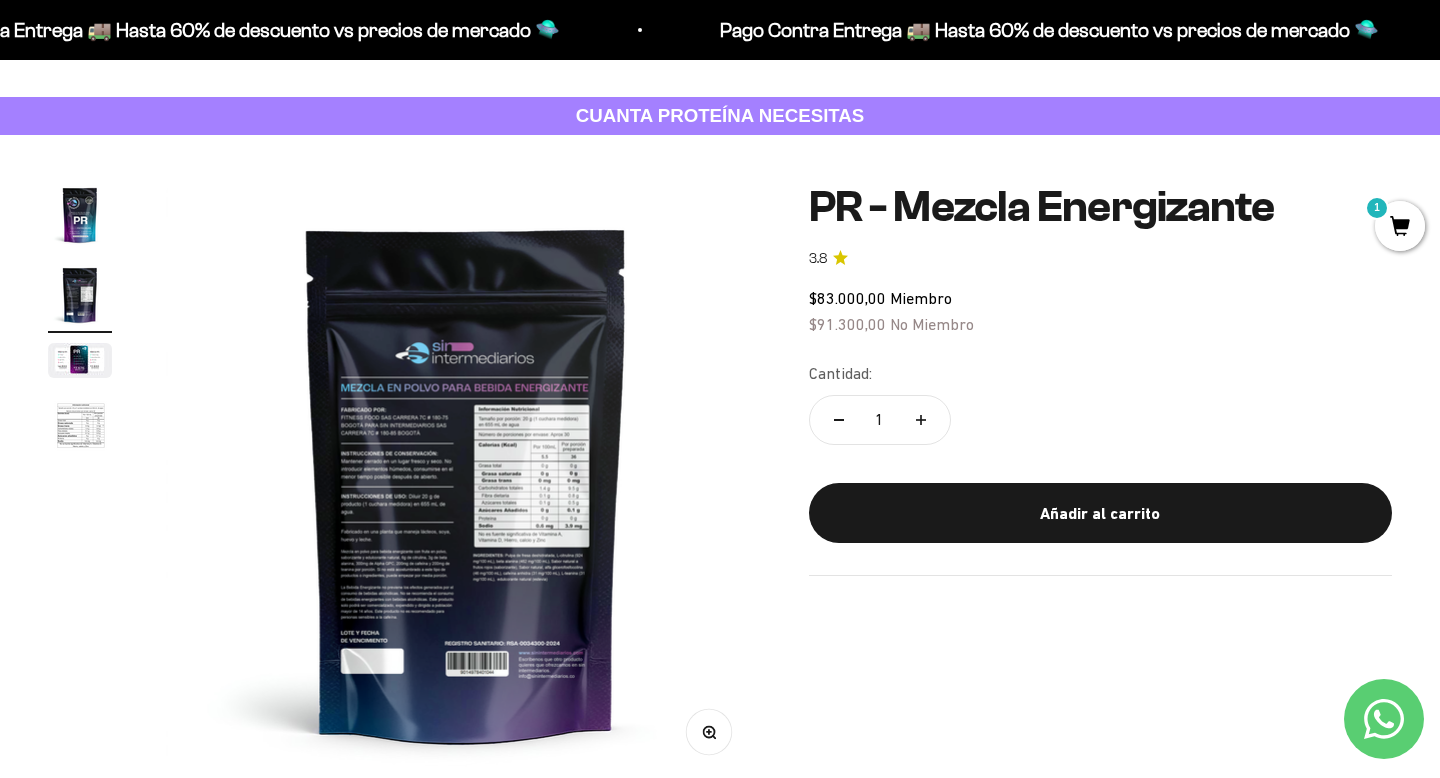 scroll, scrollTop: 0, scrollLeft: 625, axis: horizontal 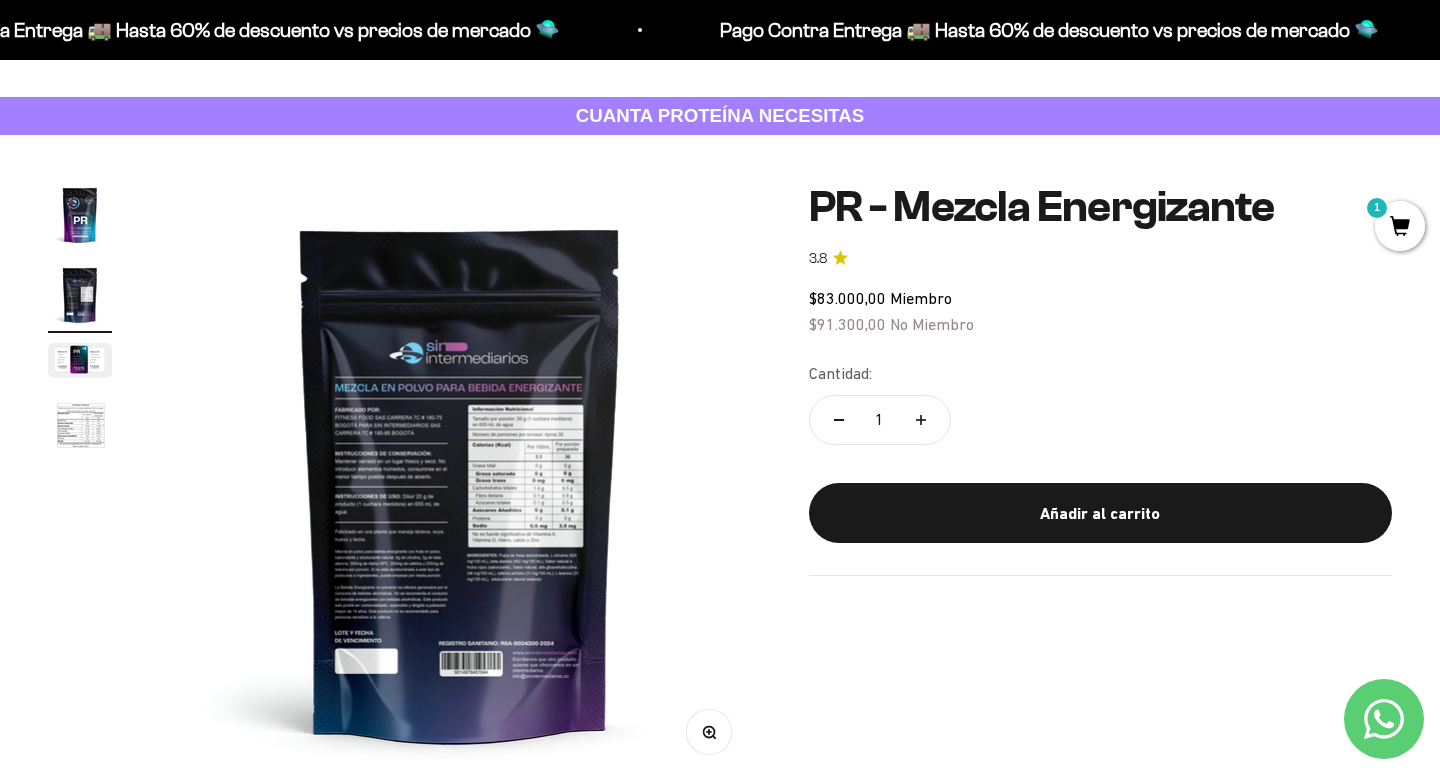 click at bounding box center [80, 360] 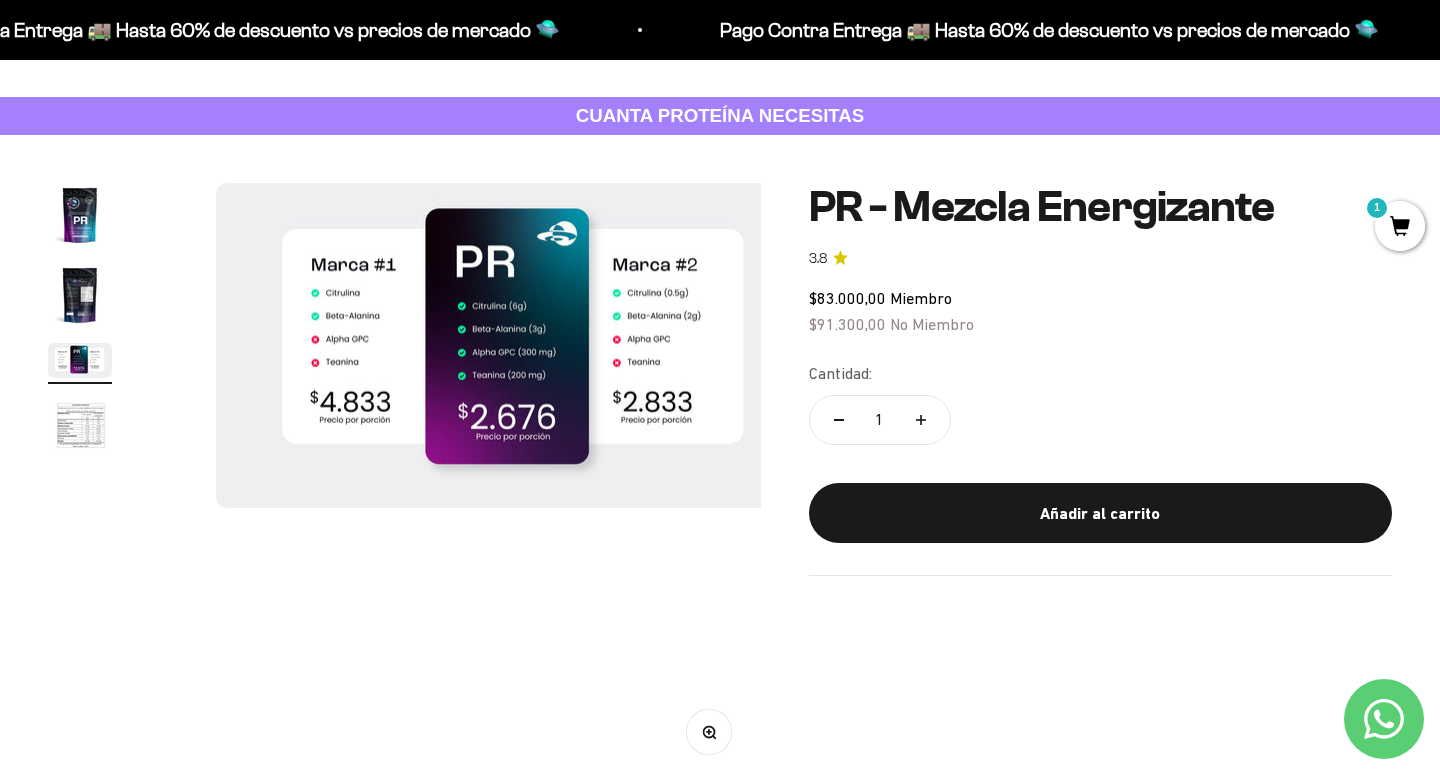 scroll, scrollTop: 0, scrollLeft: 1249, axis: horizontal 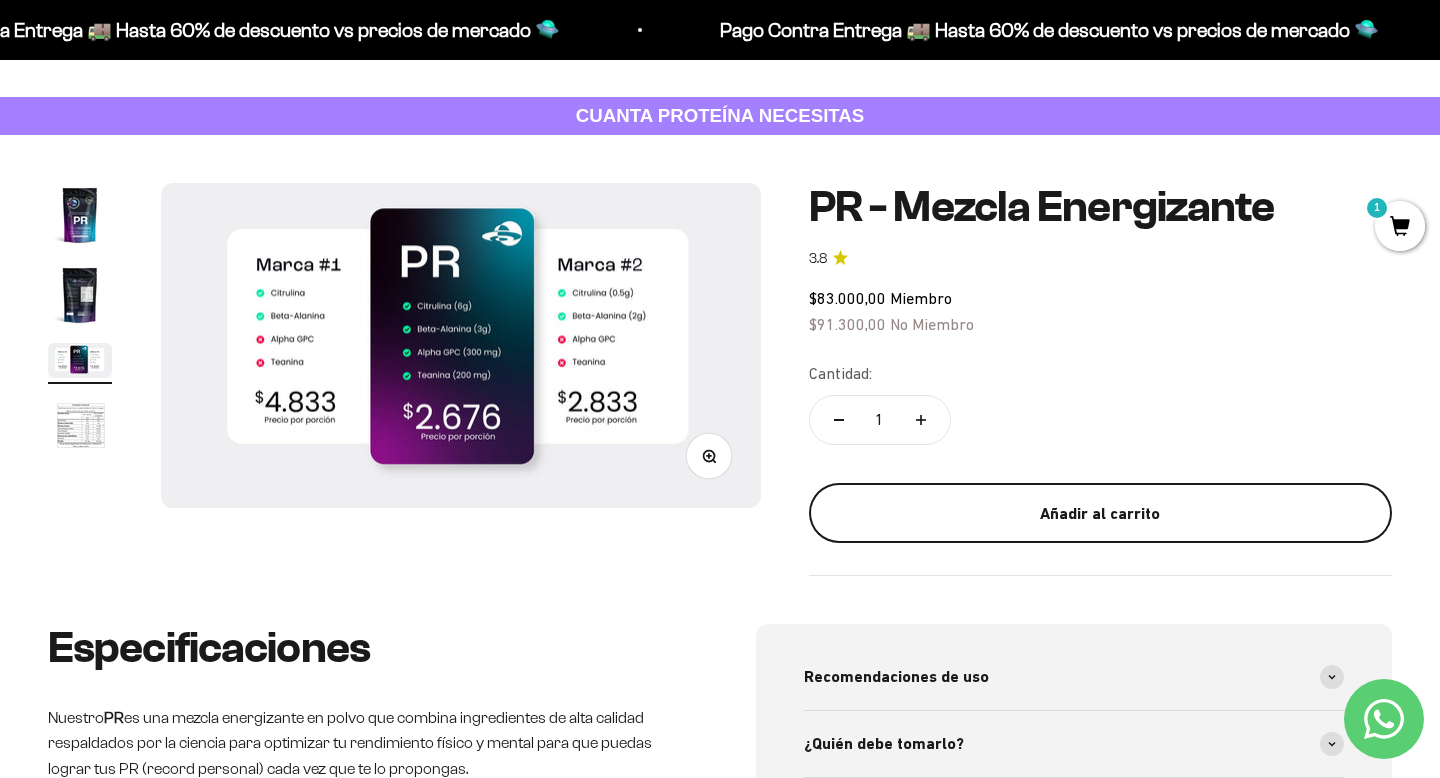click on "Añadir al carrito" at bounding box center (1100, 514) 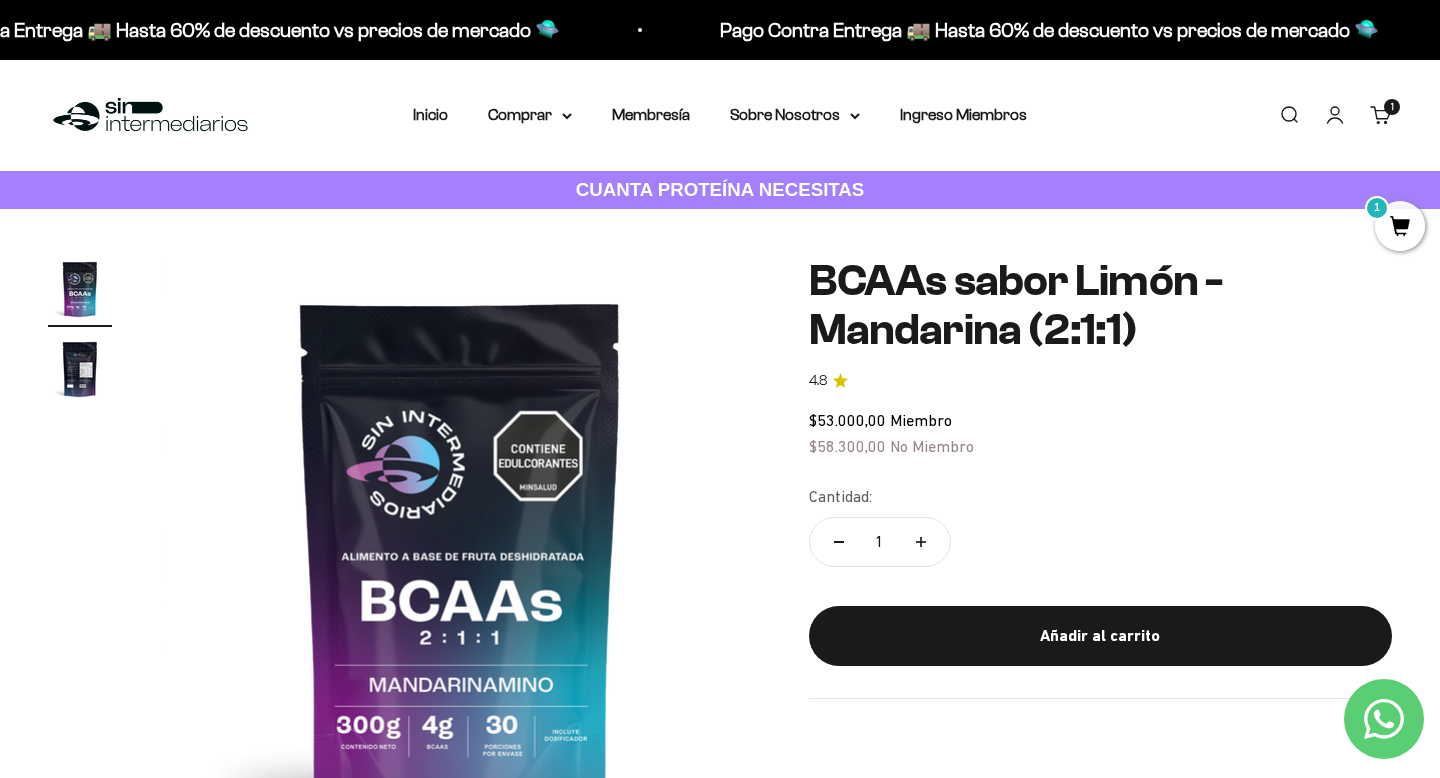 scroll, scrollTop: 0, scrollLeft: 0, axis: both 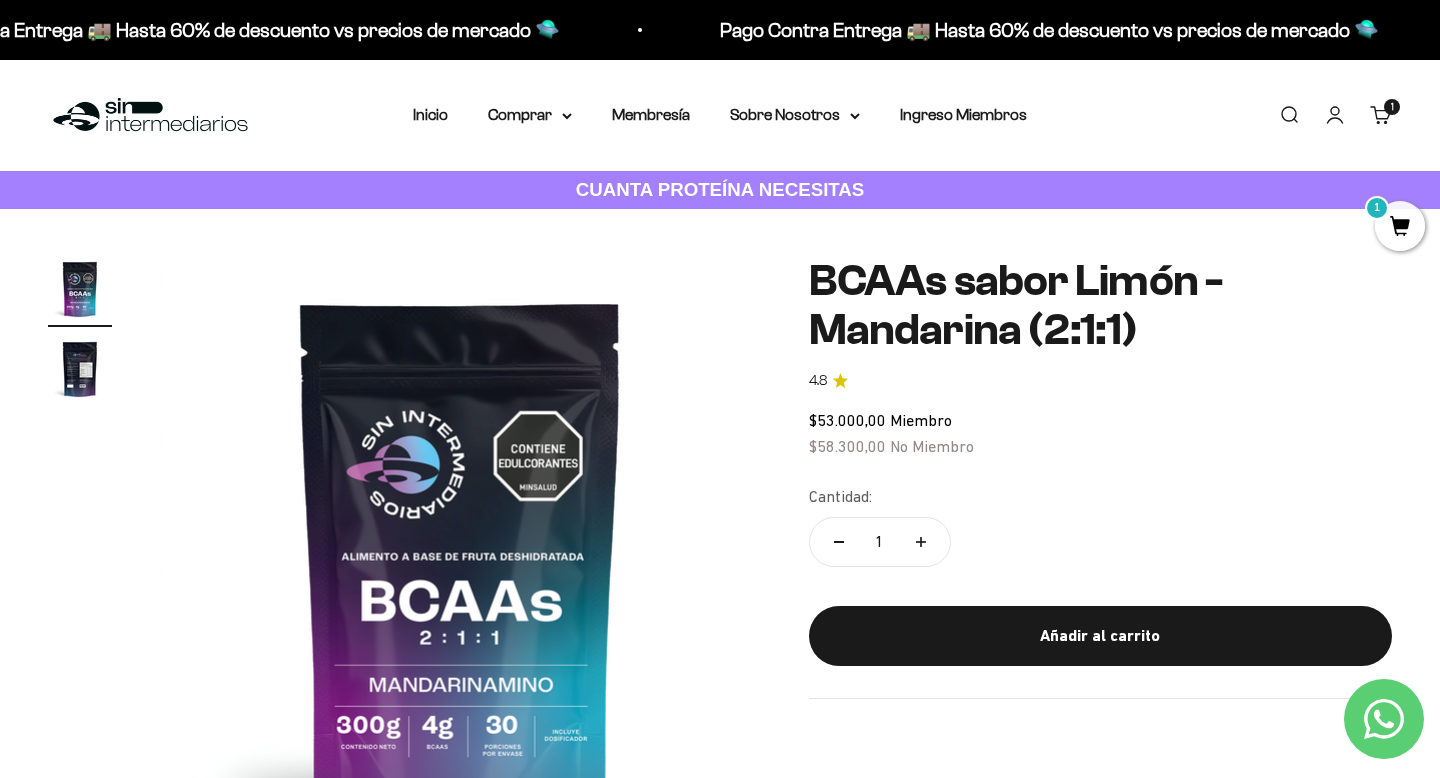 click at bounding box center [80, 369] 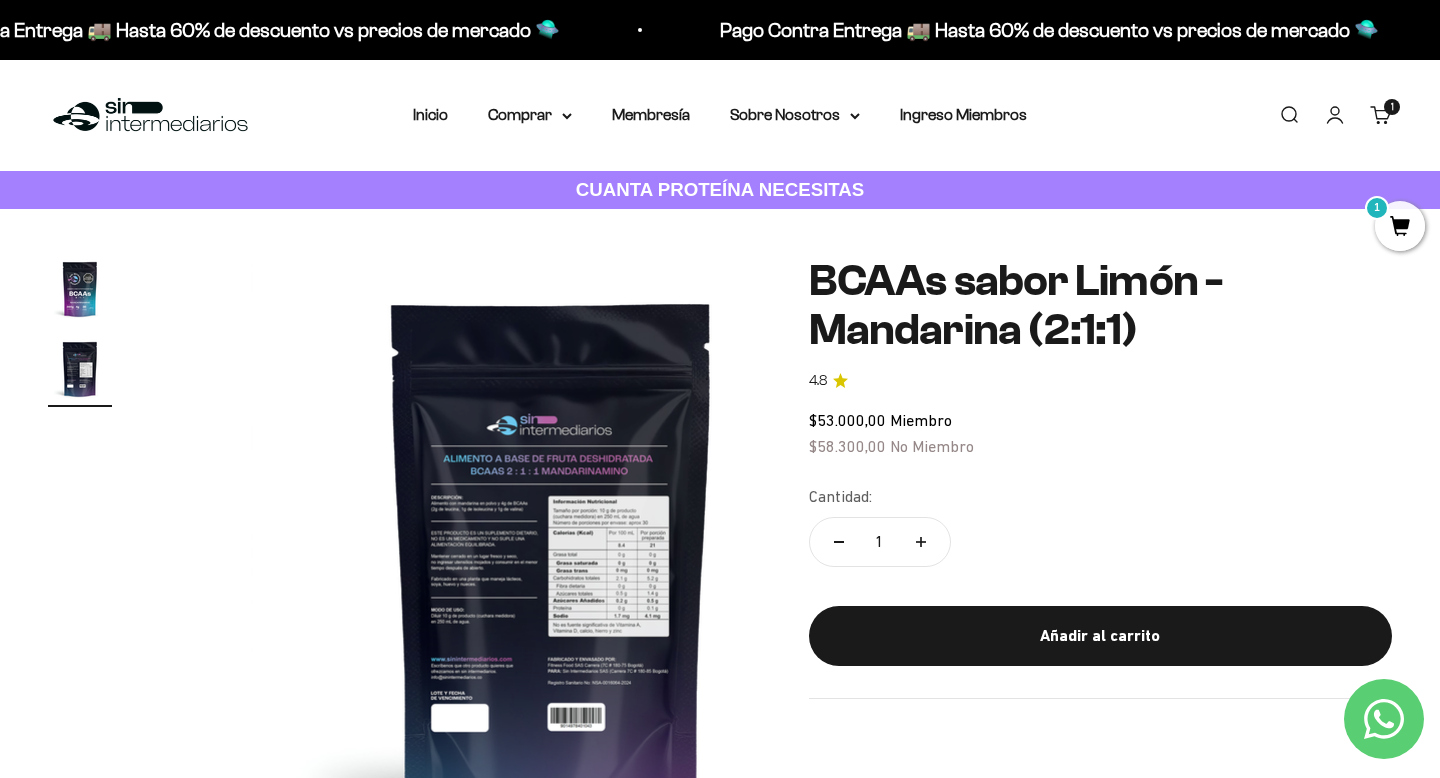 scroll, scrollTop: 0, scrollLeft: 624, axis: horizontal 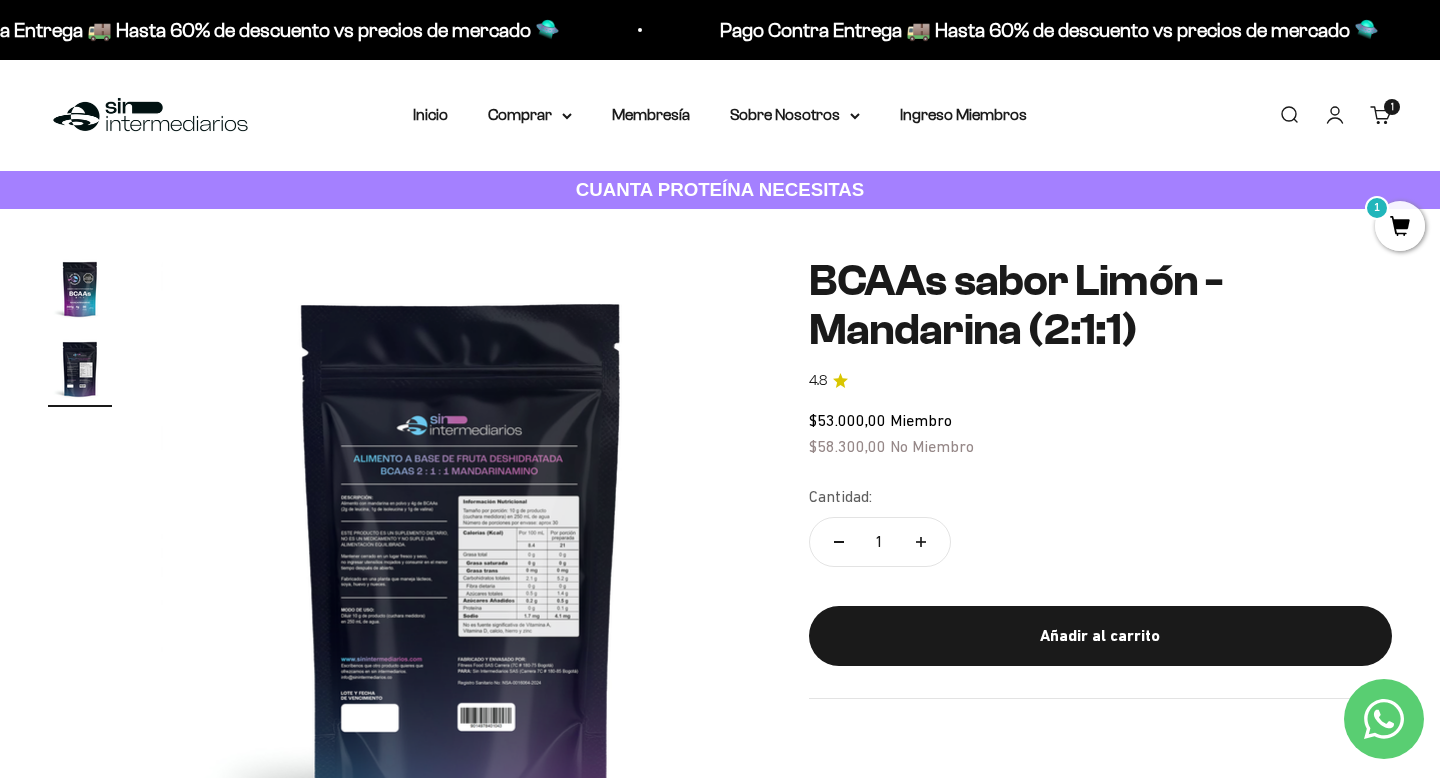 click at bounding box center (80, 289) 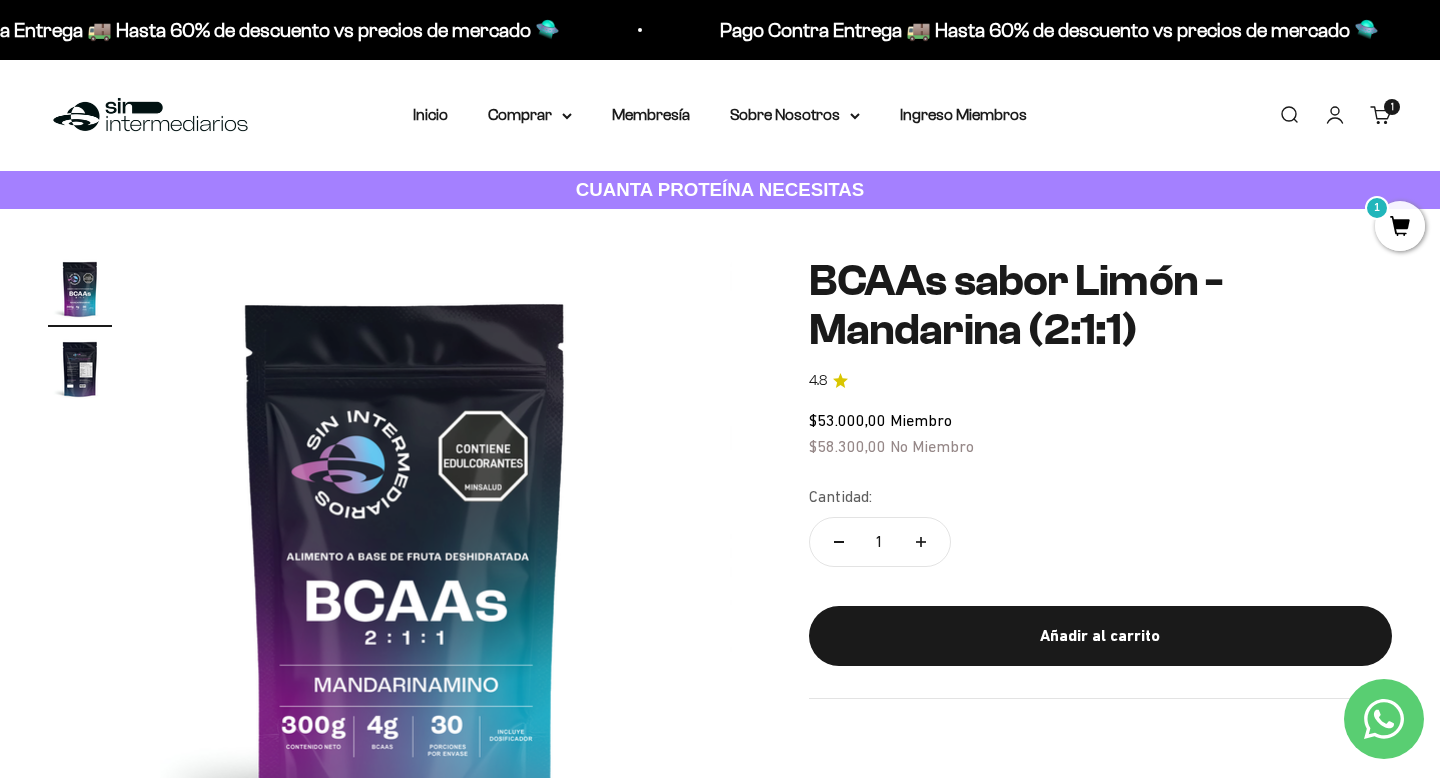 scroll, scrollTop: 0, scrollLeft: 0, axis: both 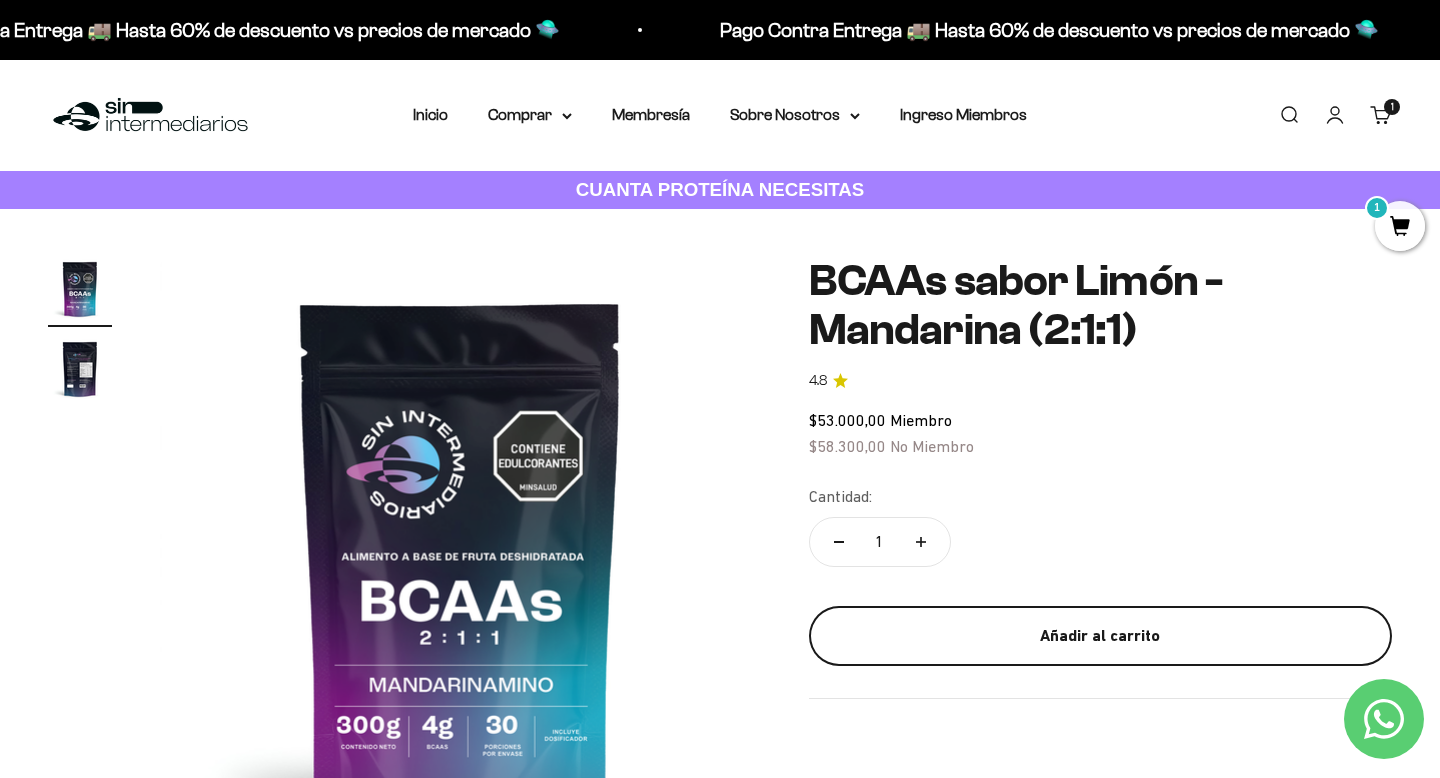 click on "Añadir al carrito" at bounding box center (1100, 636) 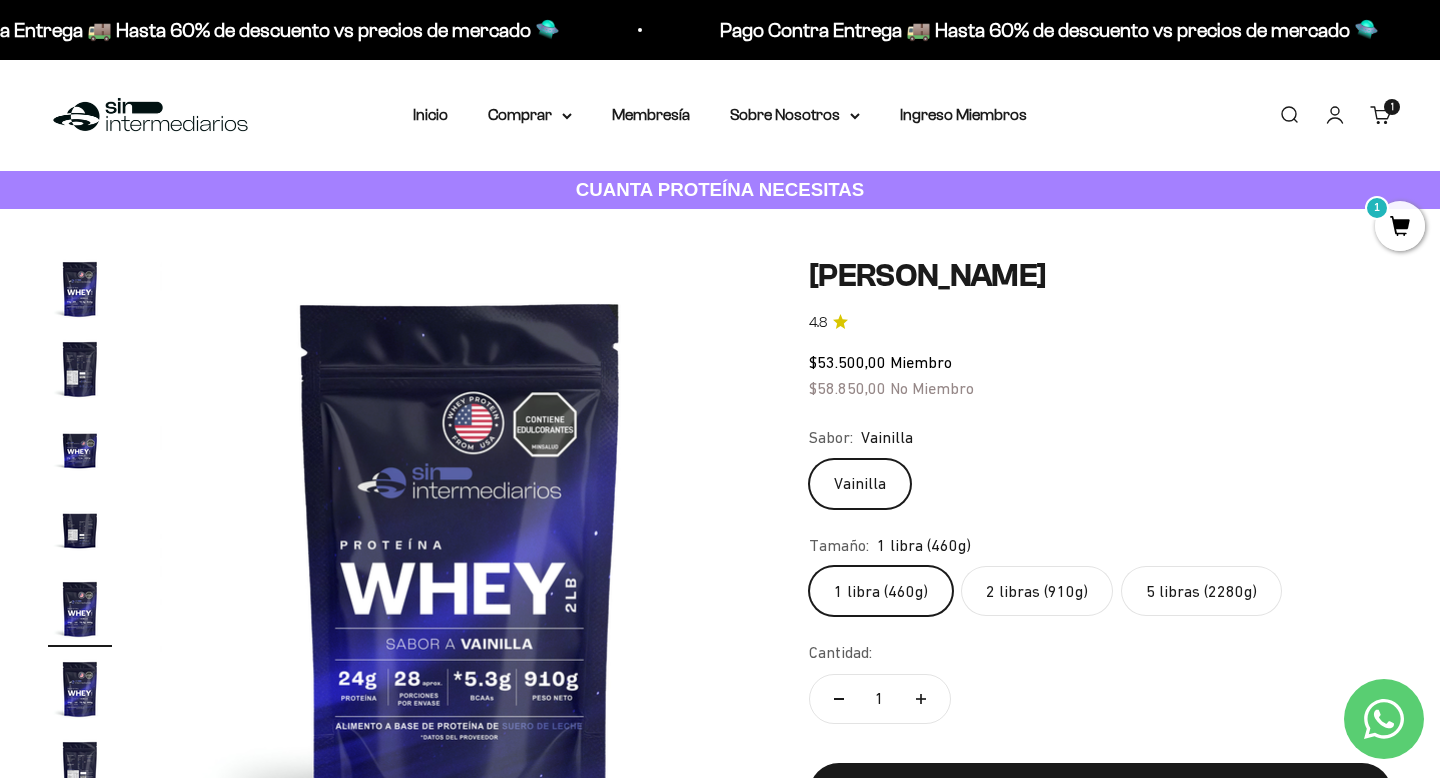 scroll, scrollTop: 0, scrollLeft: 0, axis: both 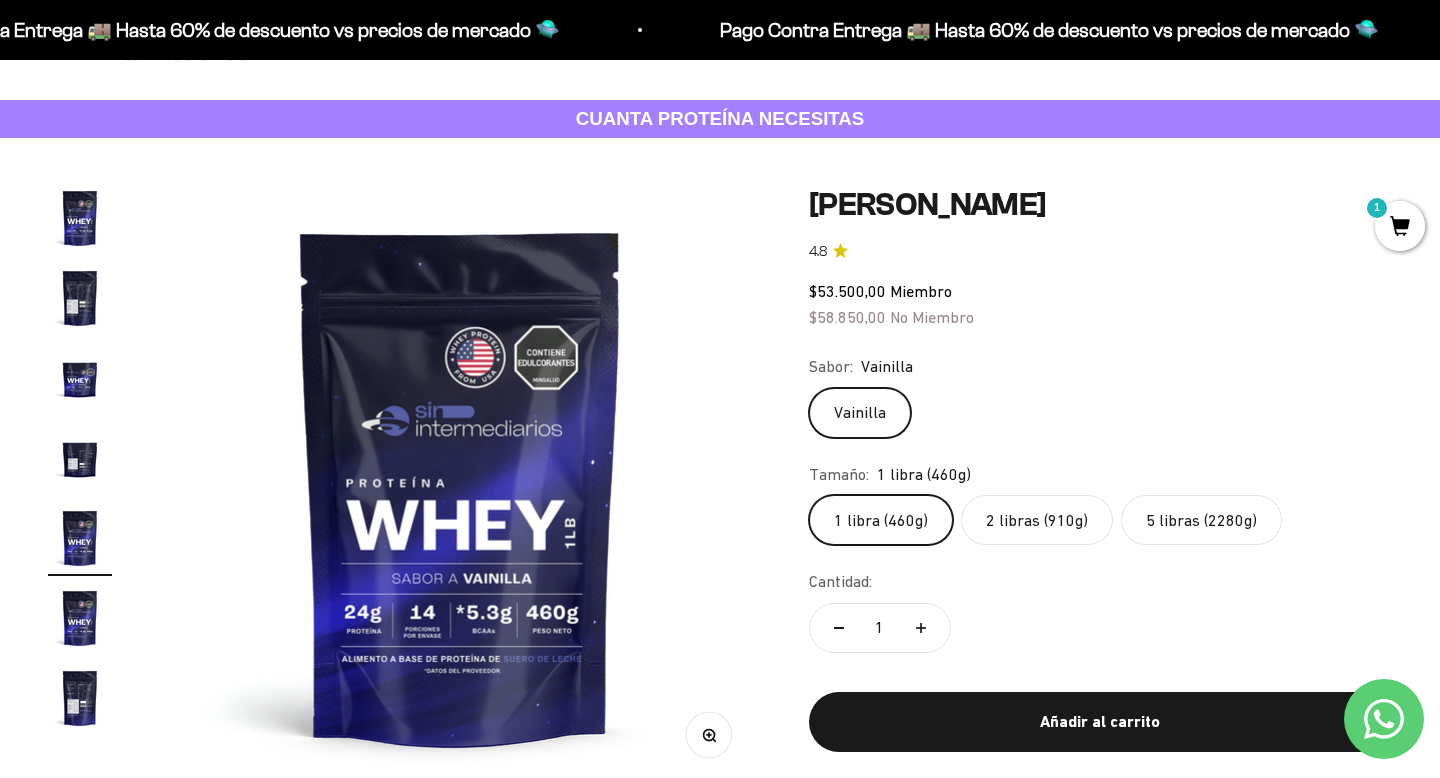 click on "2 libras (910g)" 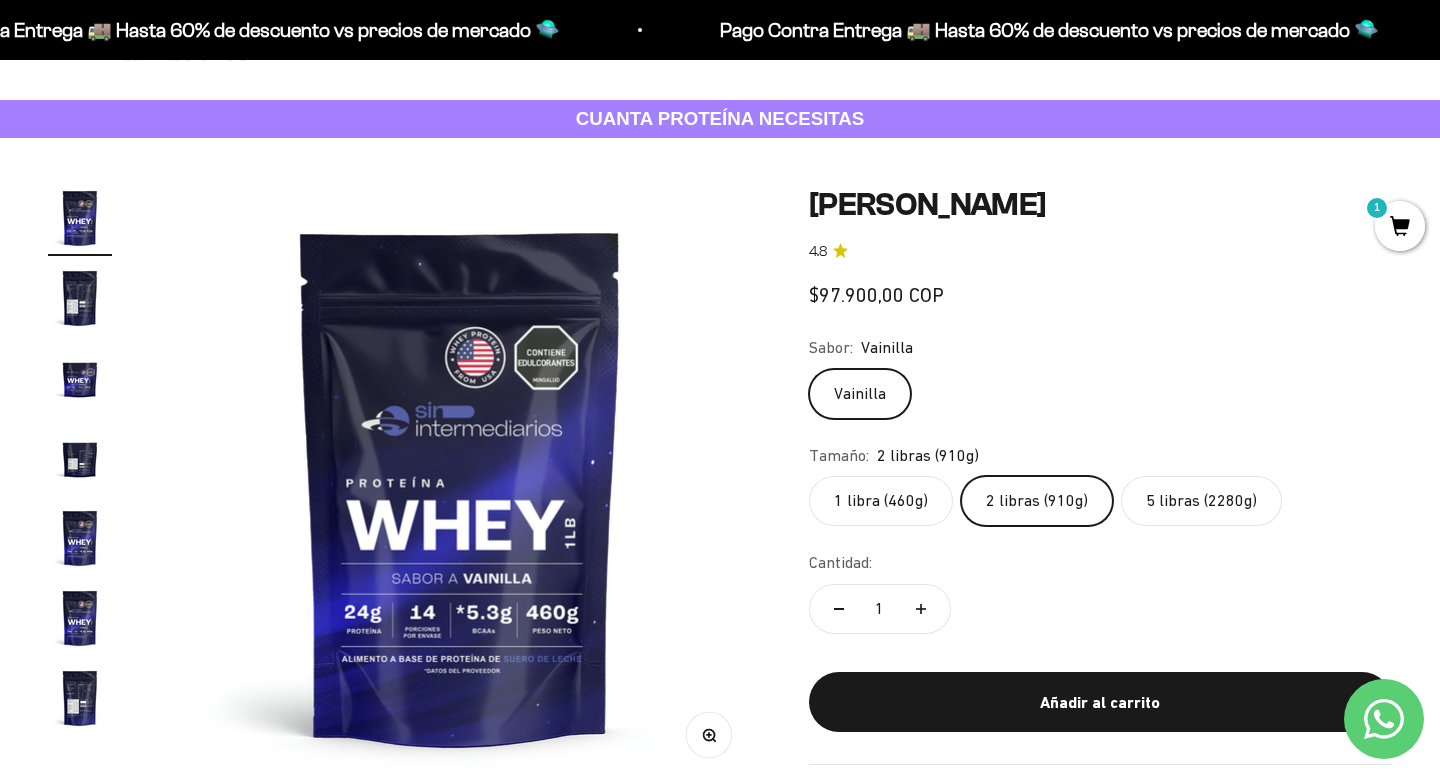 scroll, scrollTop: 0, scrollLeft: 0, axis: both 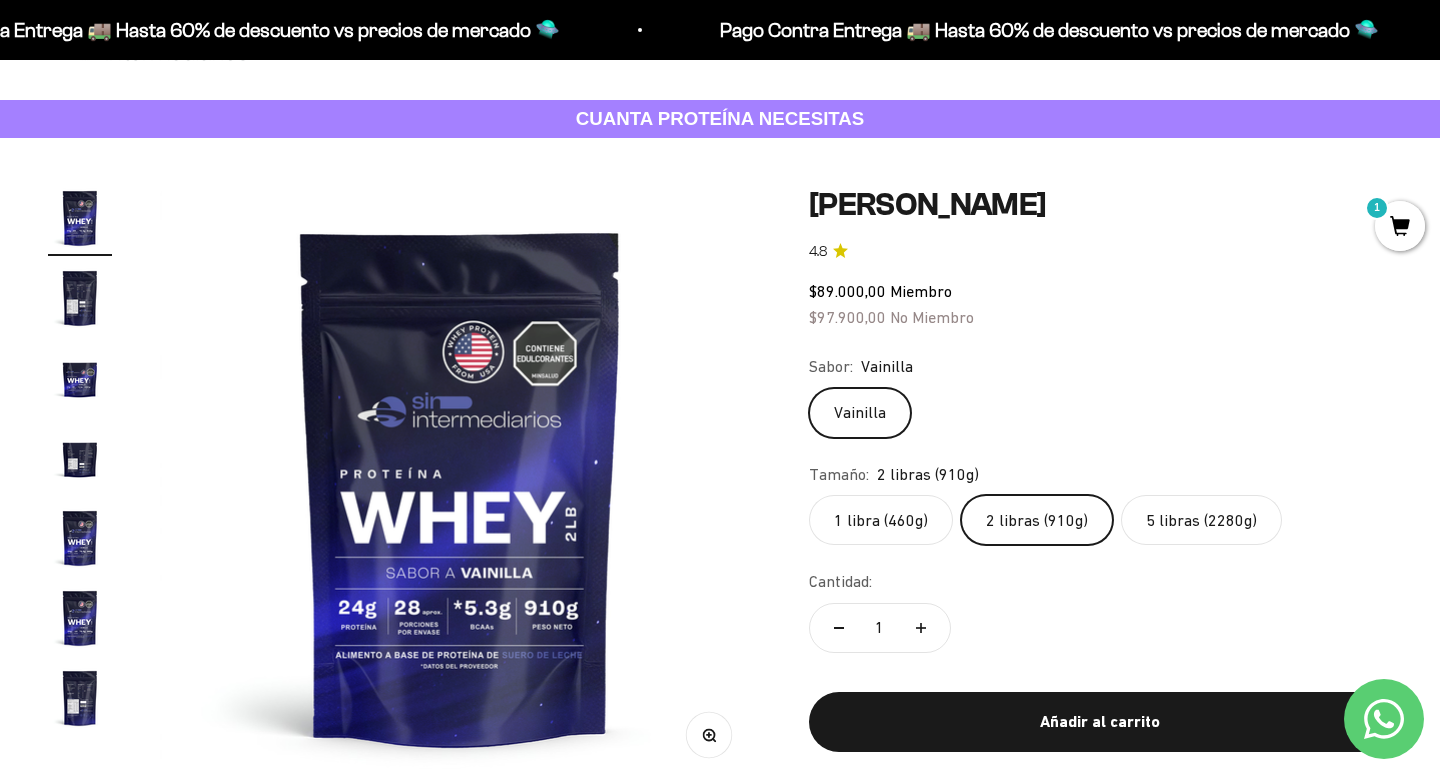 click on "1 libra (460g)" 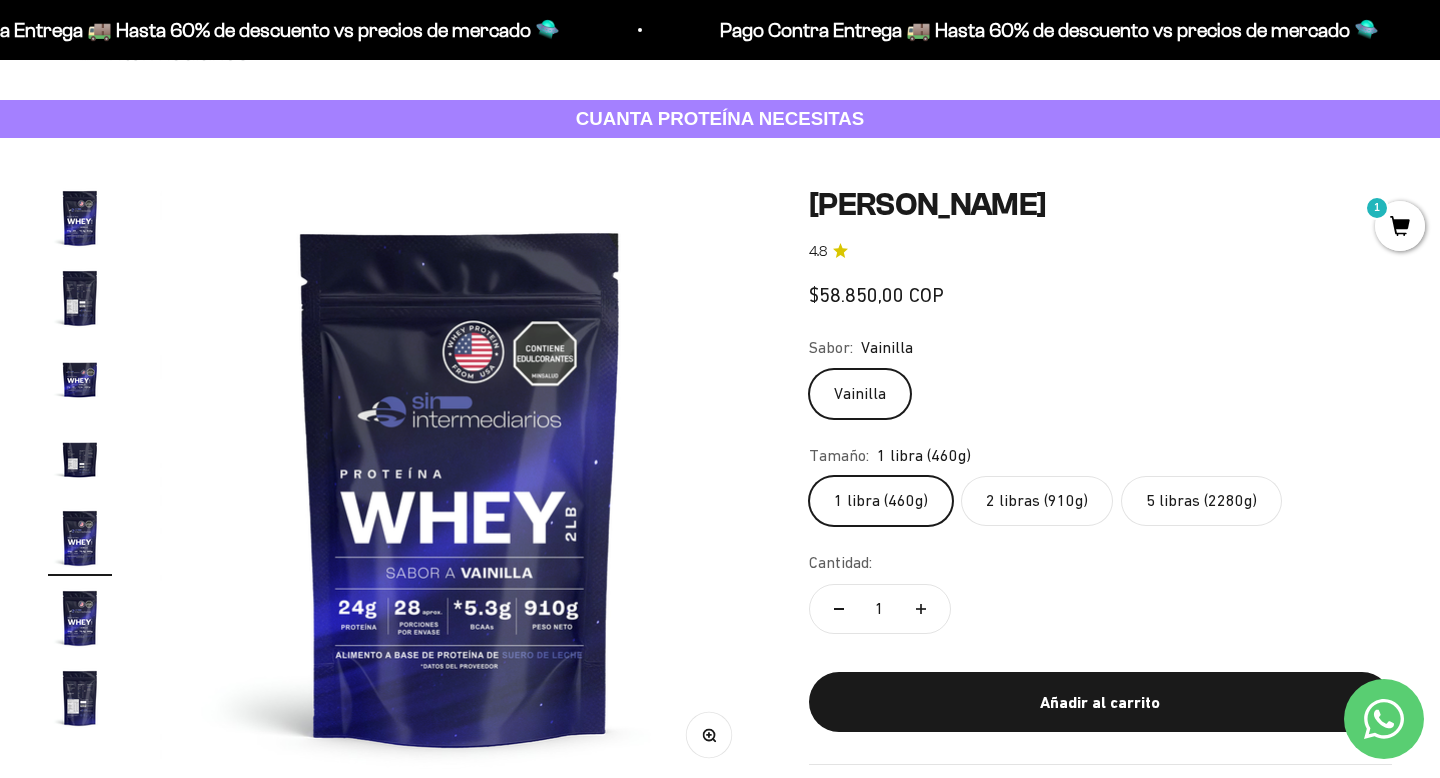 scroll, scrollTop: 0, scrollLeft: 2499, axis: horizontal 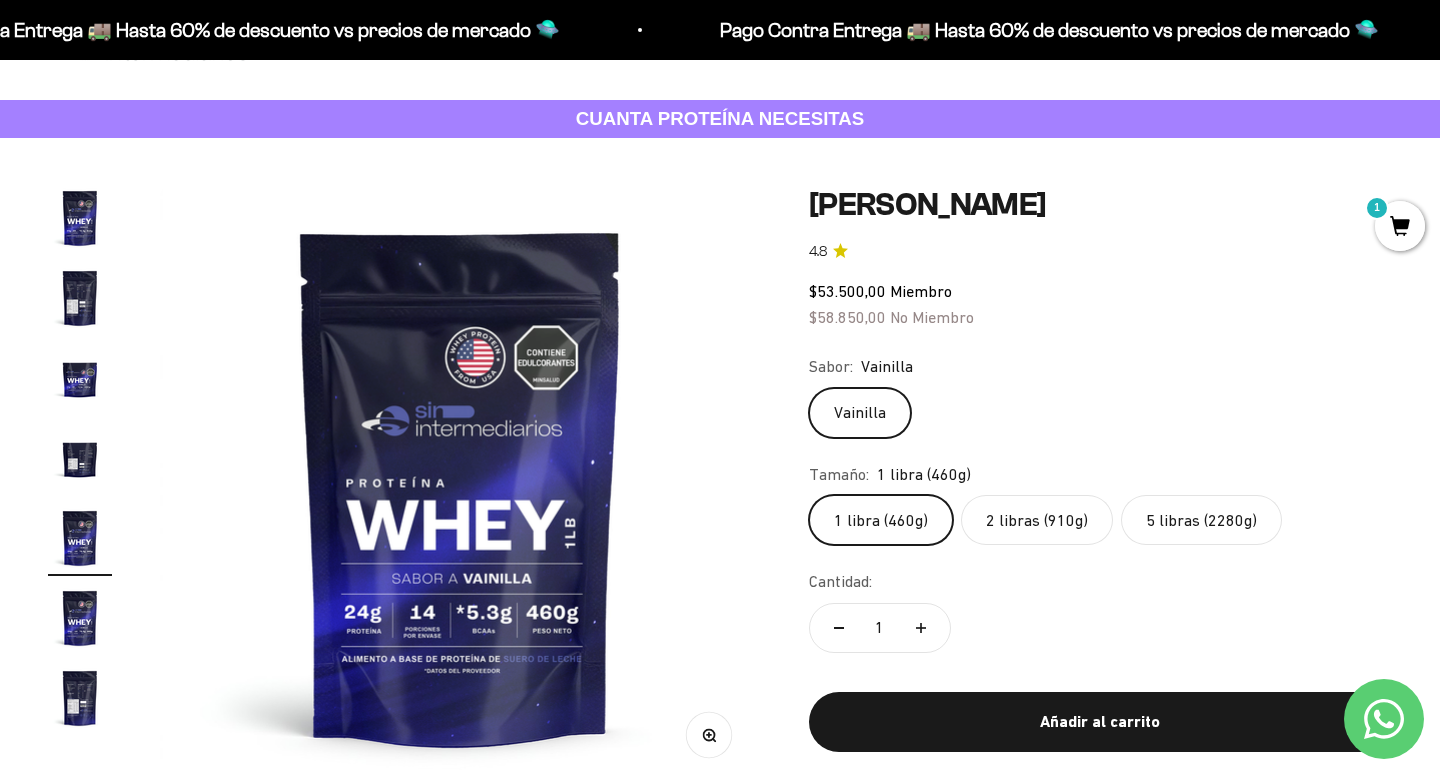 click on "2 libras (910g)" 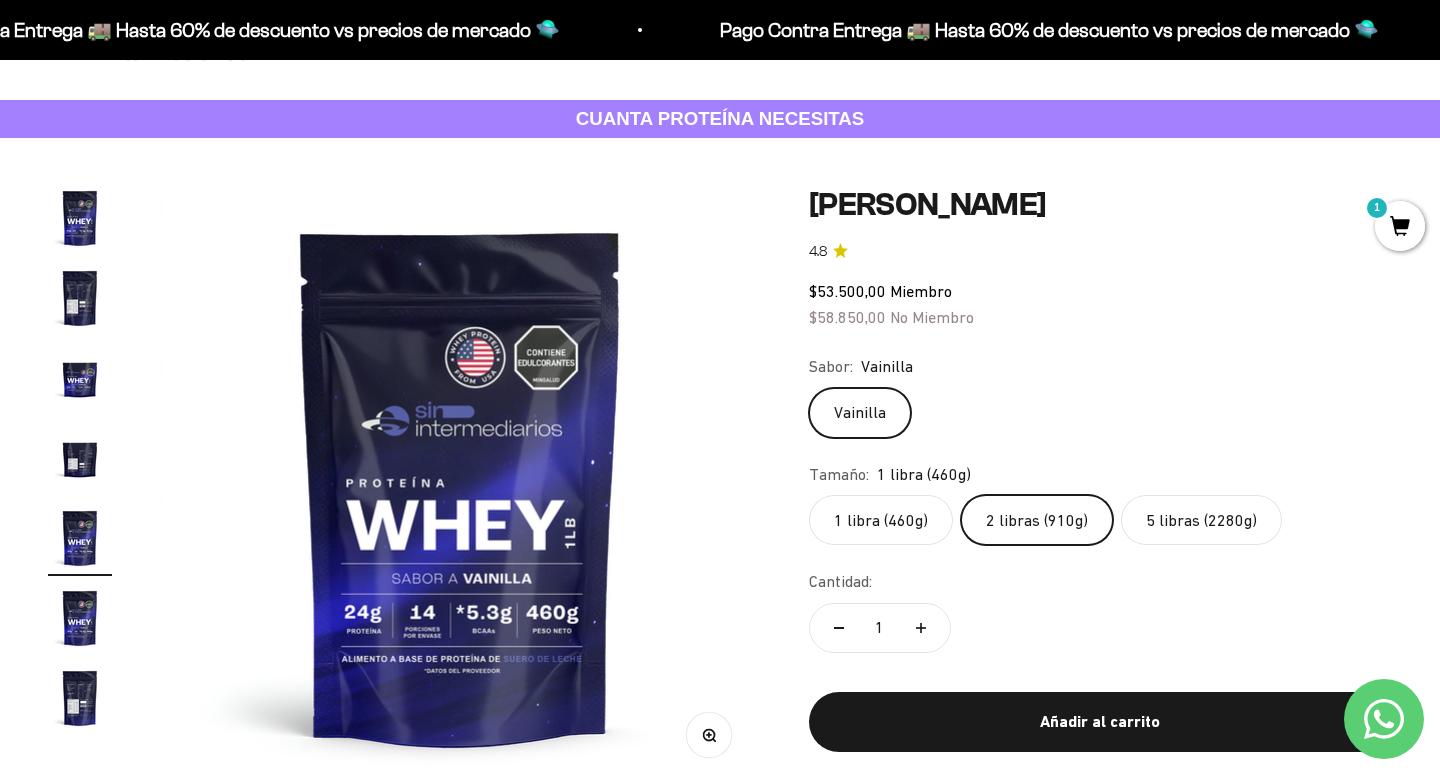 scroll, scrollTop: 0, scrollLeft: 0, axis: both 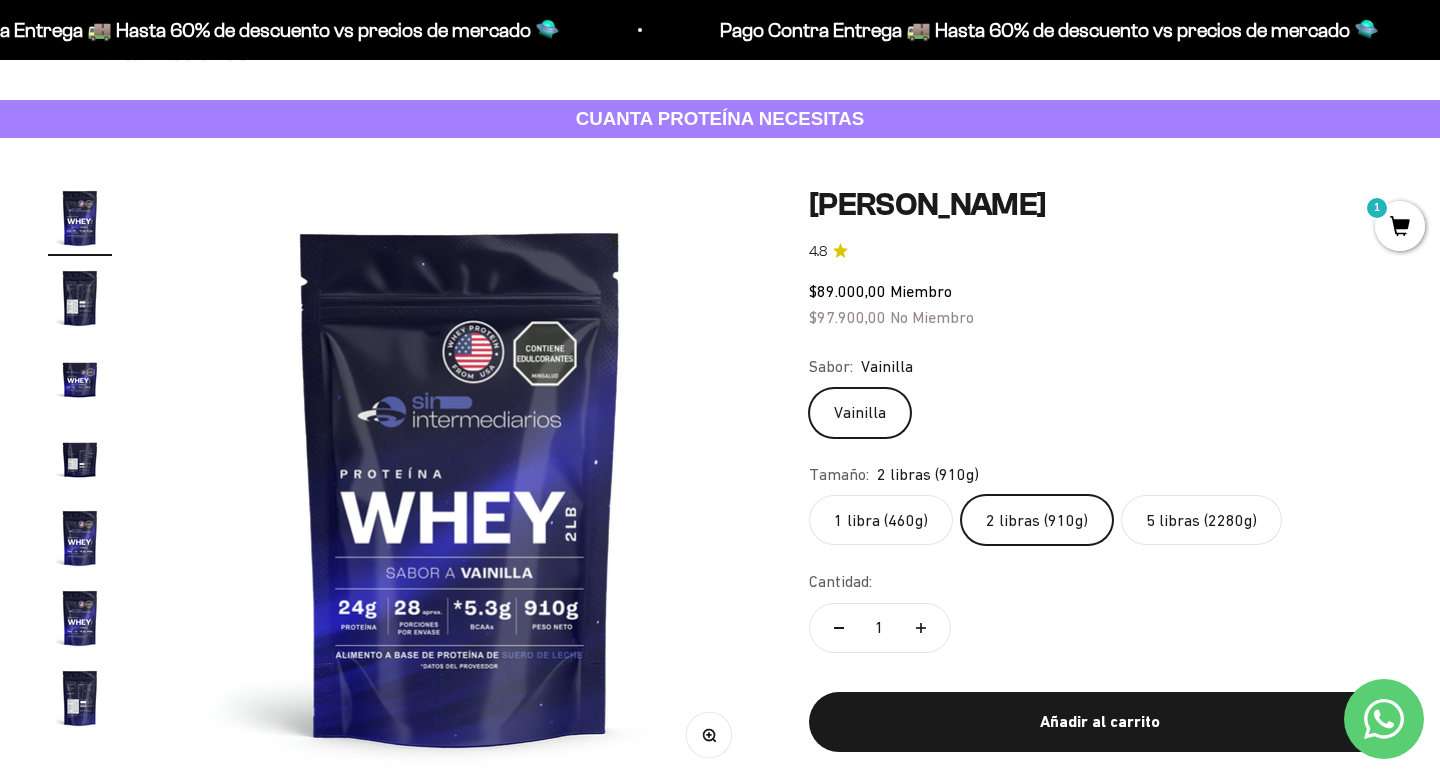 click on "5 libras (2280g)" 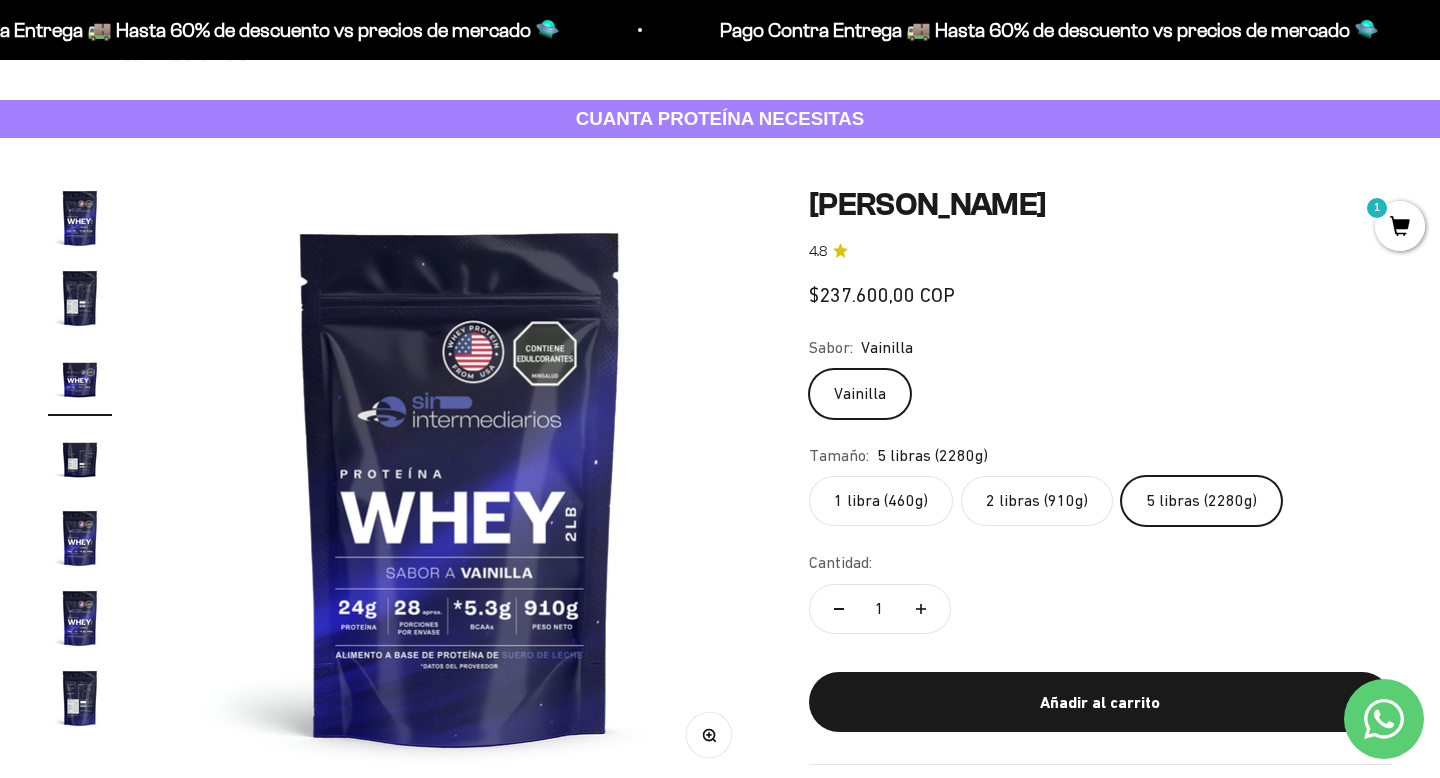 scroll, scrollTop: 0, scrollLeft: 1249, axis: horizontal 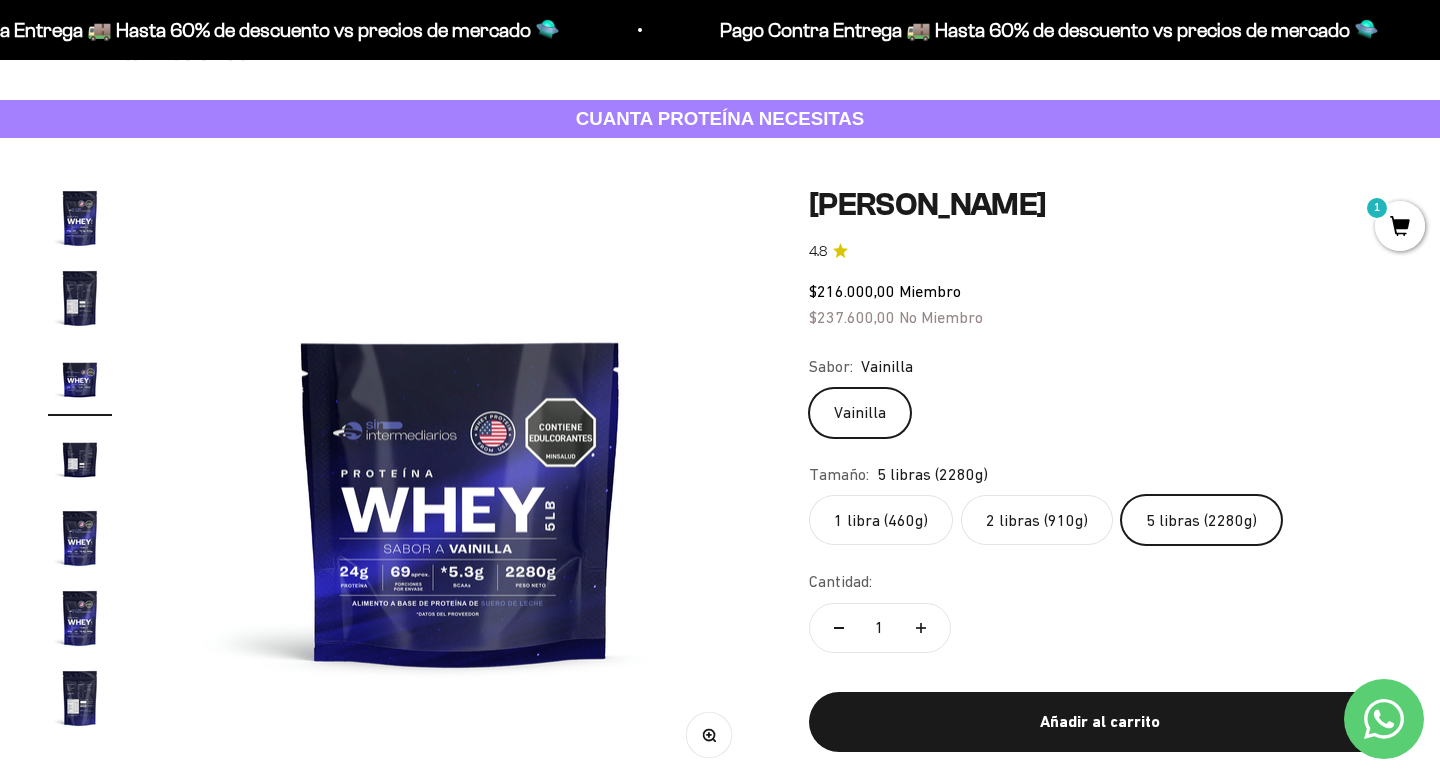 click on "2 libras (910g)" 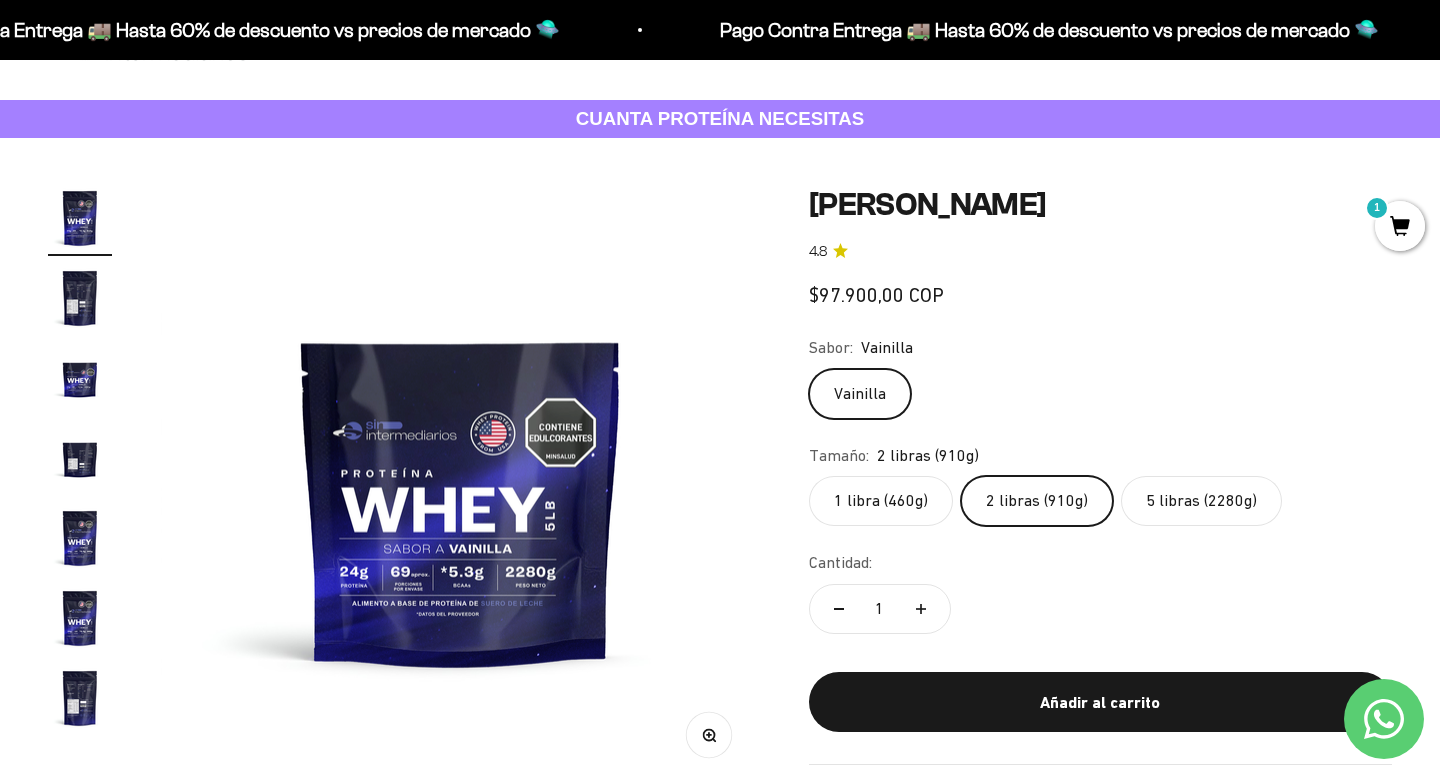 scroll, scrollTop: 0, scrollLeft: 0, axis: both 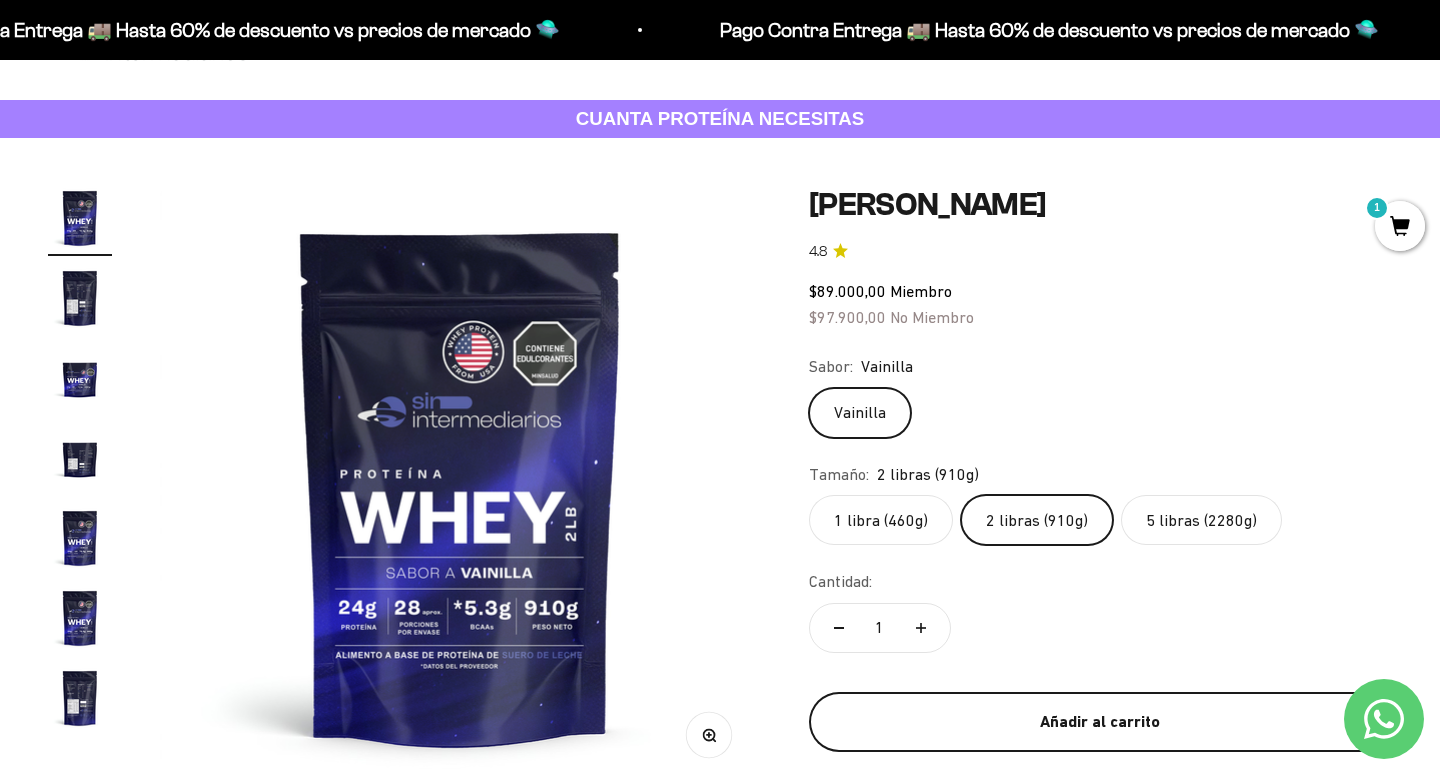 click on "Añadir al carrito" at bounding box center [1100, 722] 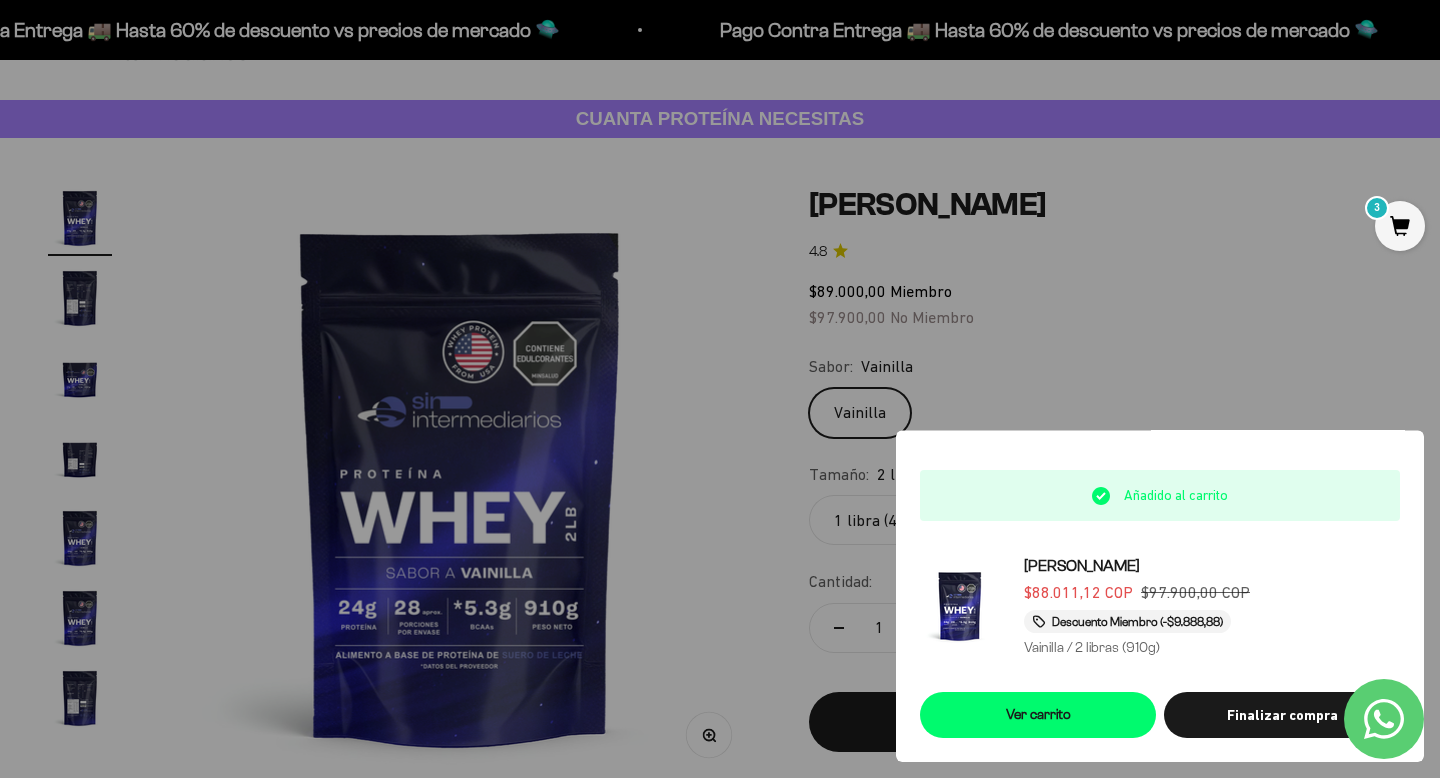 click at bounding box center (720, 389) 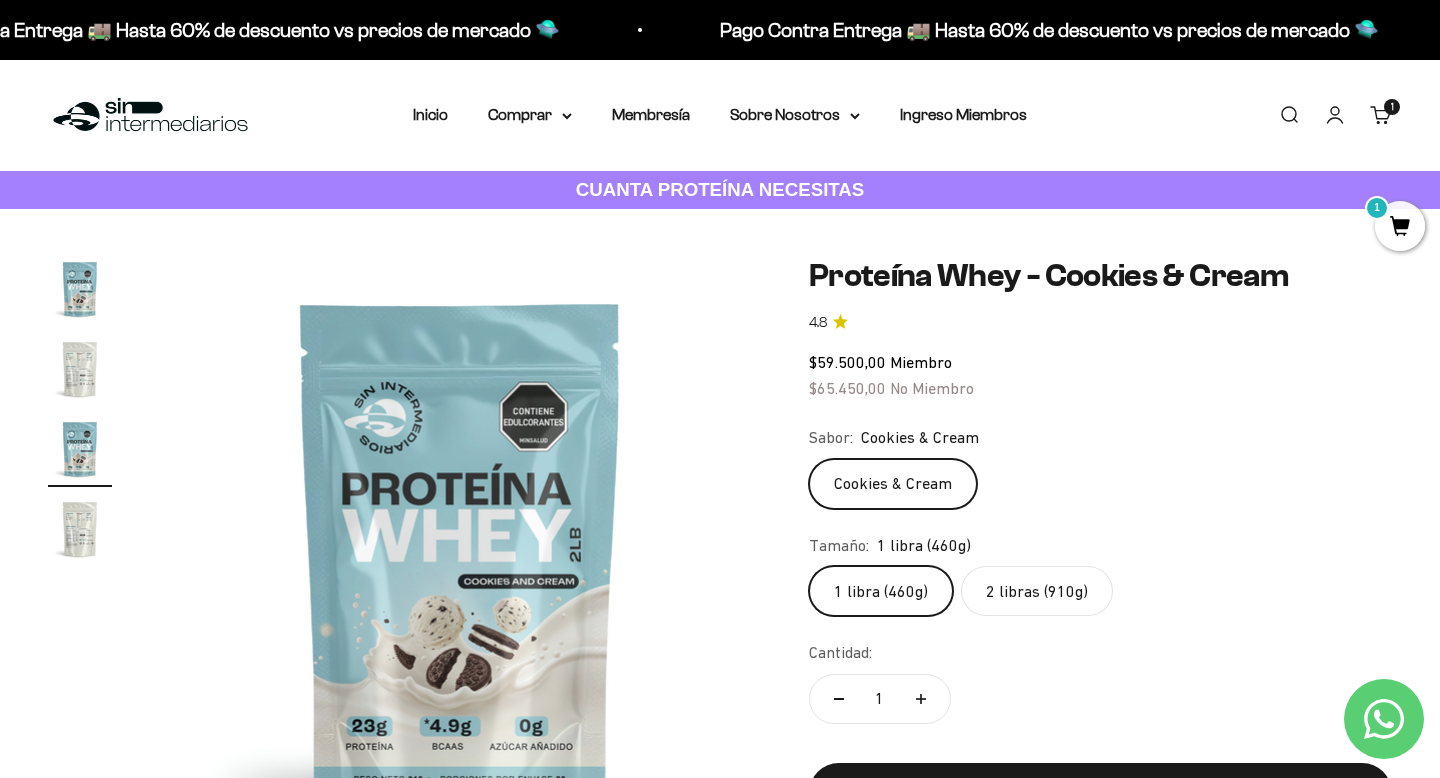 scroll, scrollTop: 0, scrollLeft: 0, axis: both 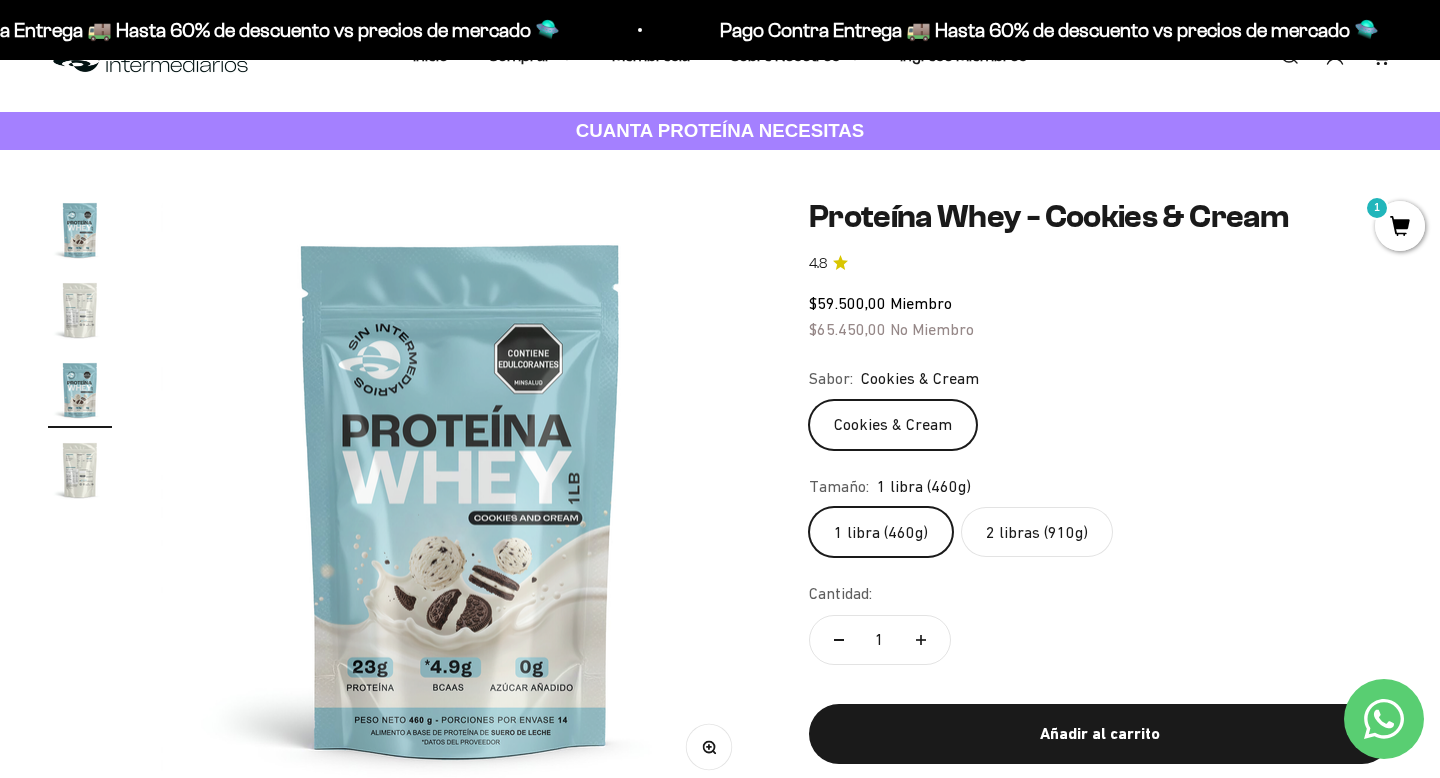 click on "2 libras (910g)" 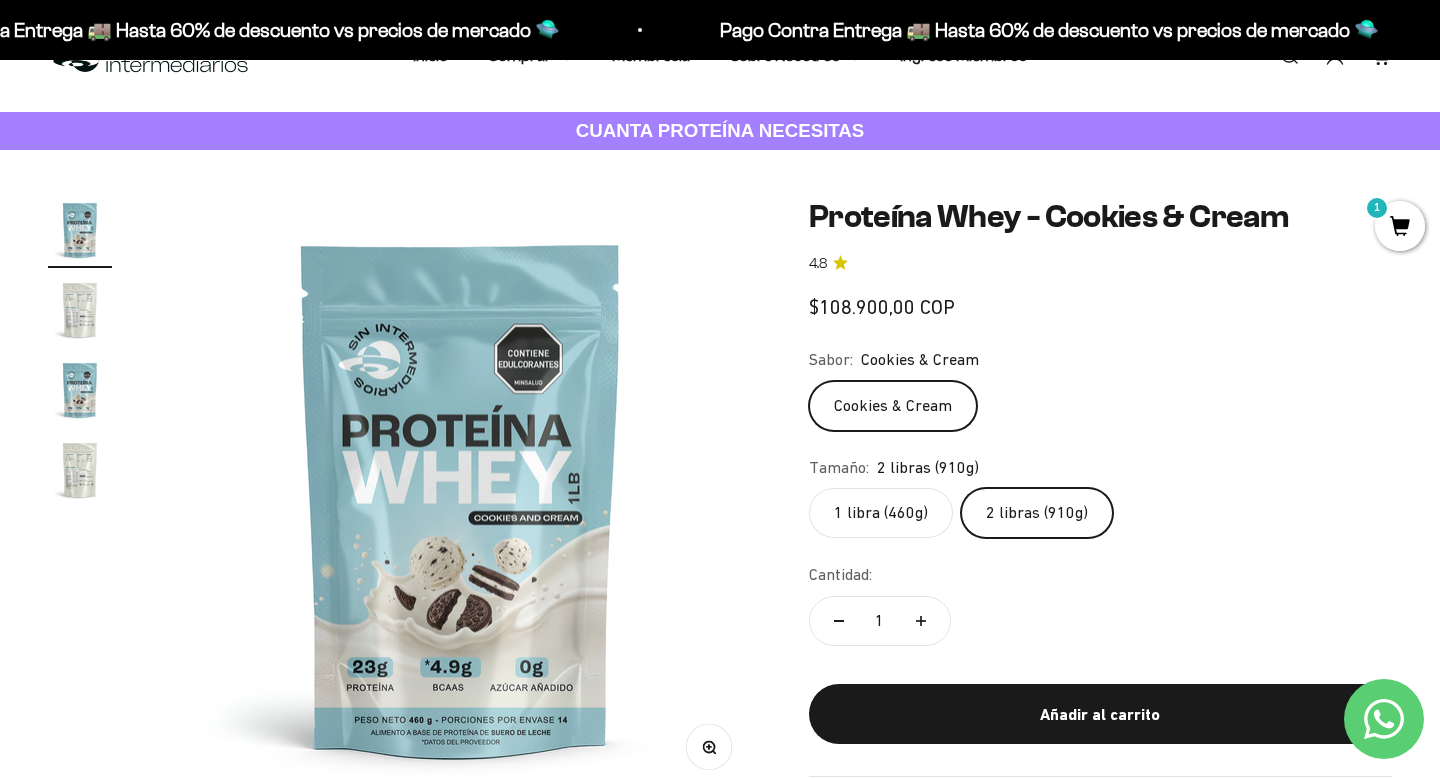 scroll, scrollTop: 0, scrollLeft: 0, axis: both 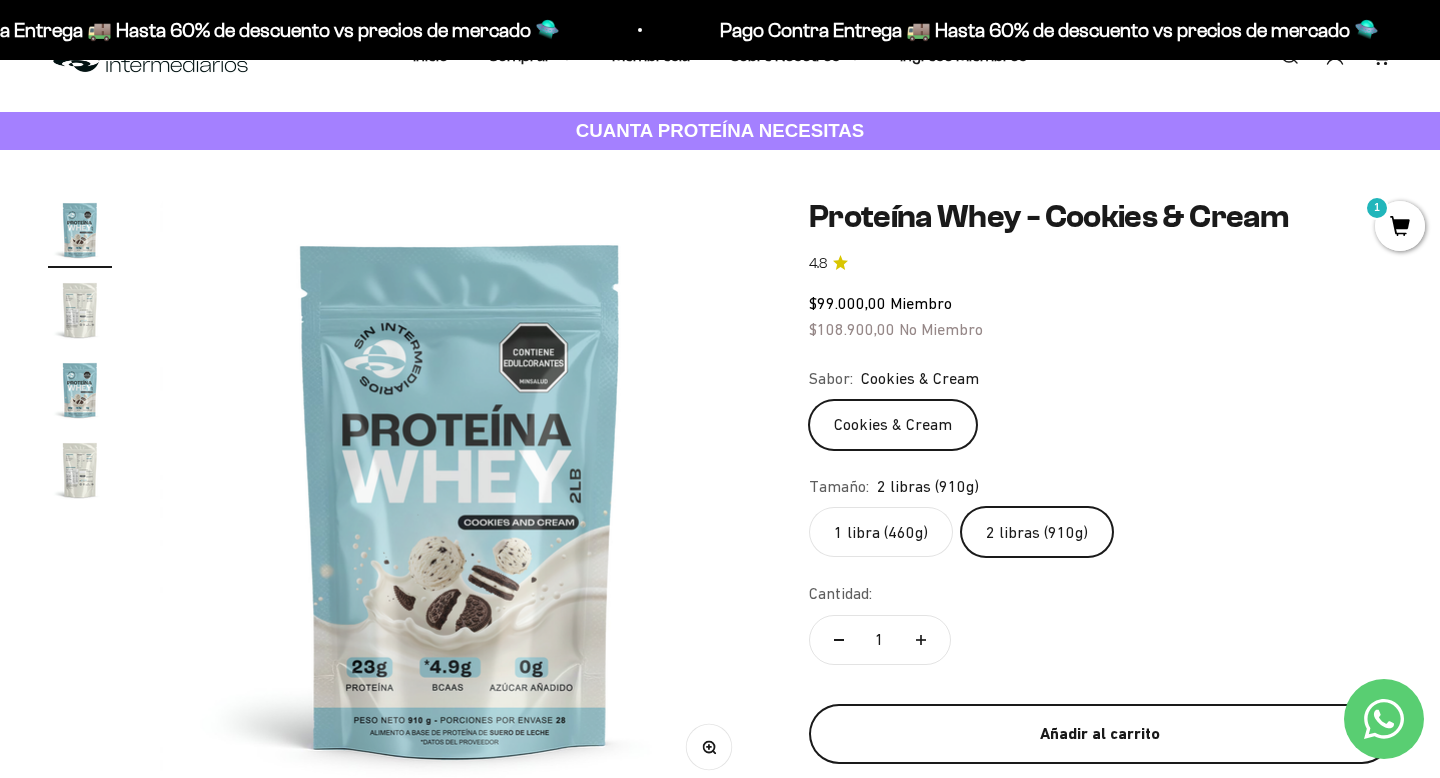 click on "Añadir al carrito" at bounding box center (1100, 734) 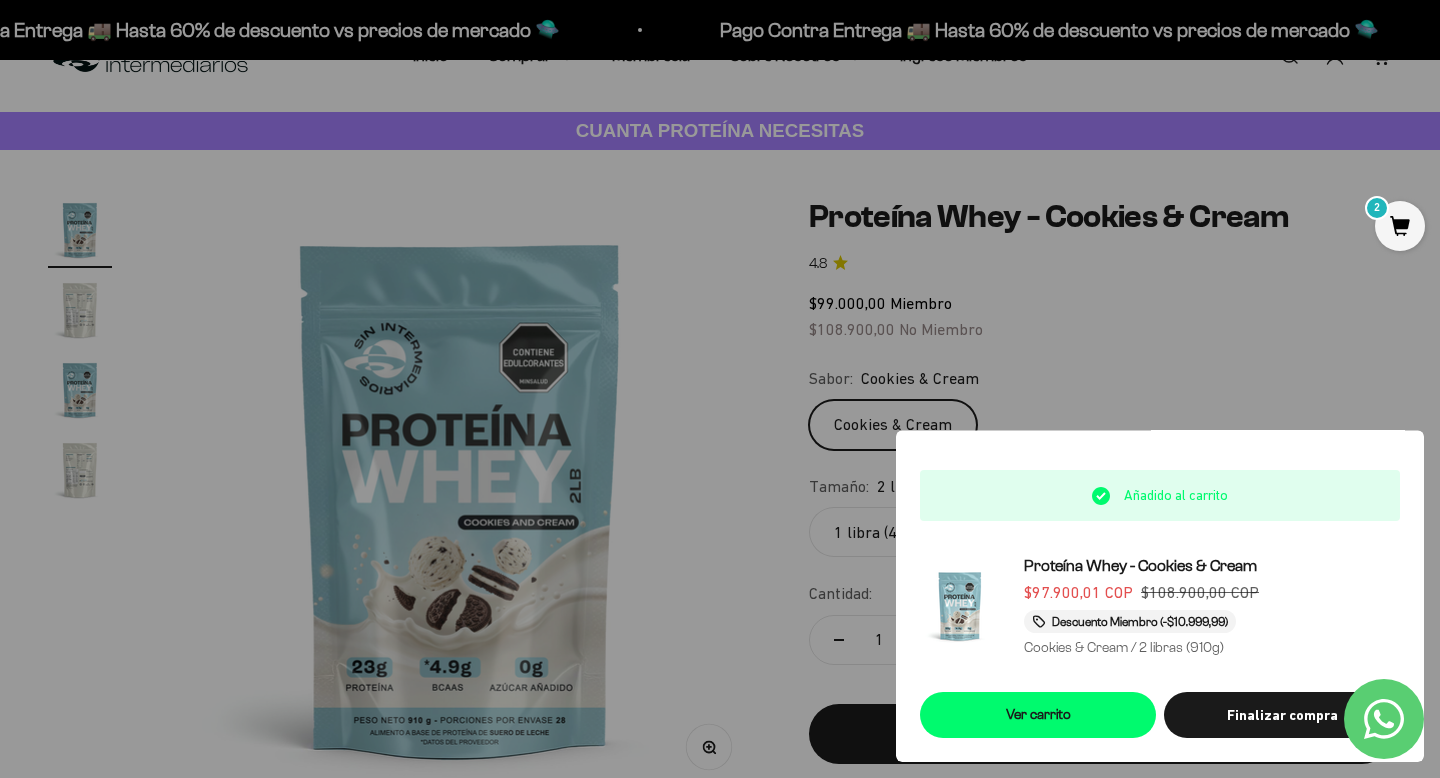 click at bounding box center [720, 389] 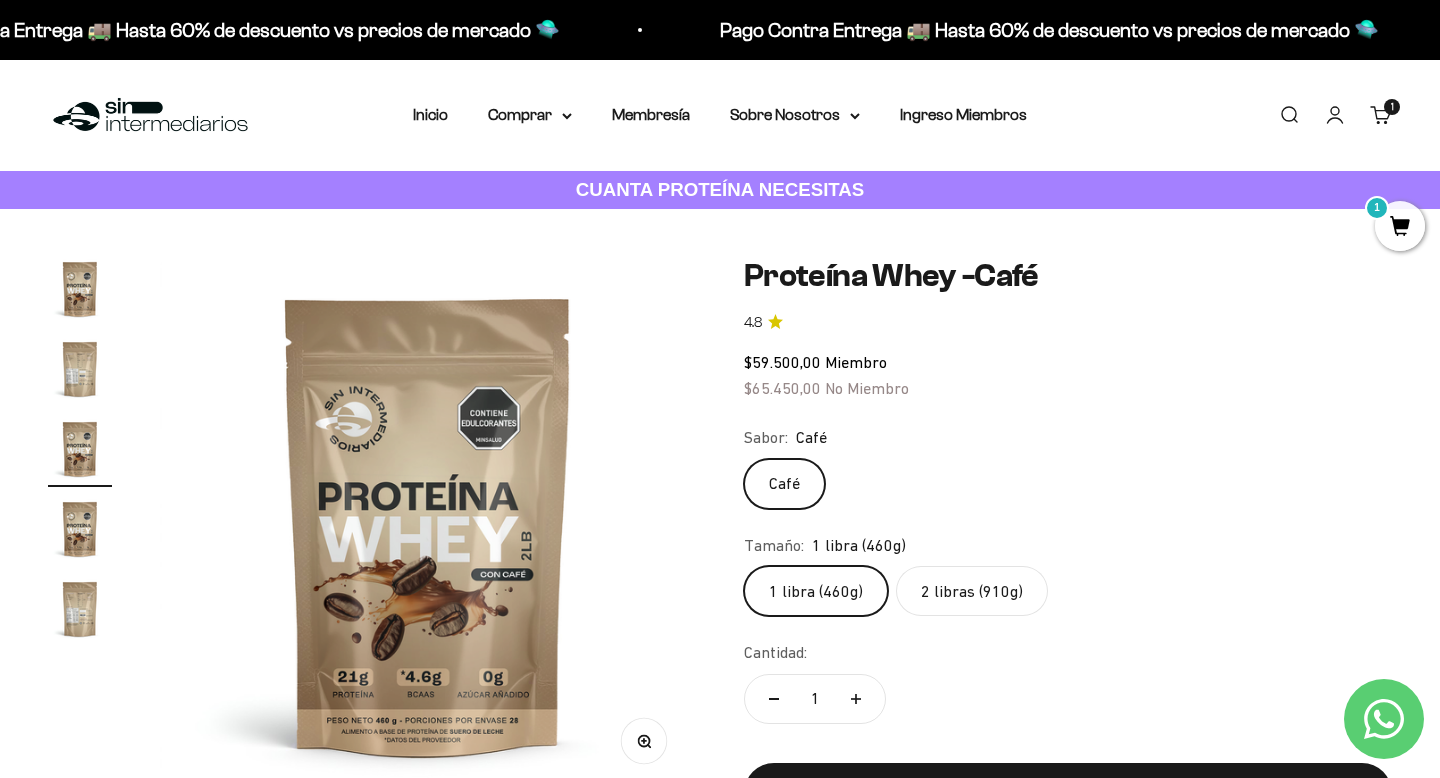 scroll, scrollTop: 0, scrollLeft: 0, axis: both 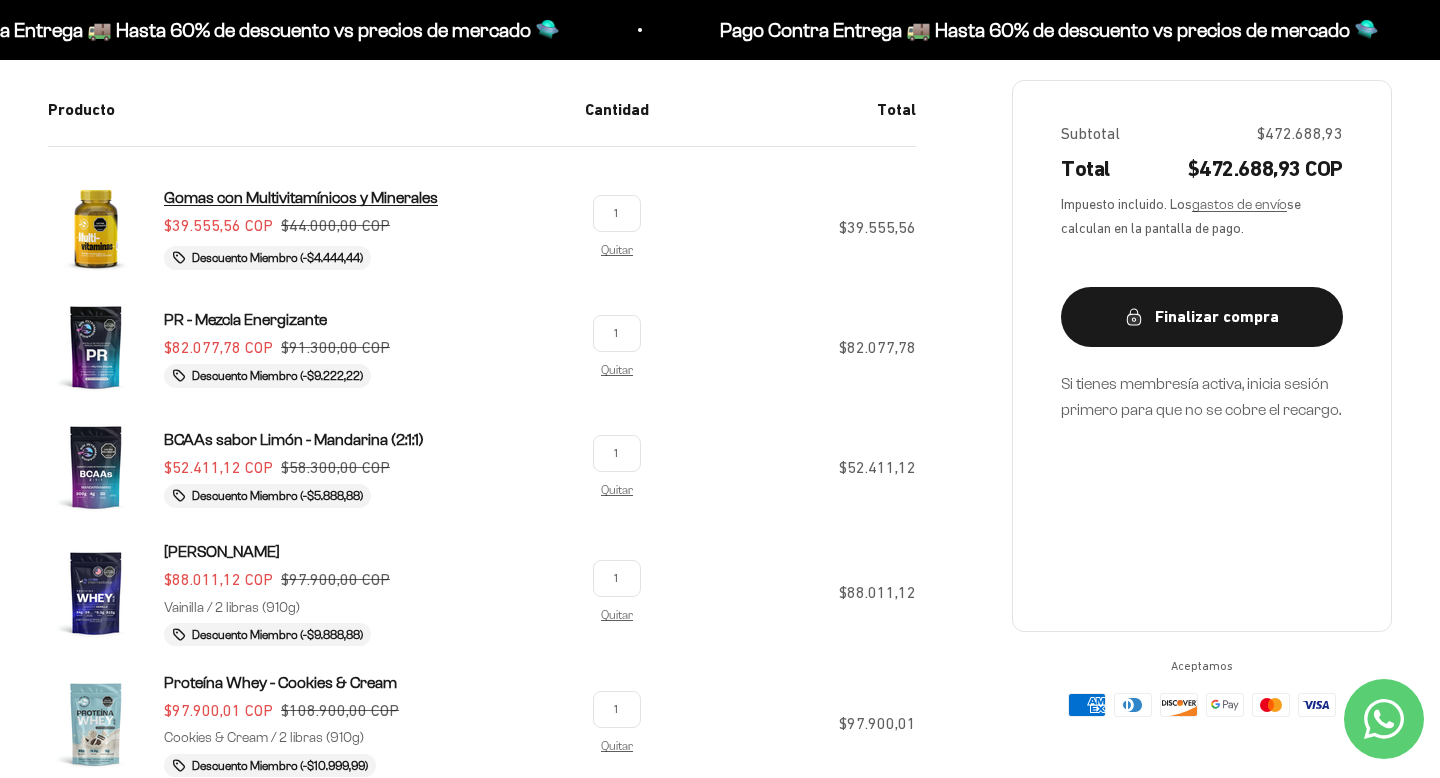 click on "Gomas con Multivitamínicos y Minerales" at bounding box center (301, 197) 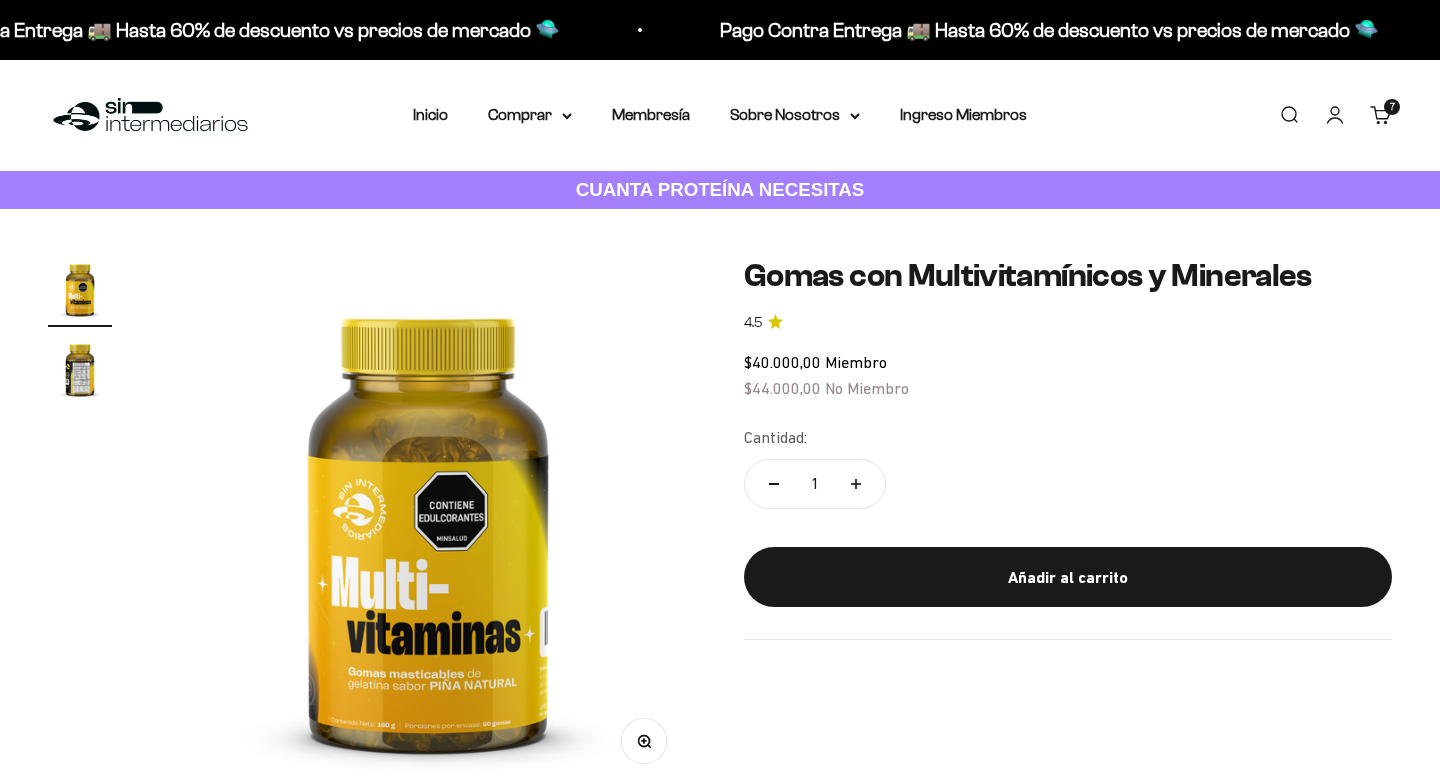 scroll, scrollTop: 0, scrollLeft: 0, axis: both 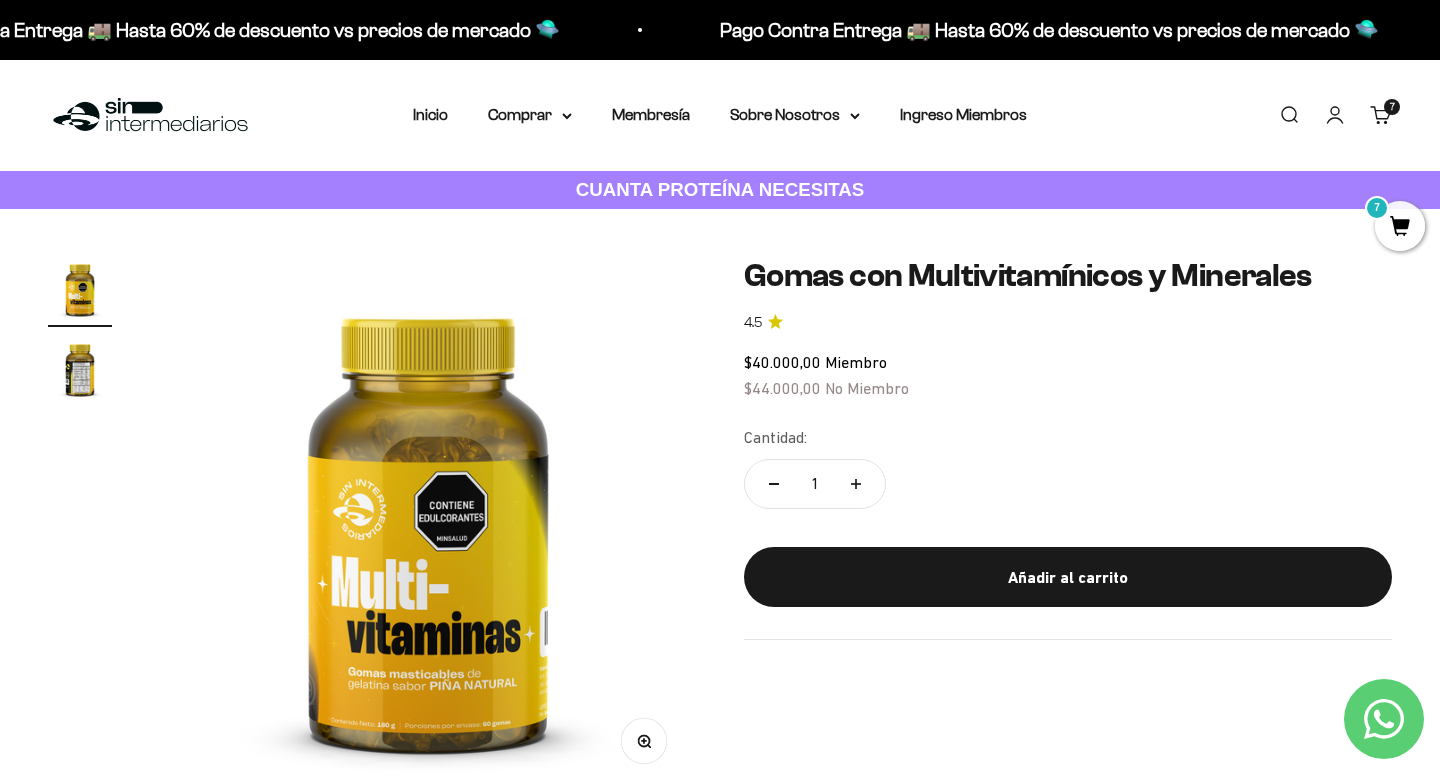 click at bounding box center (80, 369) 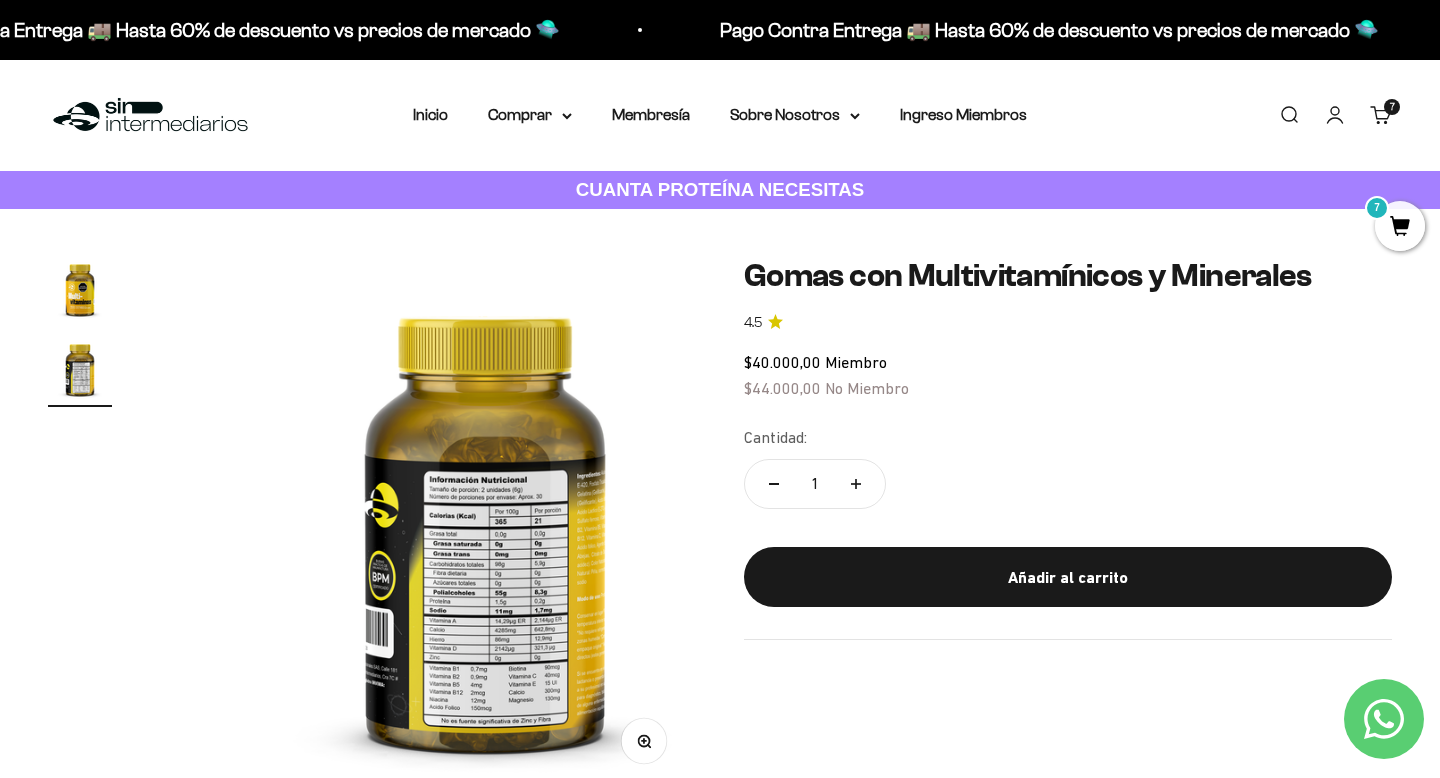 scroll, scrollTop: 0, scrollLeft: 560, axis: horizontal 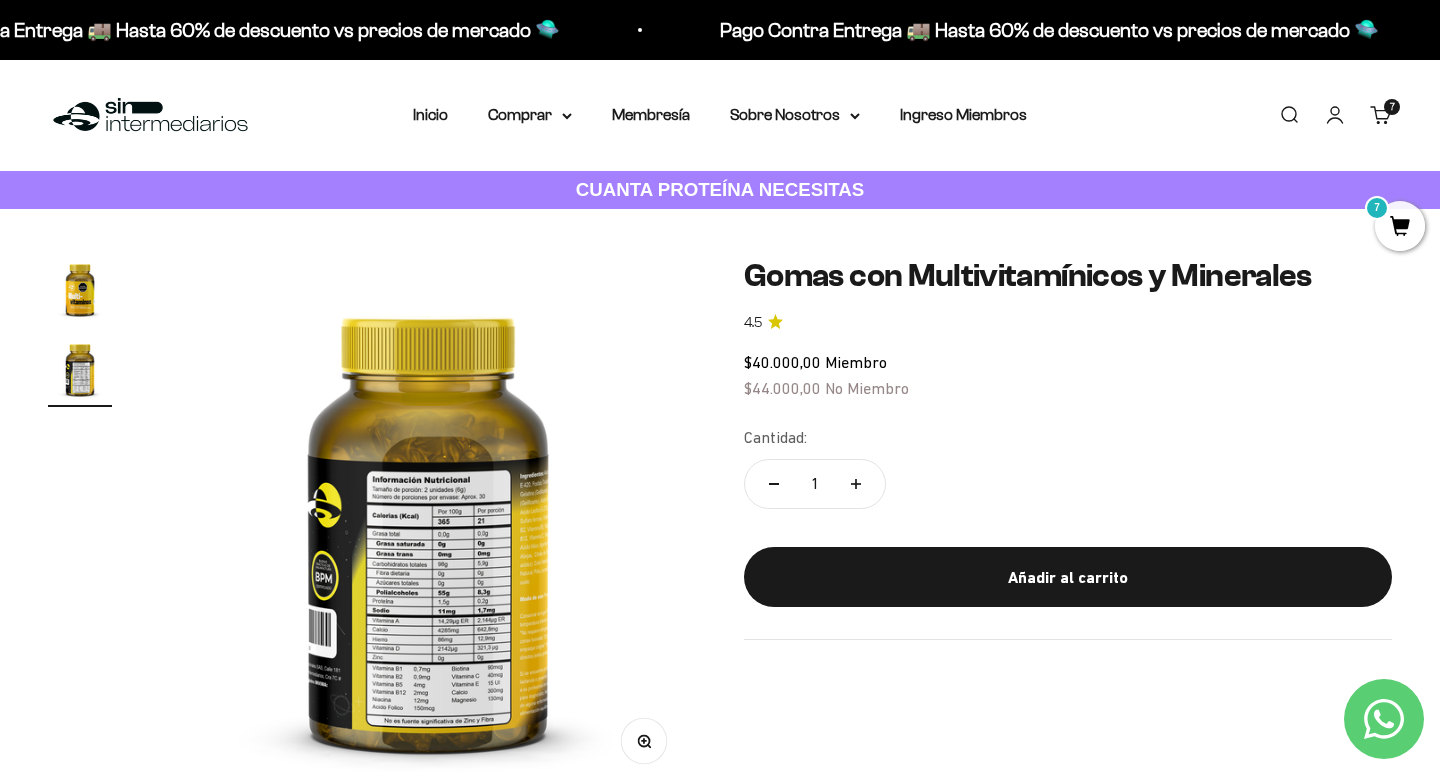 click at bounding box center (80, 289) 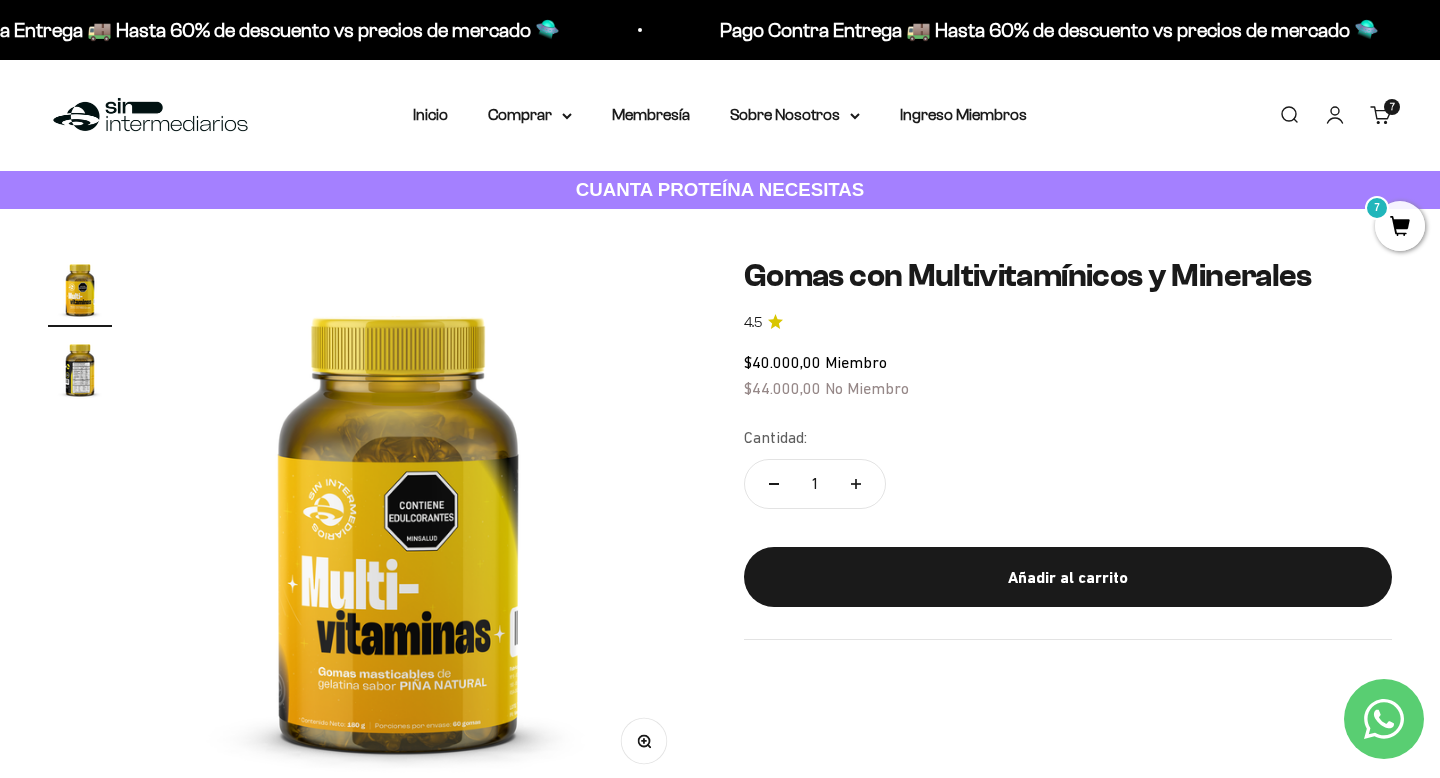 scroll, scrollTop: 0, scrollLeft: 0, axis: both 